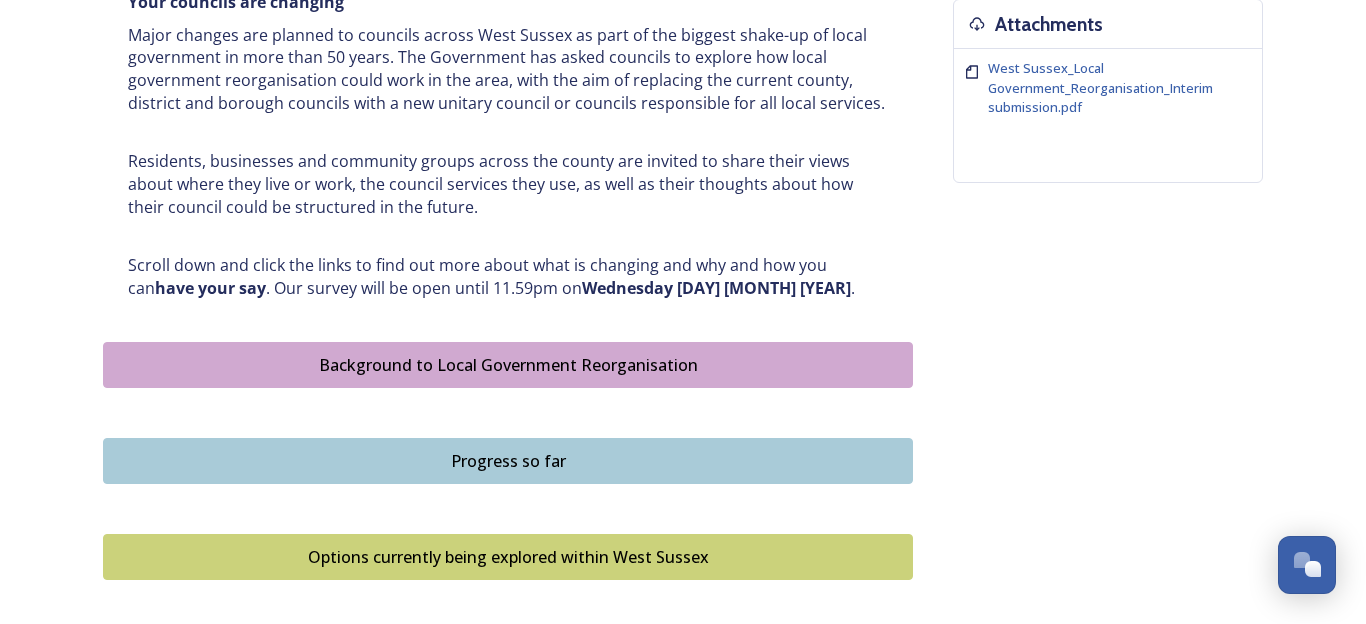 scroll, scrollTop: 877, scrollLeft: 0, axis: vertical 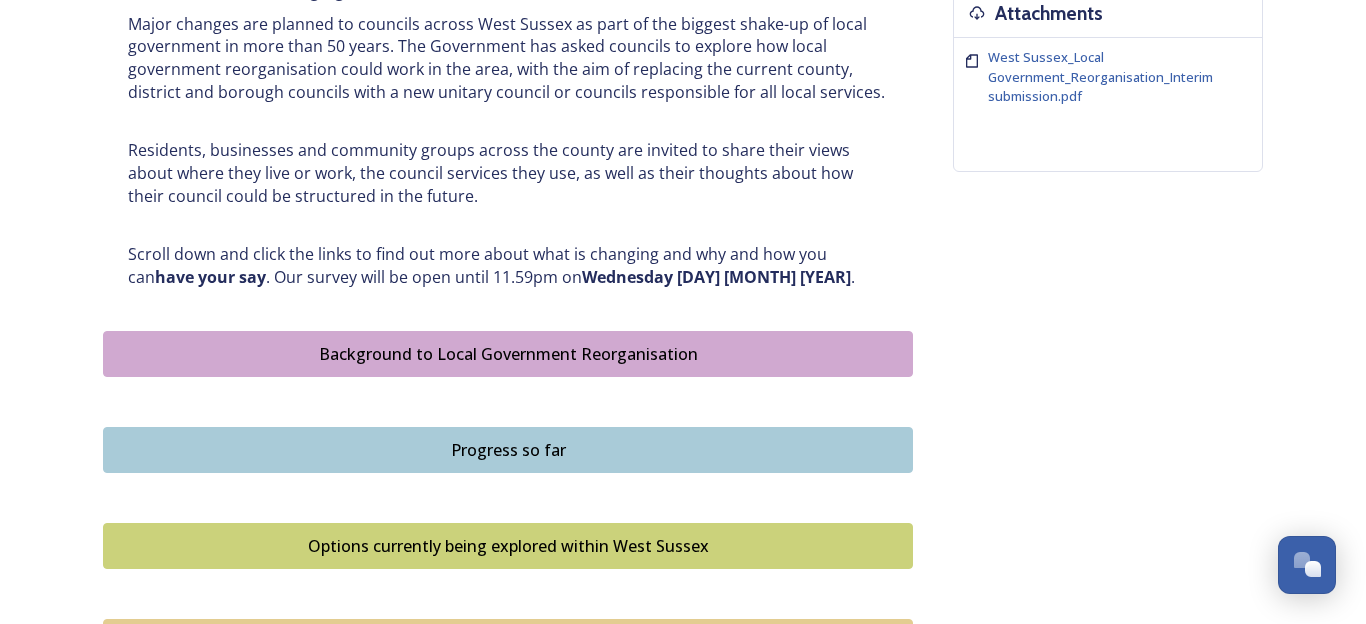 click on "Background to Local Government Reorganisation" at bounding box center (508, 354) 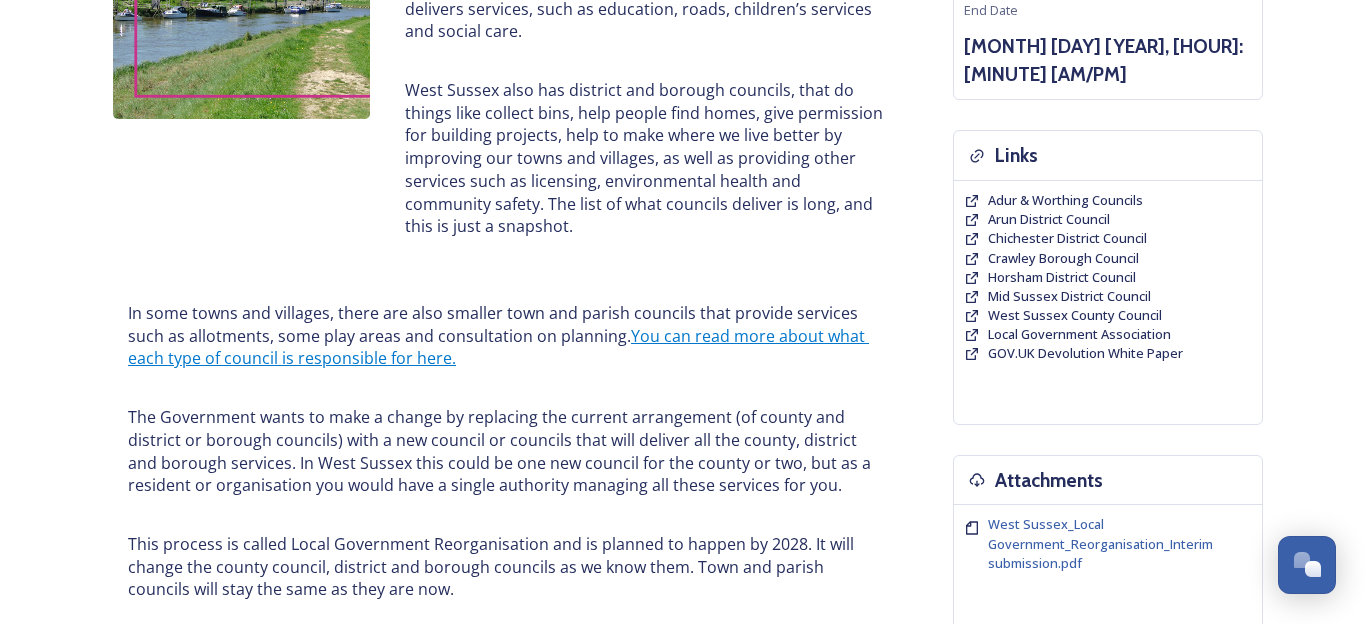 scroll, scrollTop: 420, scrollLeft: 0, axis: vertical 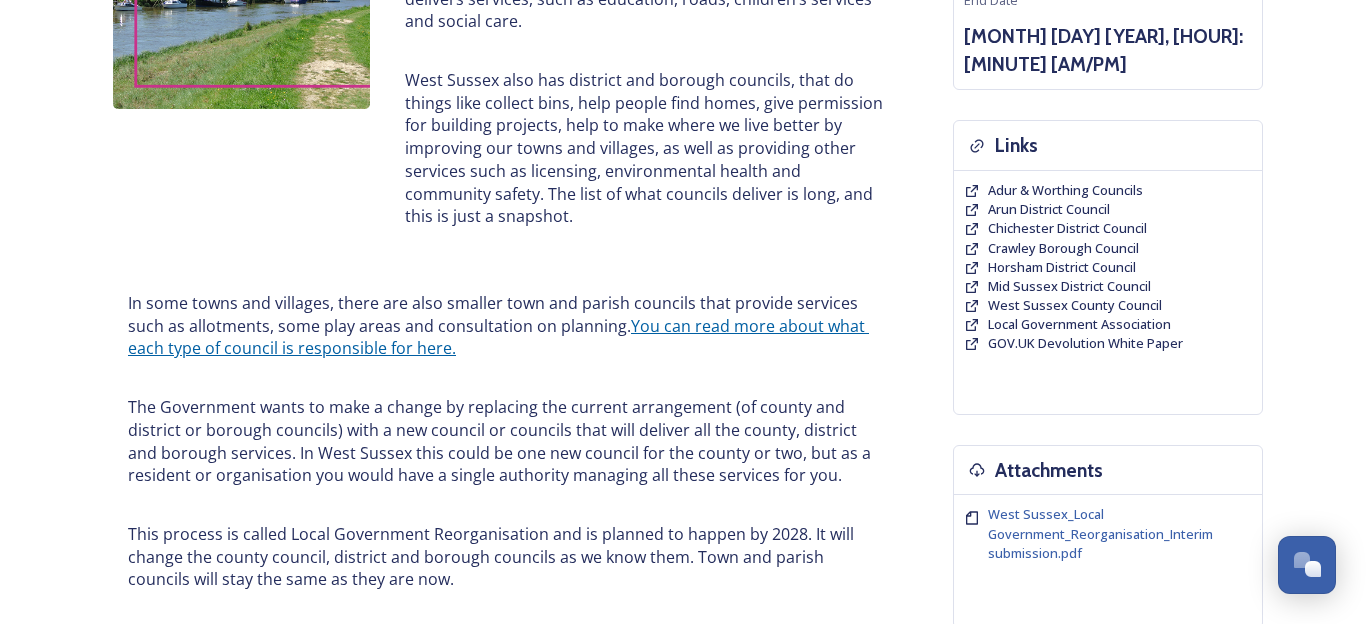 click on "You can read more about what each type of council is responsible for here." at bounding box center (498, 337) 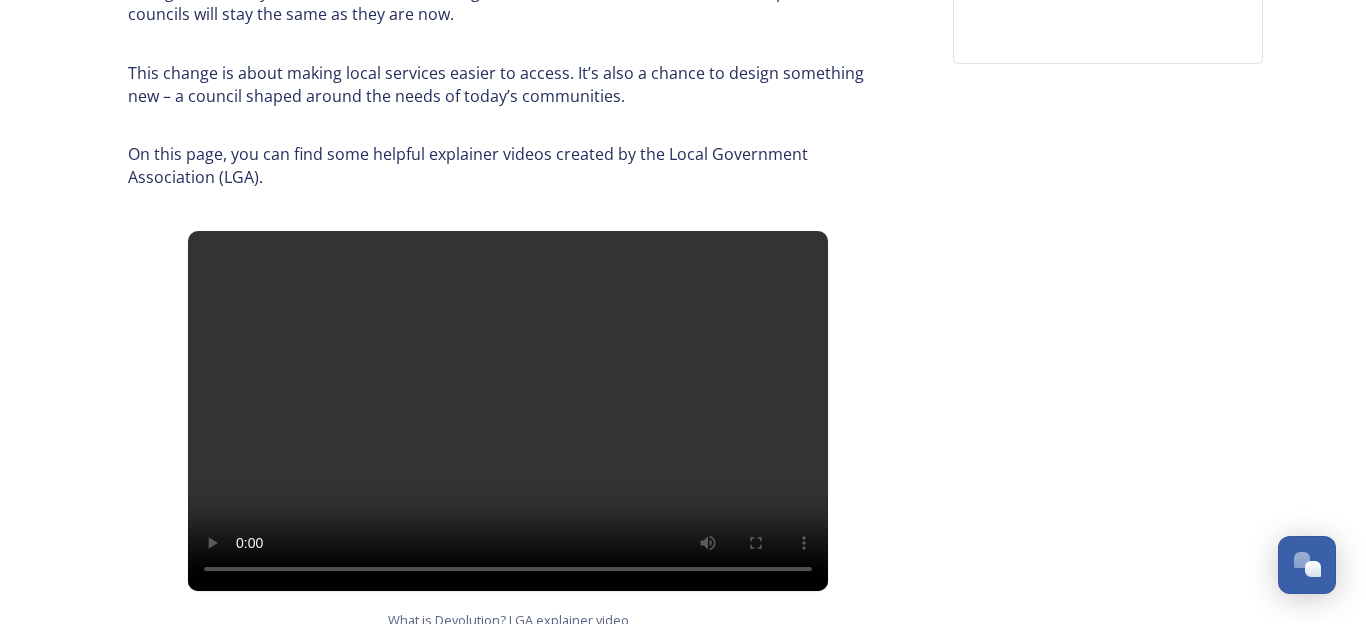 scroll, scrollTop: 986, scrollLeft: 0, axis: vertical 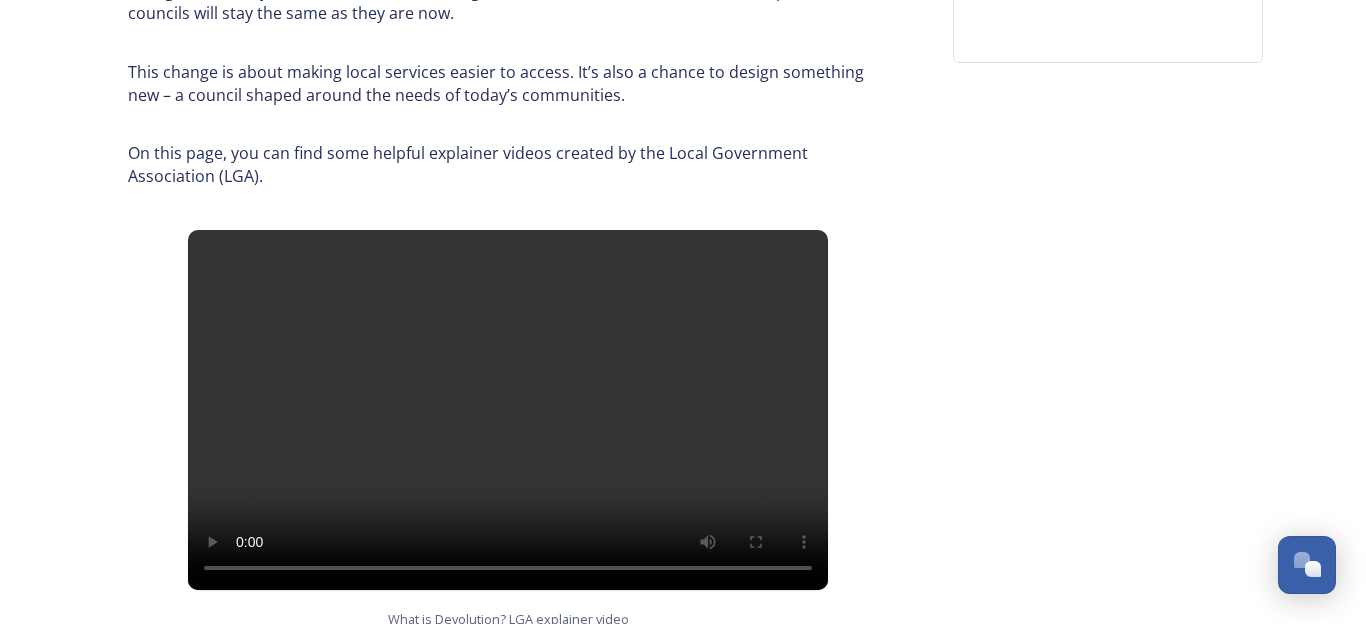 click at bounding box center [508, 410] 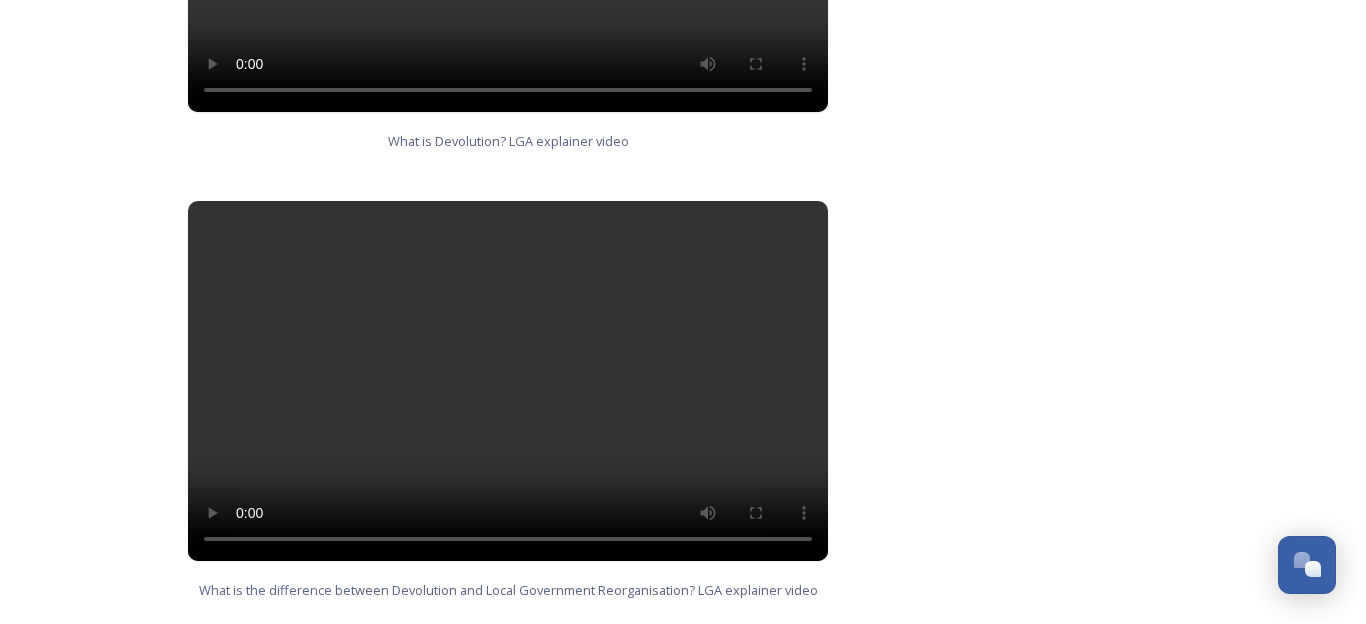 scroll, scrollTop: 1483, scrollLeft: 0, axis: vertical 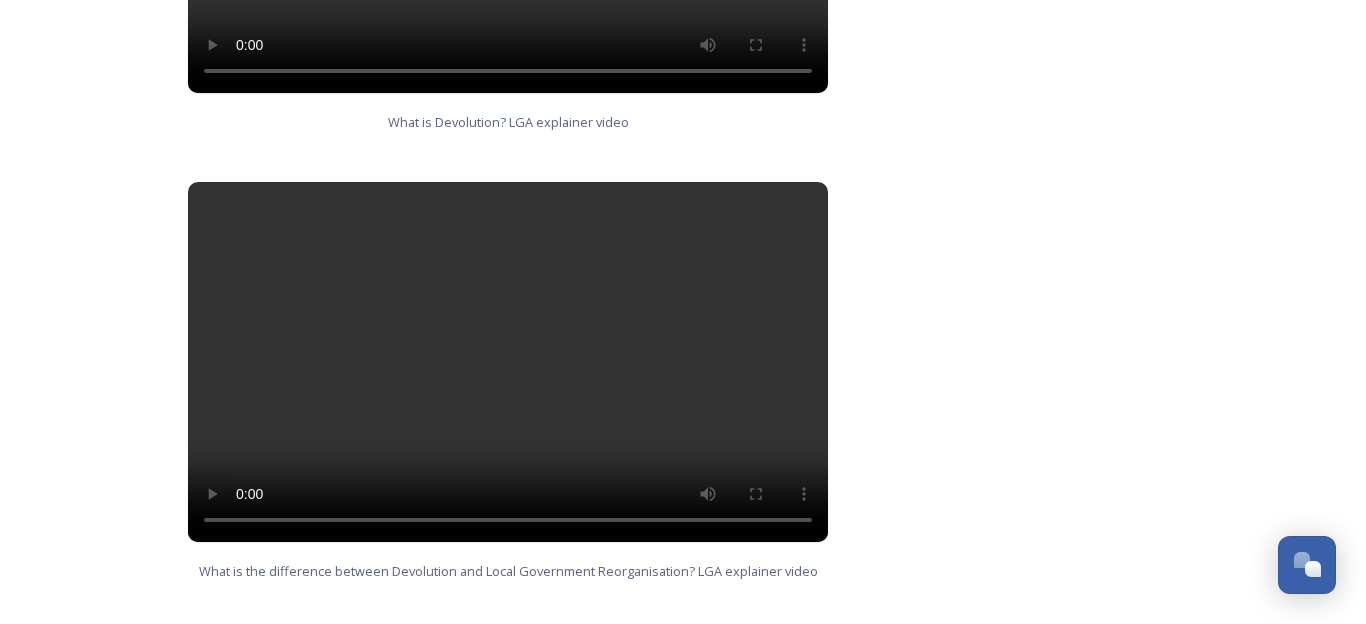 click at bounding box center (508, 362) 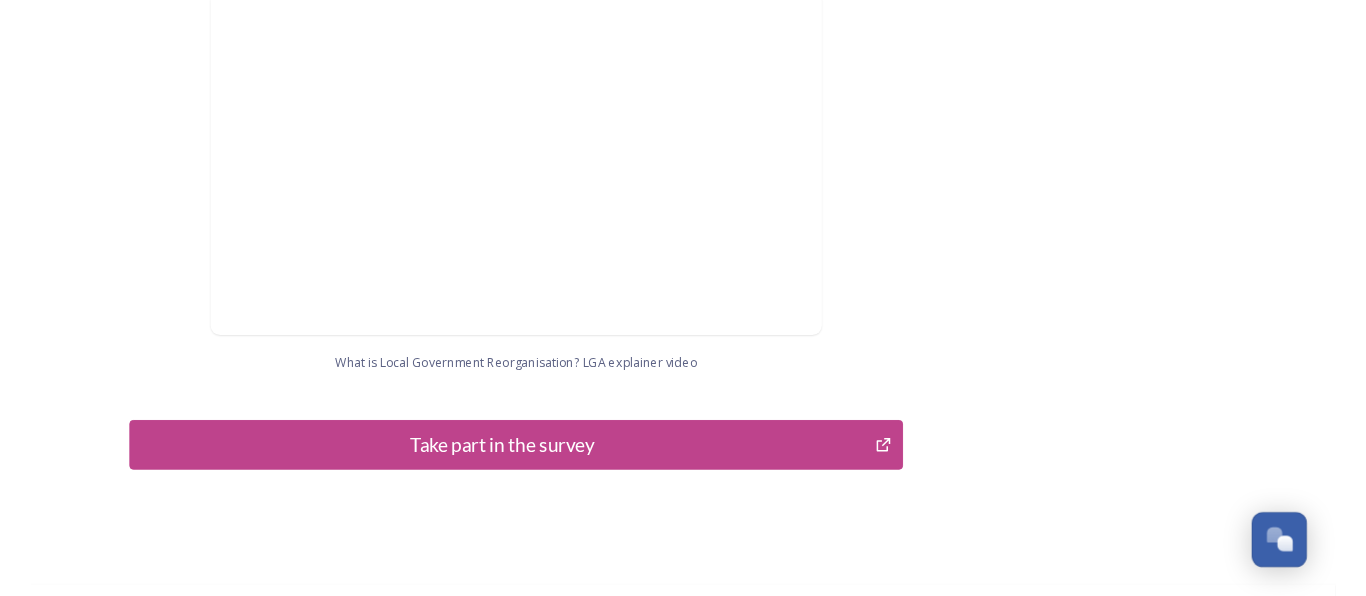 scroll, scrollTop: 2125, scrollLeft: 0, axis: vertical 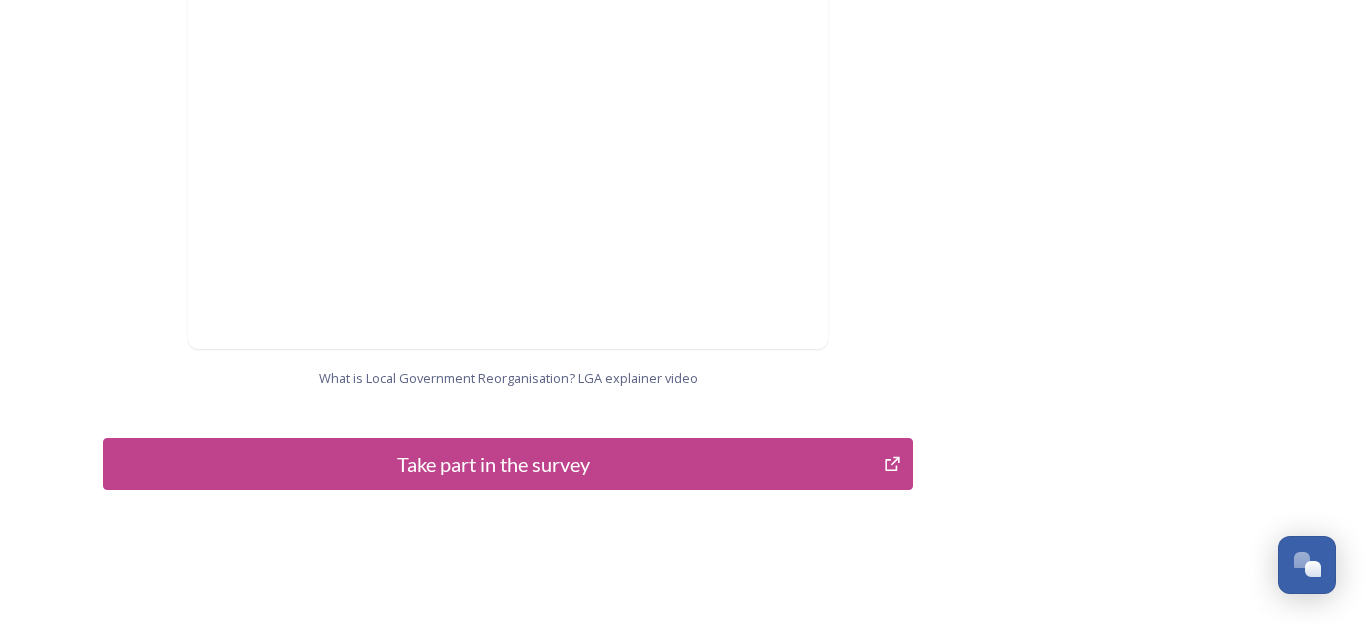 click on "Take part in the survey" at bounding box center (493, 464) 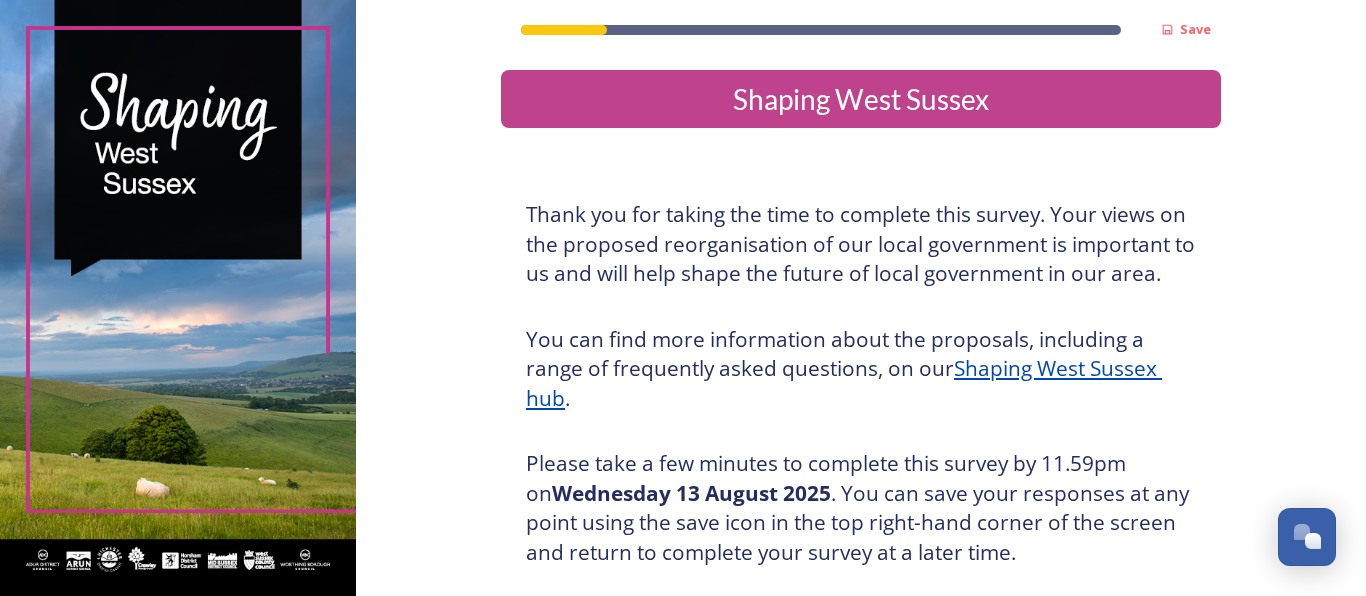 scroll, scrollTop: 0, scrollLeft: 0, axis: both 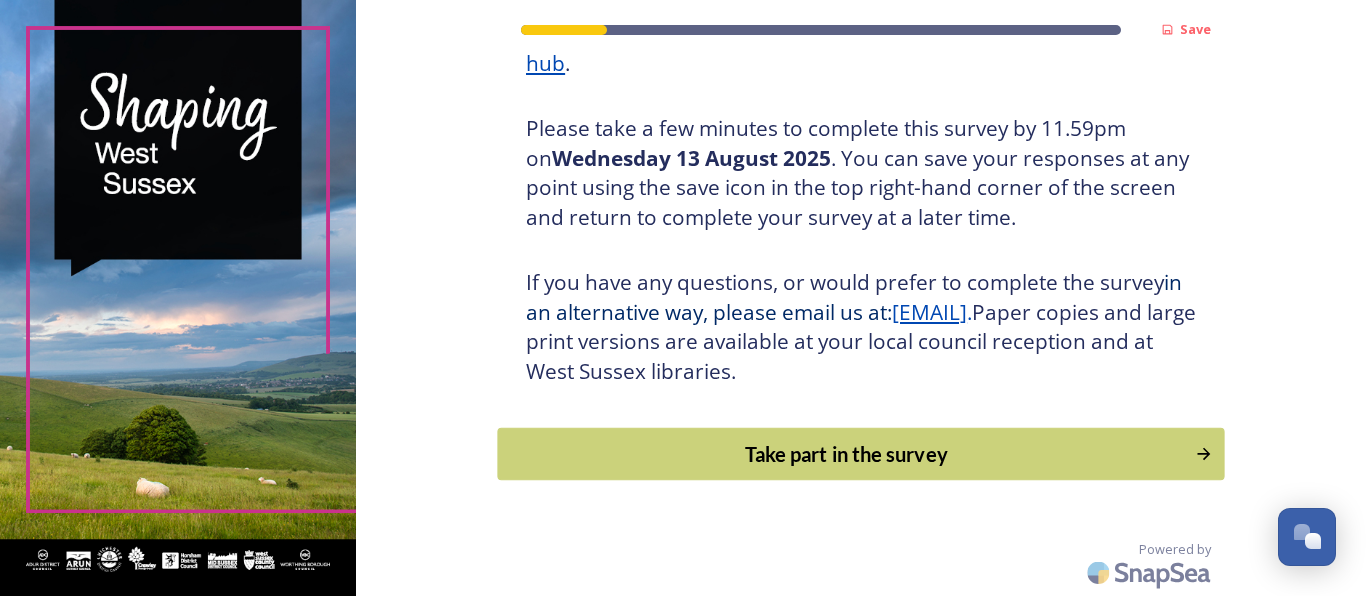 click on "Take part in the survey" at bounding box center [847, 454] 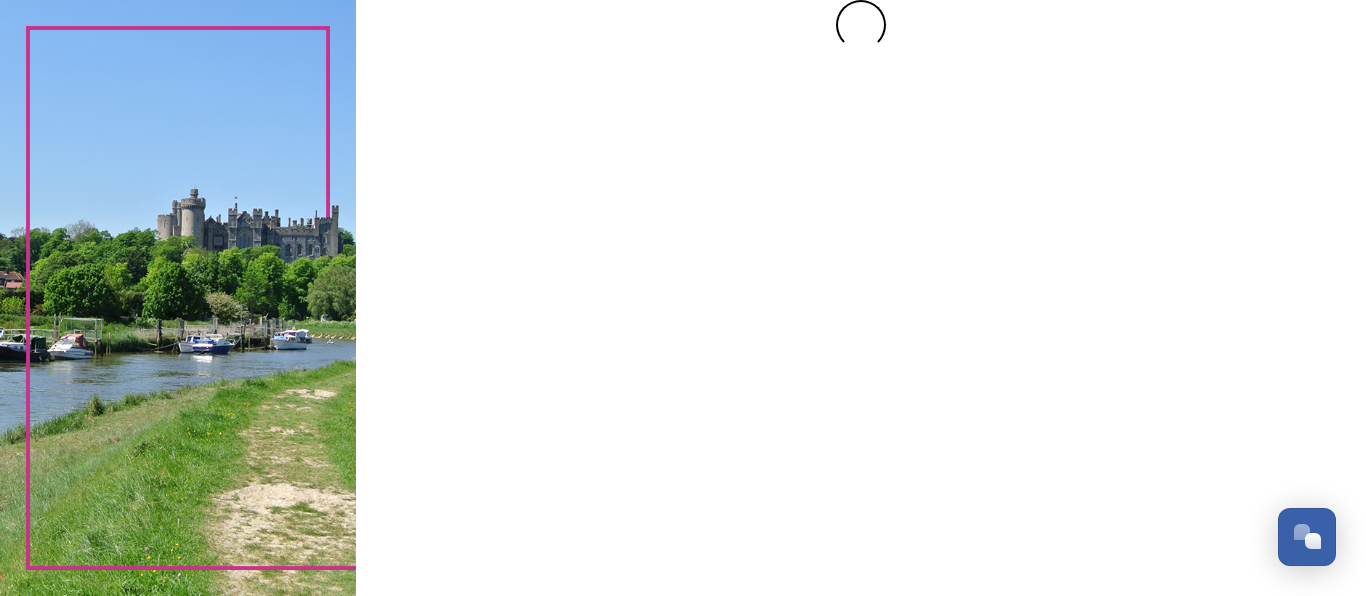 scroll, scrollTop: 0, scrollLeft: 0, axis: both 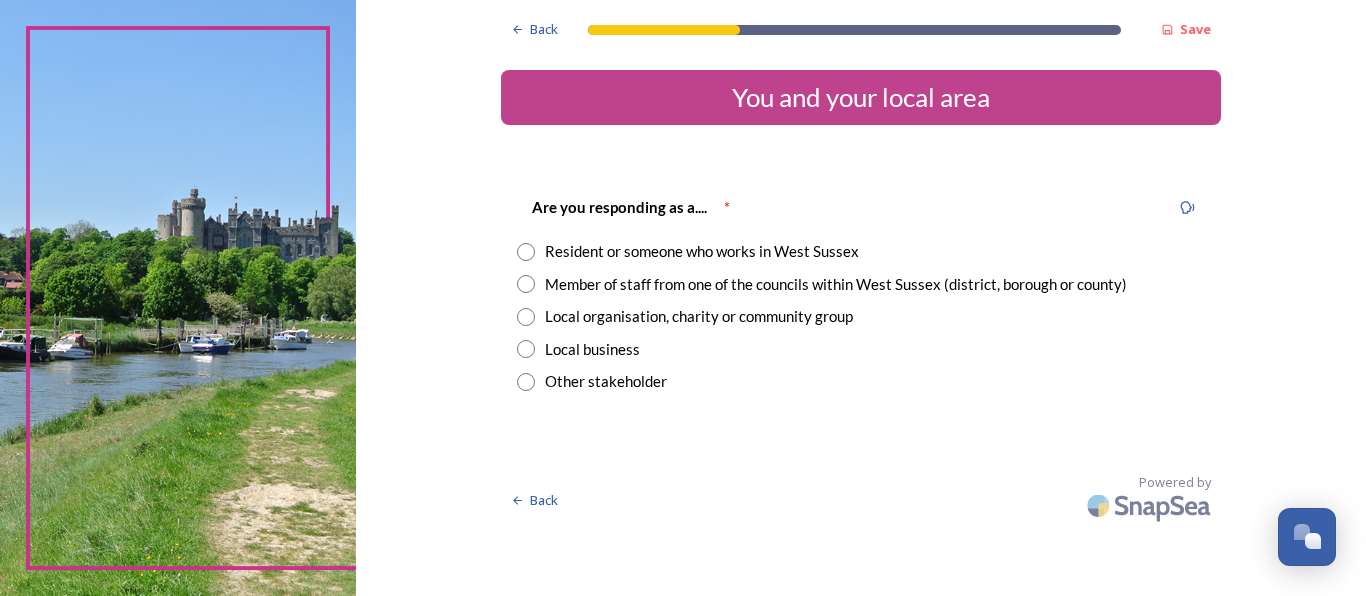 click at bounding box center [526, 252] 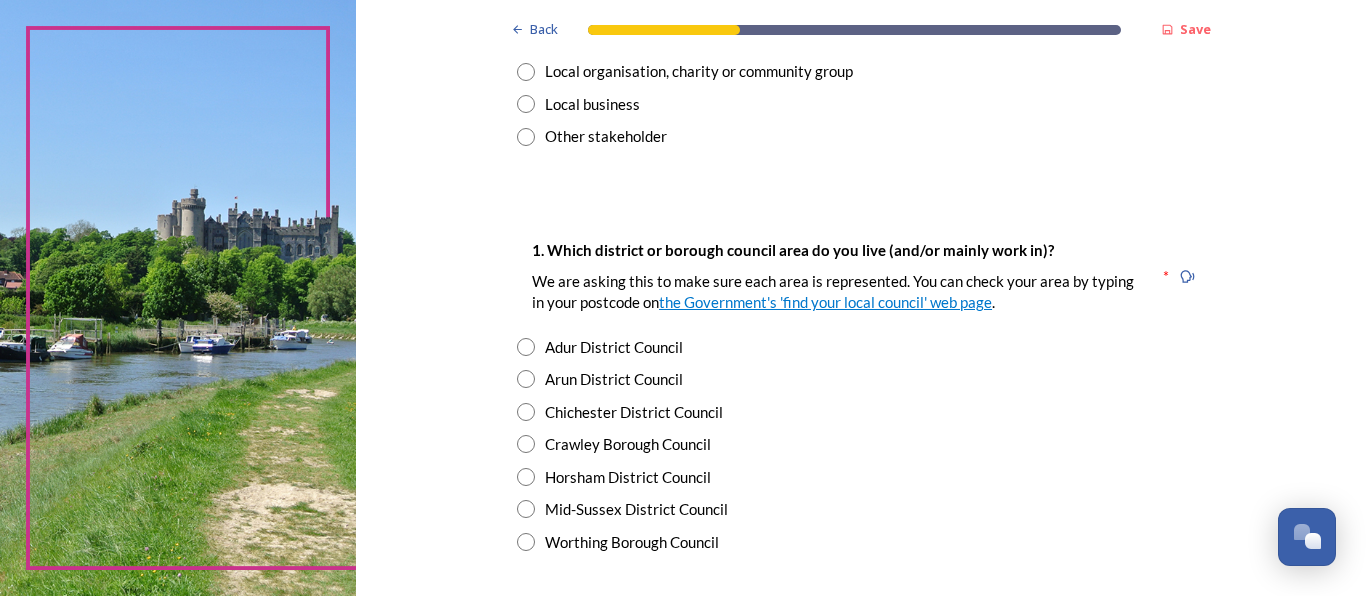 scroll, scrollTop: 262, scrollLeft: 0, axis: vertical 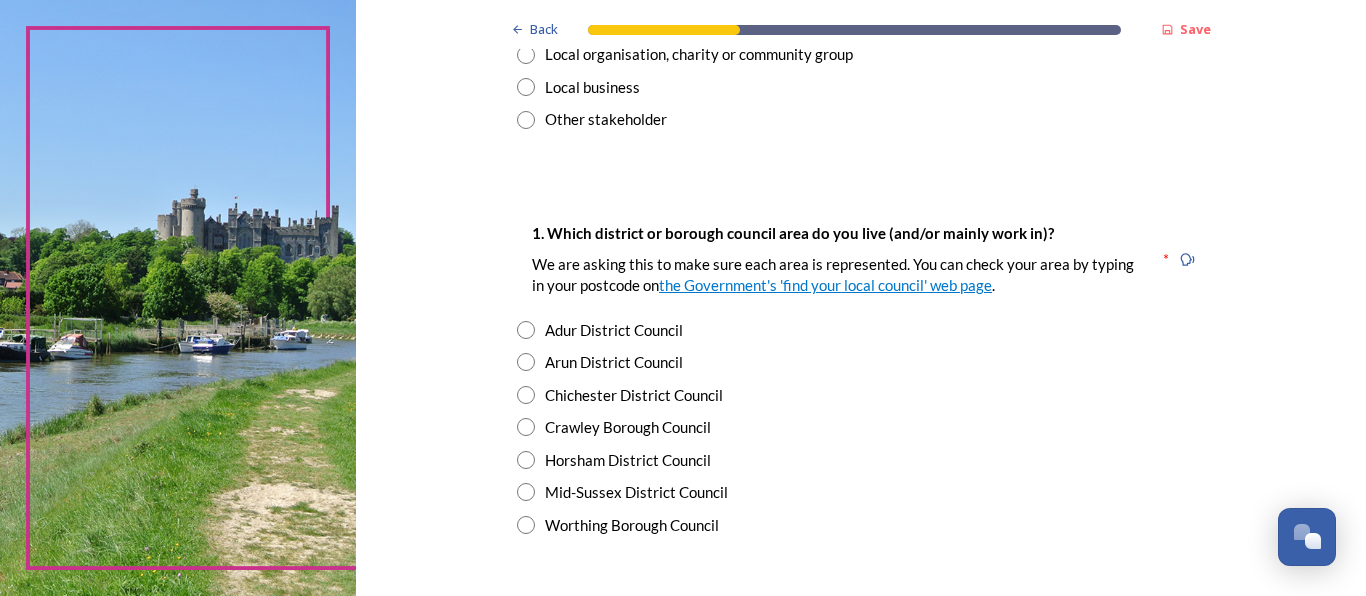 click at bounding box center (526, 362) 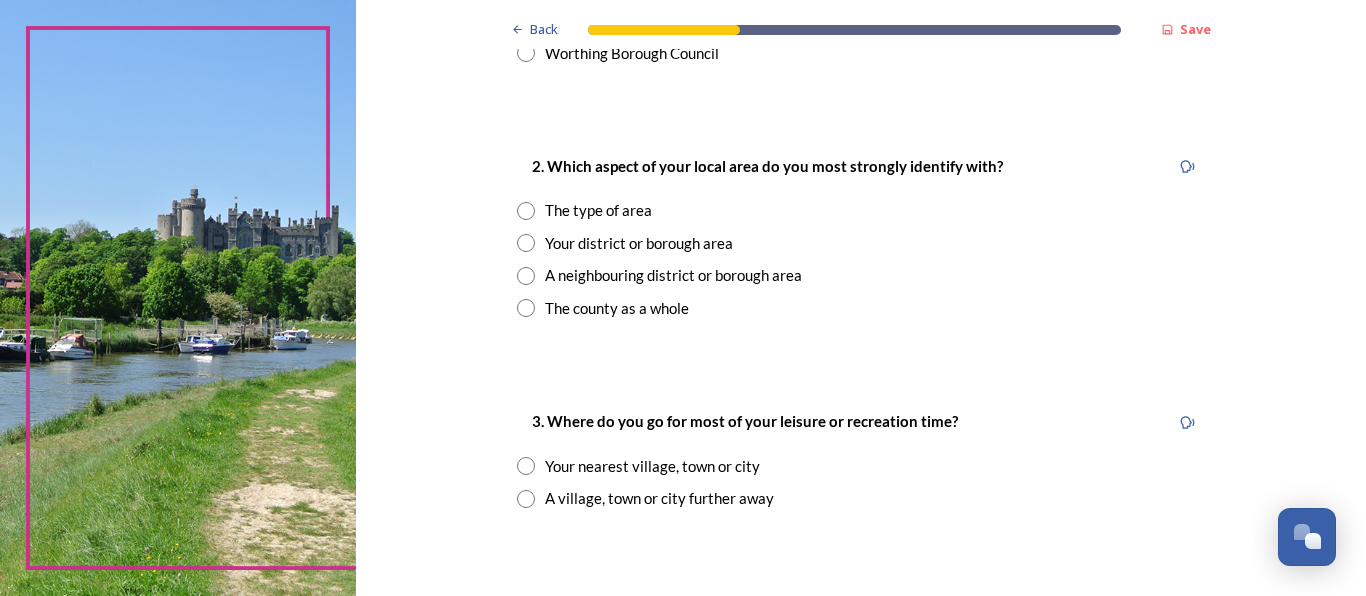 scroll, scrollTop: 740, scrollLeft: 0, axis: vertical 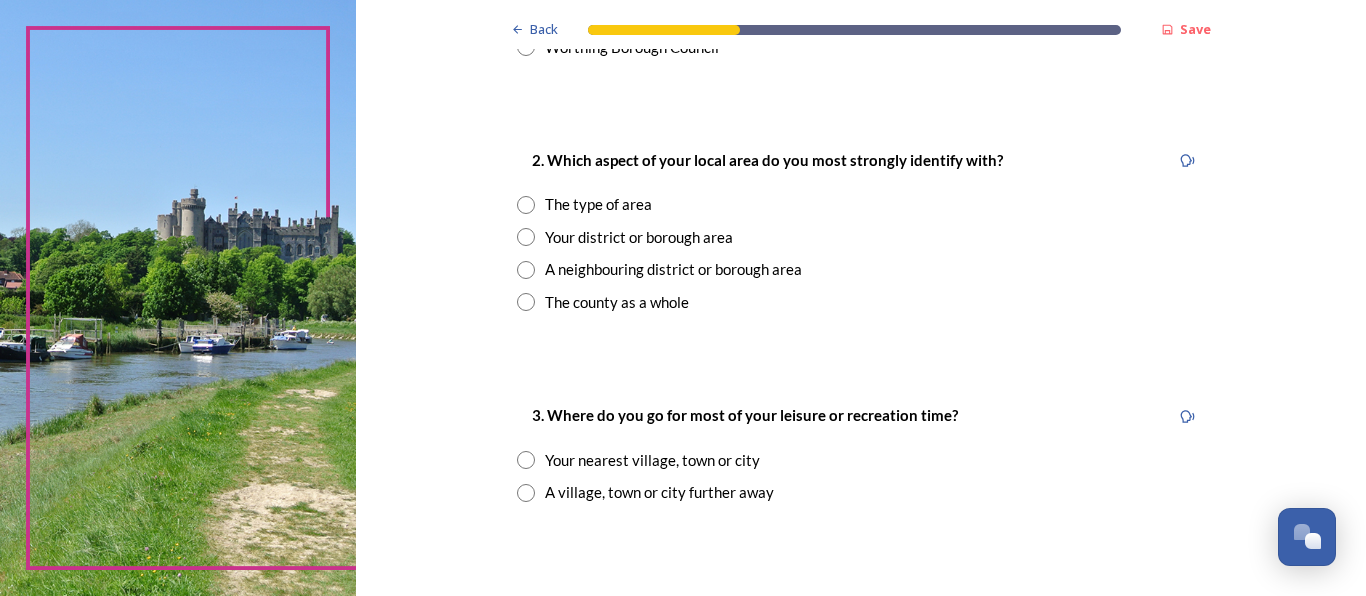 click on "Your district or borough area" at bounding box center [861, 237] 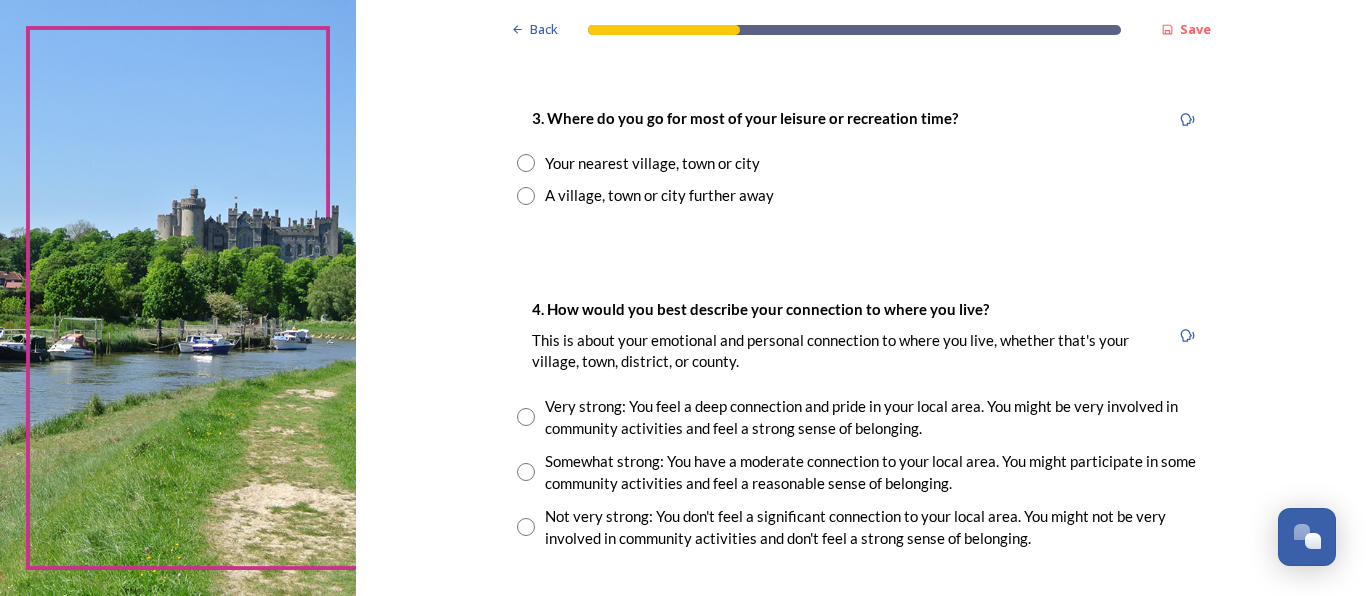 scroll, scrollTop: 1038, scrollLeft: 0, axis: vertical 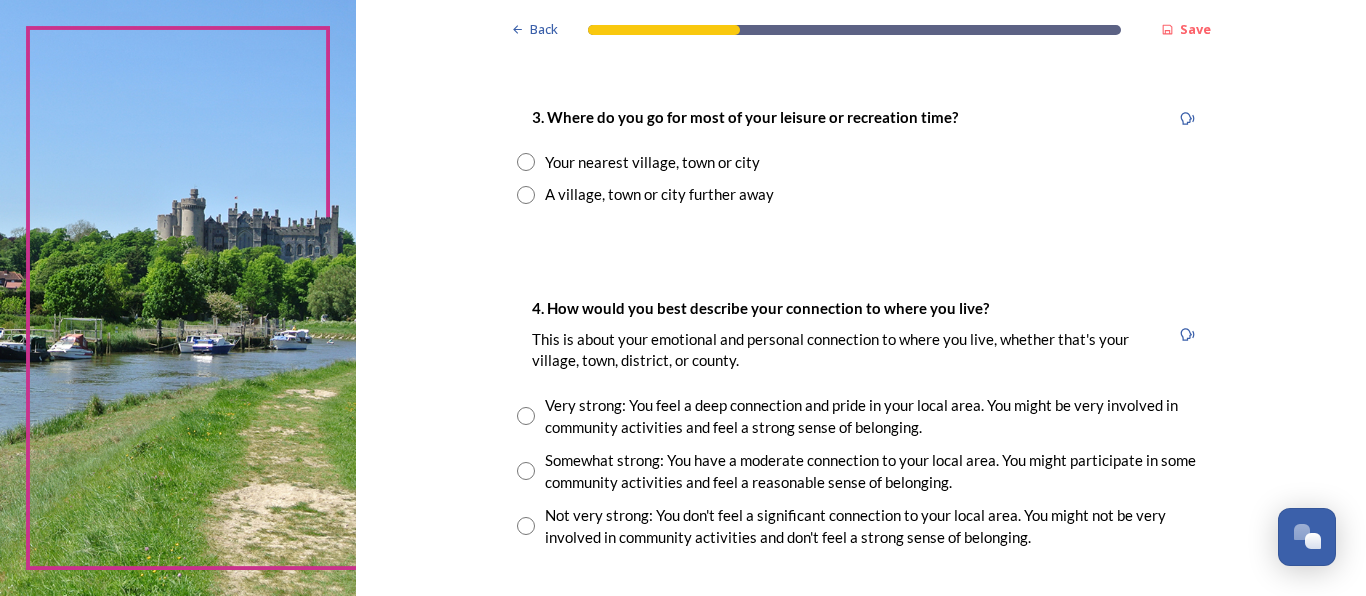 click at bounding box center [526, 162] 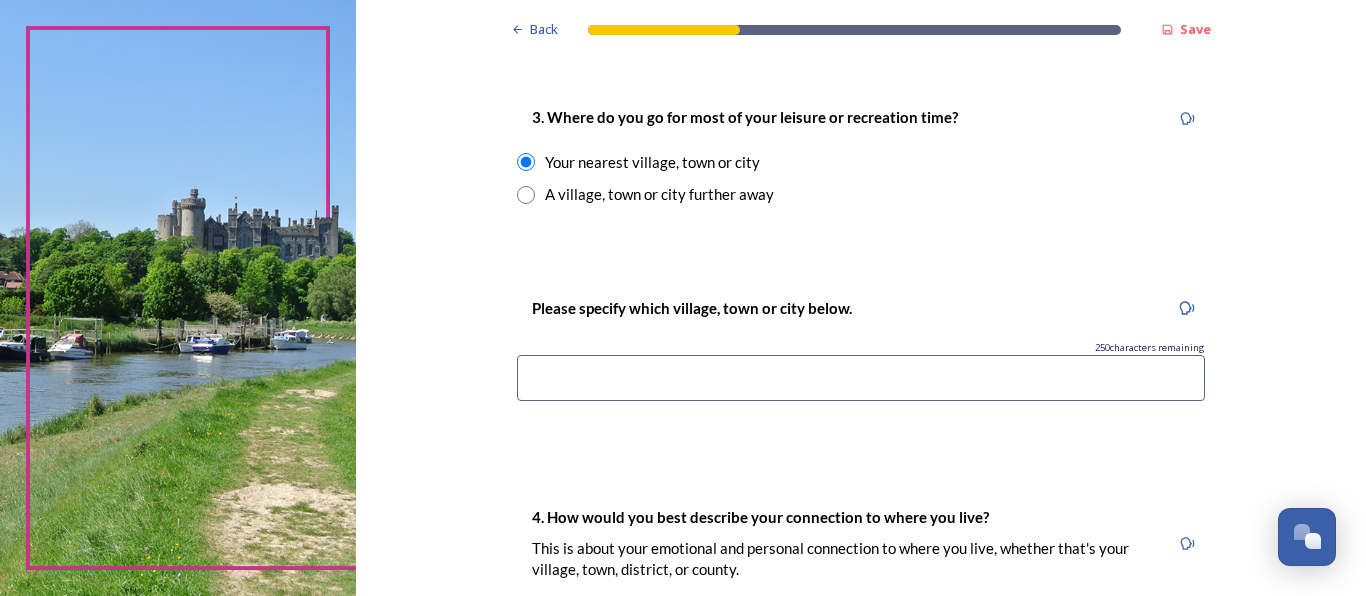 scroll, scrollTop: 0, scrollLeft: 1, axis: horizontal 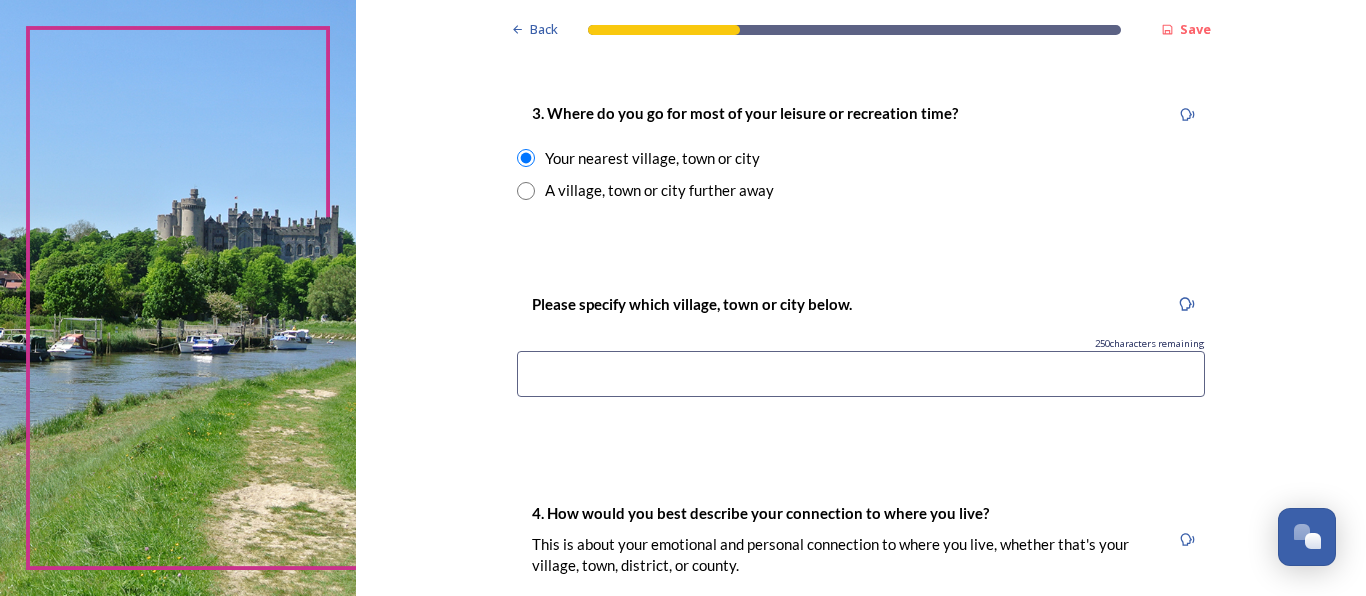 click at bounding box center (861, 374) 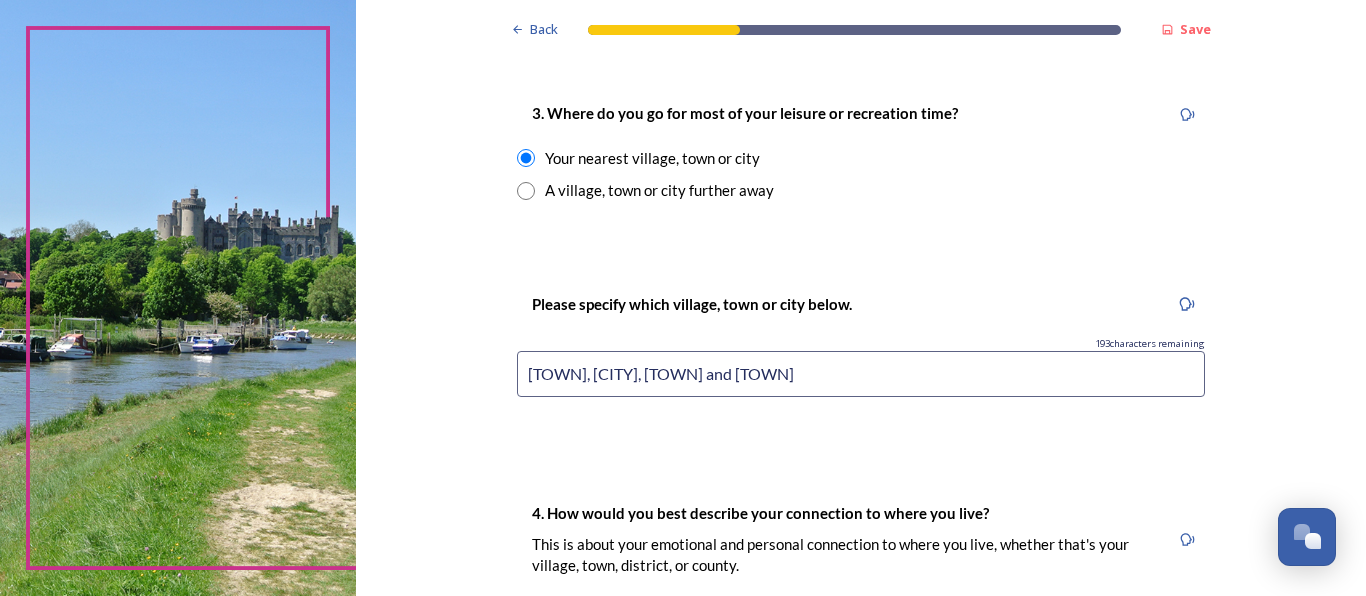 click on "[TOWN], [CITY], [TOWN] and [TOWN]" at bounding box center (861, 374) 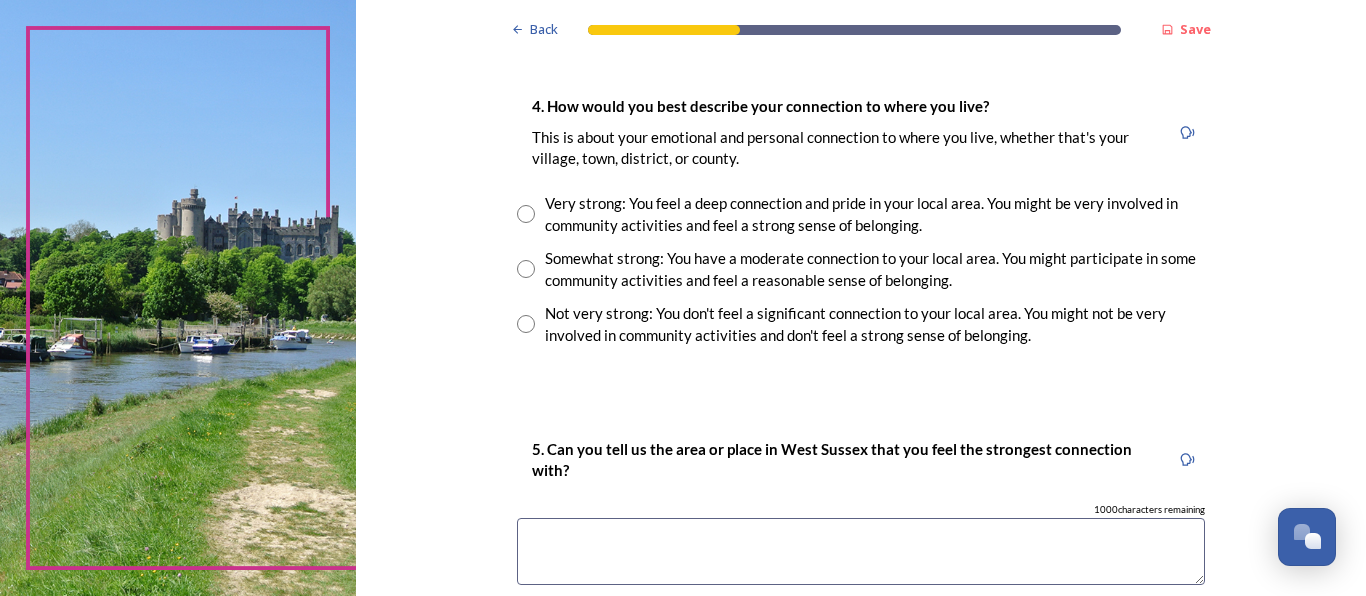scroll, scrollTop: 1452, scrollLeft: 0, axis: vertical 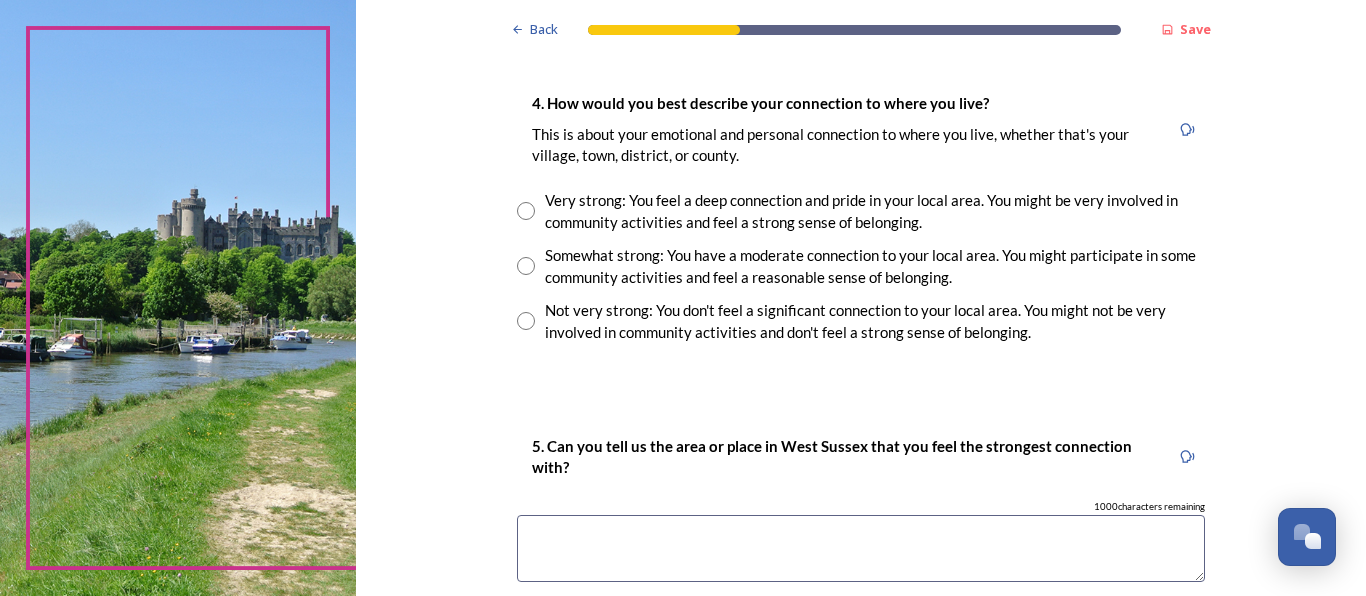 type on "[CITY], [CITY], [CITY] , [CITY]" 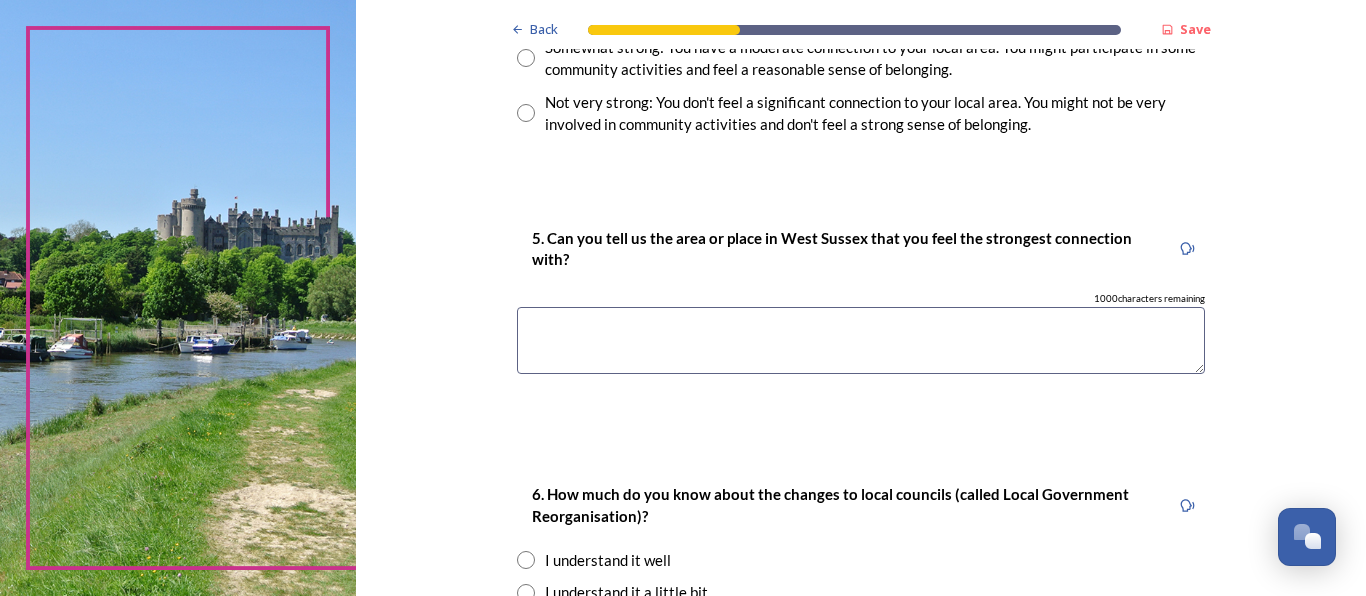 scroll, scrollTop: 1667, scrollLeft: 0, axis: vertical 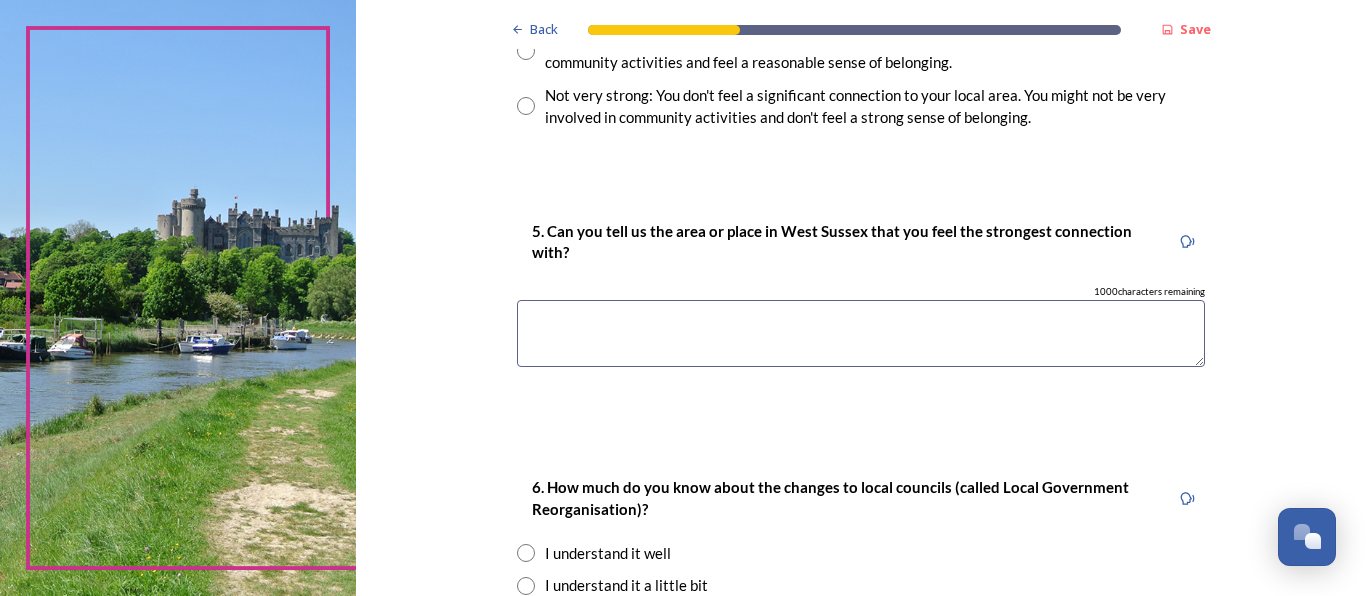 click at bounding box center [861, 333] 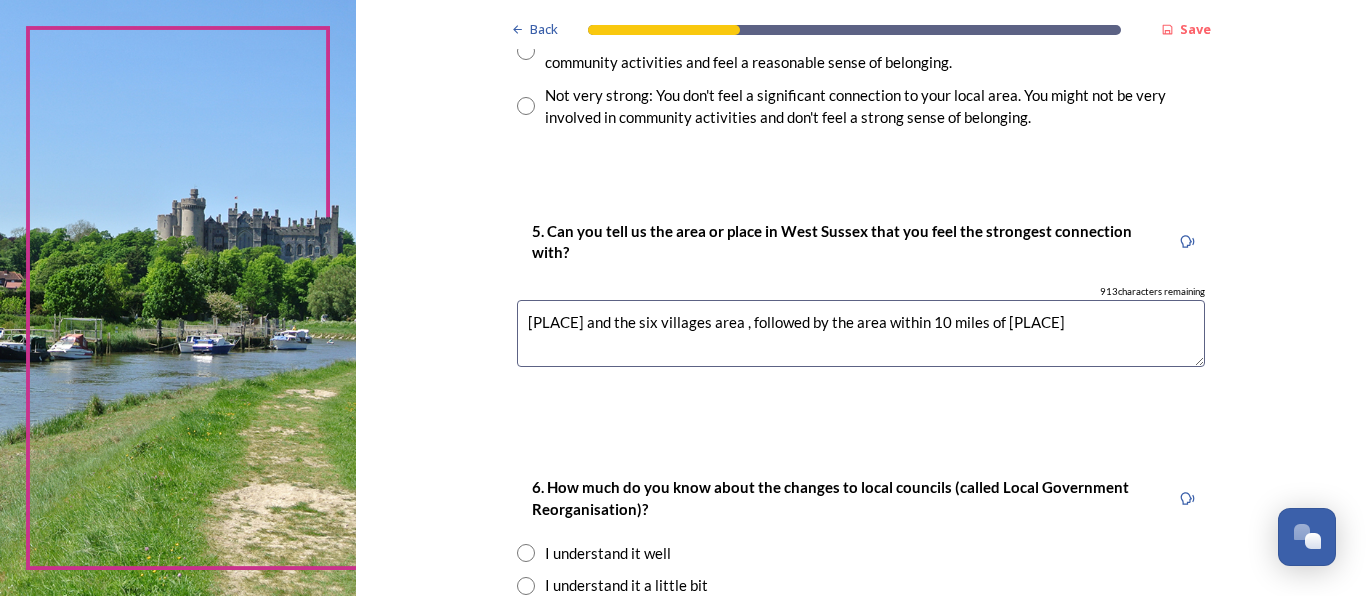 click on "[PLACE] and the six villages area , followed by the area within 10 miles of [PLACE]" at bounding box center (861, 333) 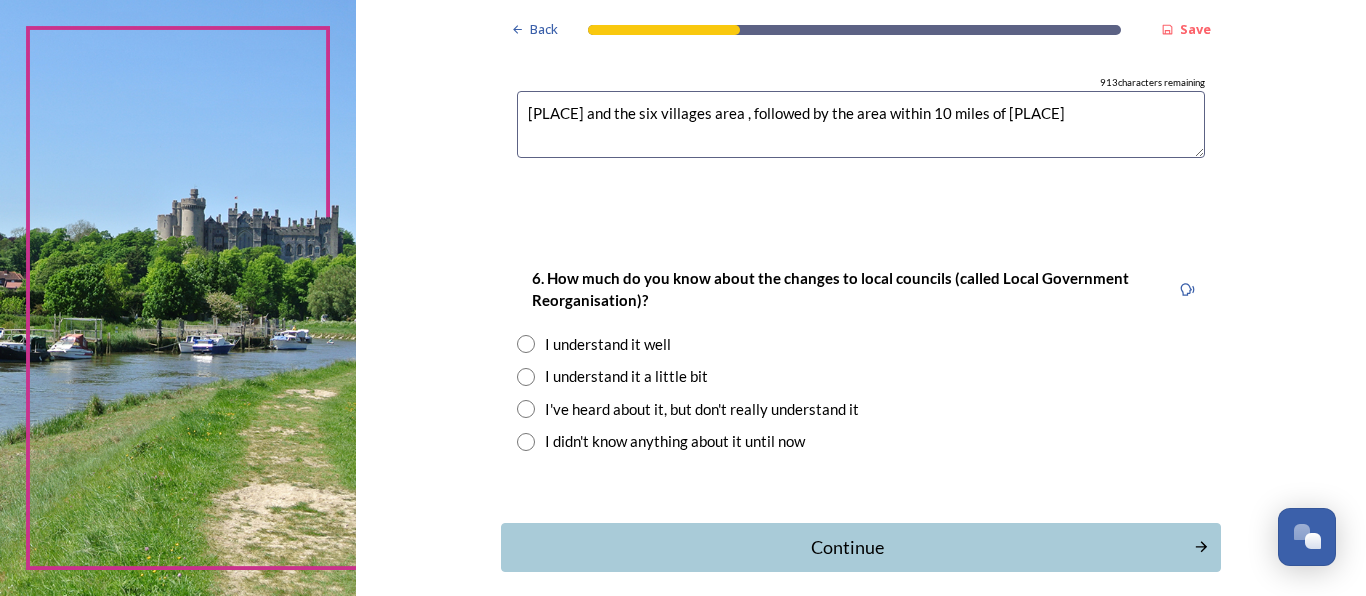 scroll, scrollTop: 1866, scrollLeft: 0, axis: vertical 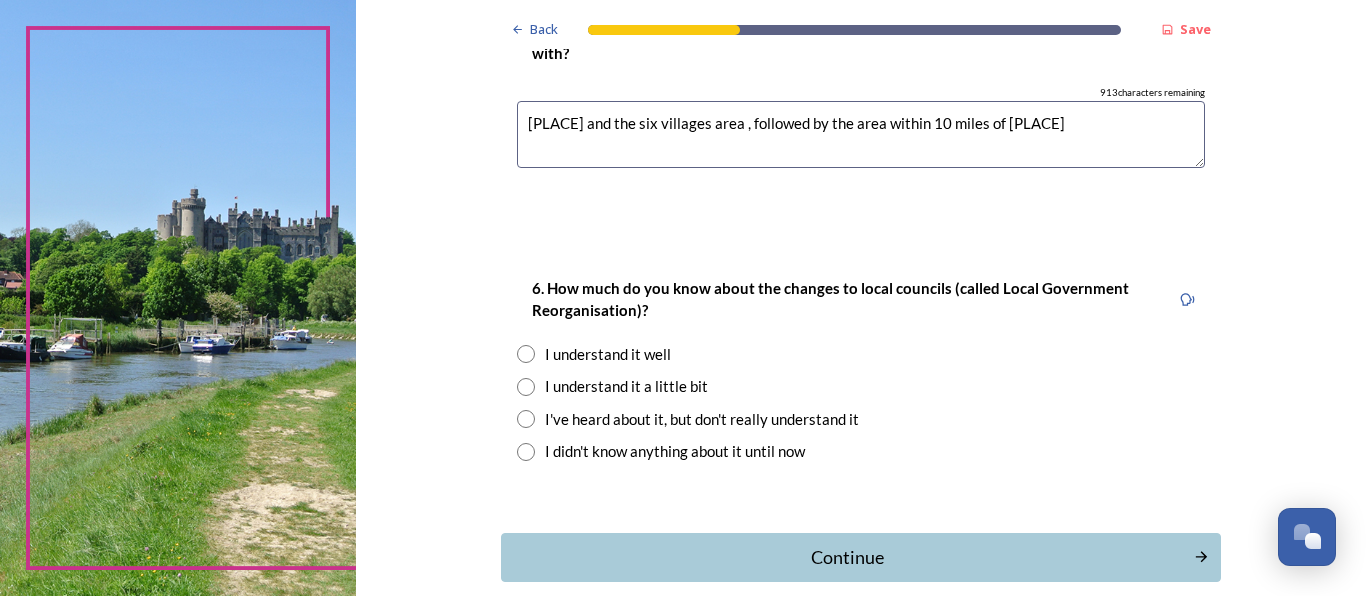type on "[PLACE] and the six villages area , followed by the area within 10 miles of [PLACE]" 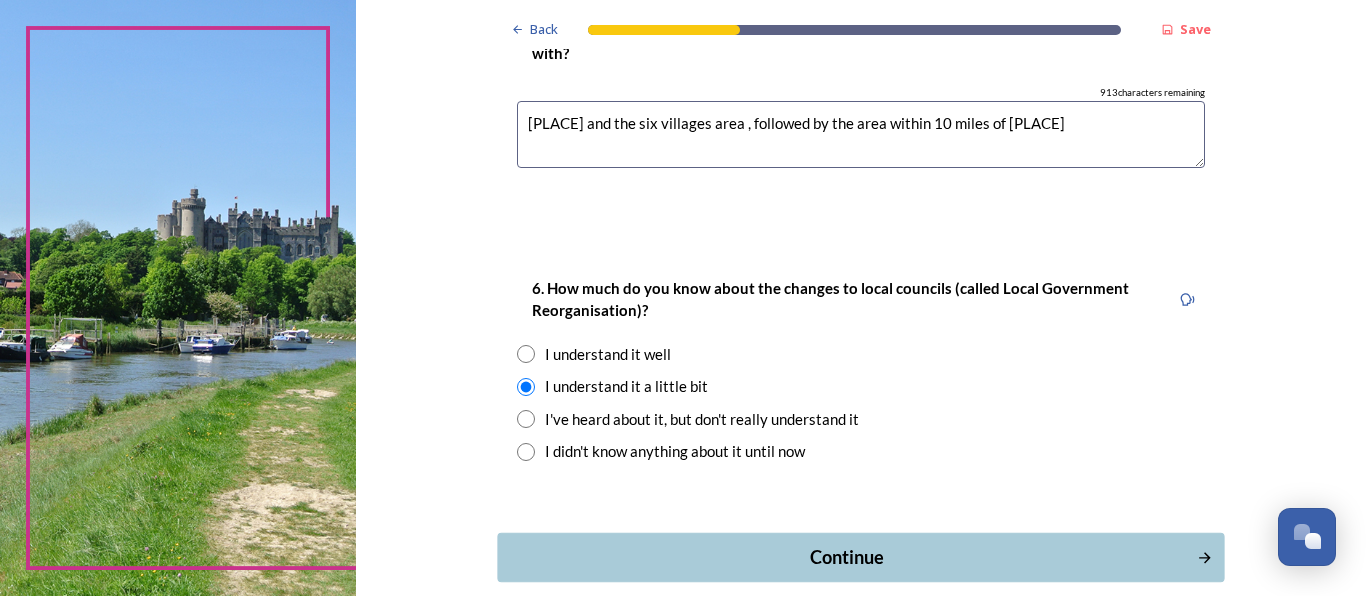 click on "Continue" at bounding box center (847, 557) 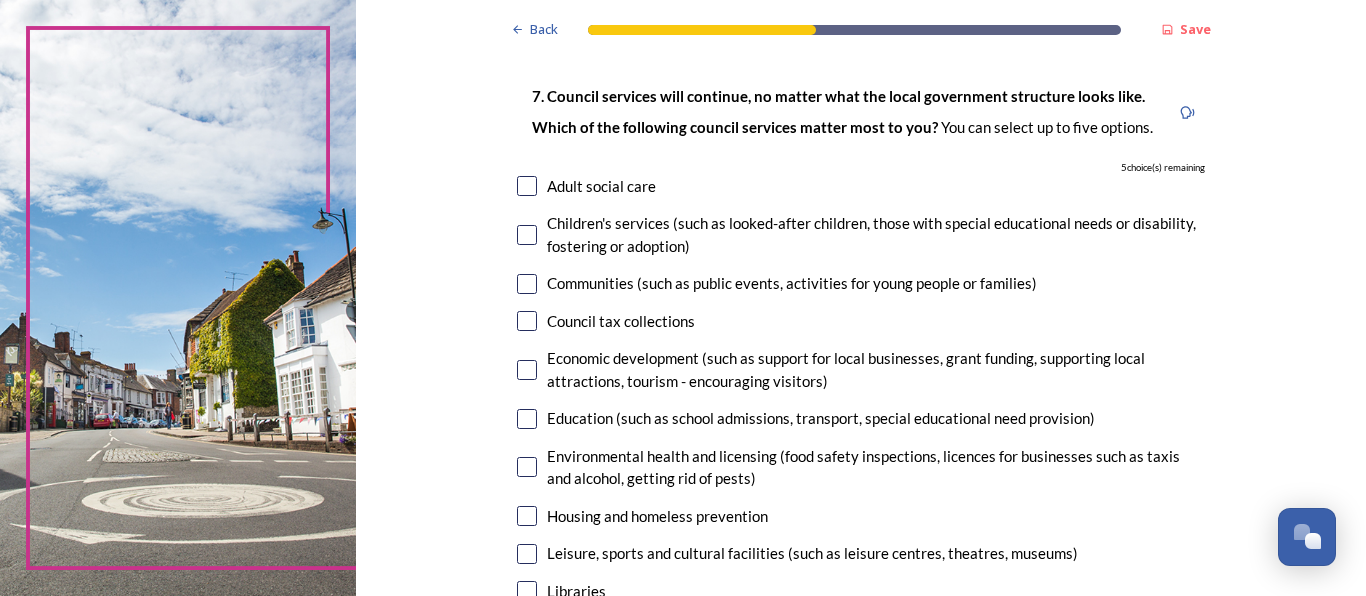 scroll, scrollTop: 114, scrollLeft: 0, axis: vertical 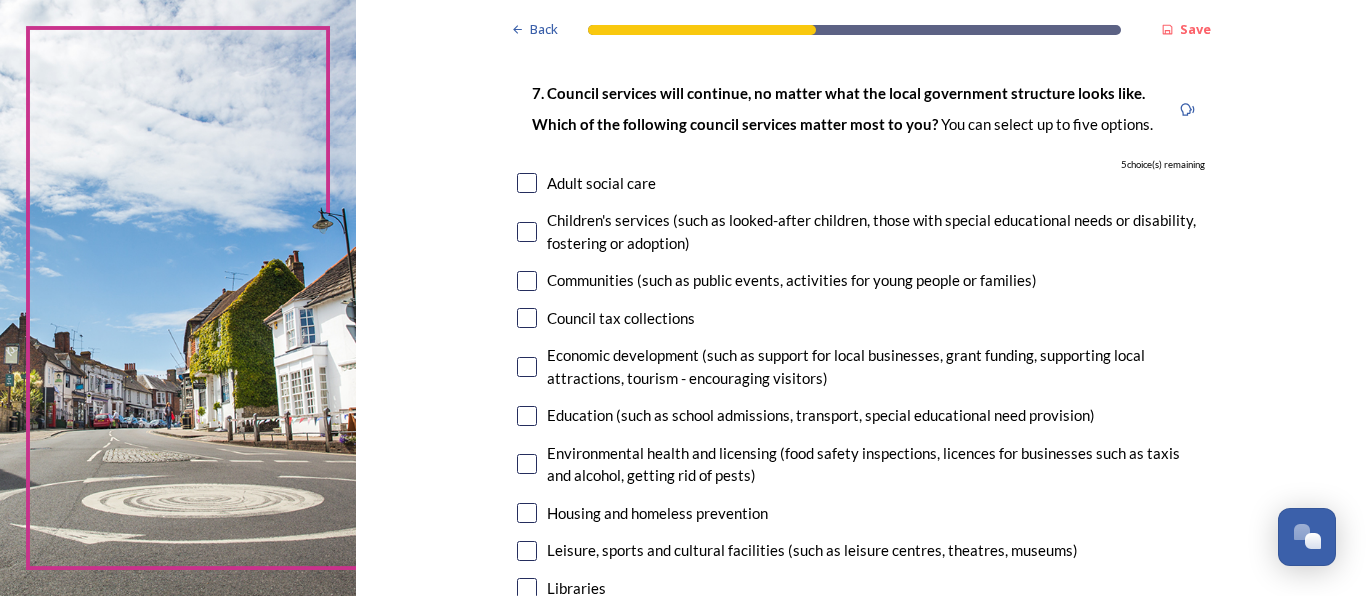click at bounding box center [527, 588] 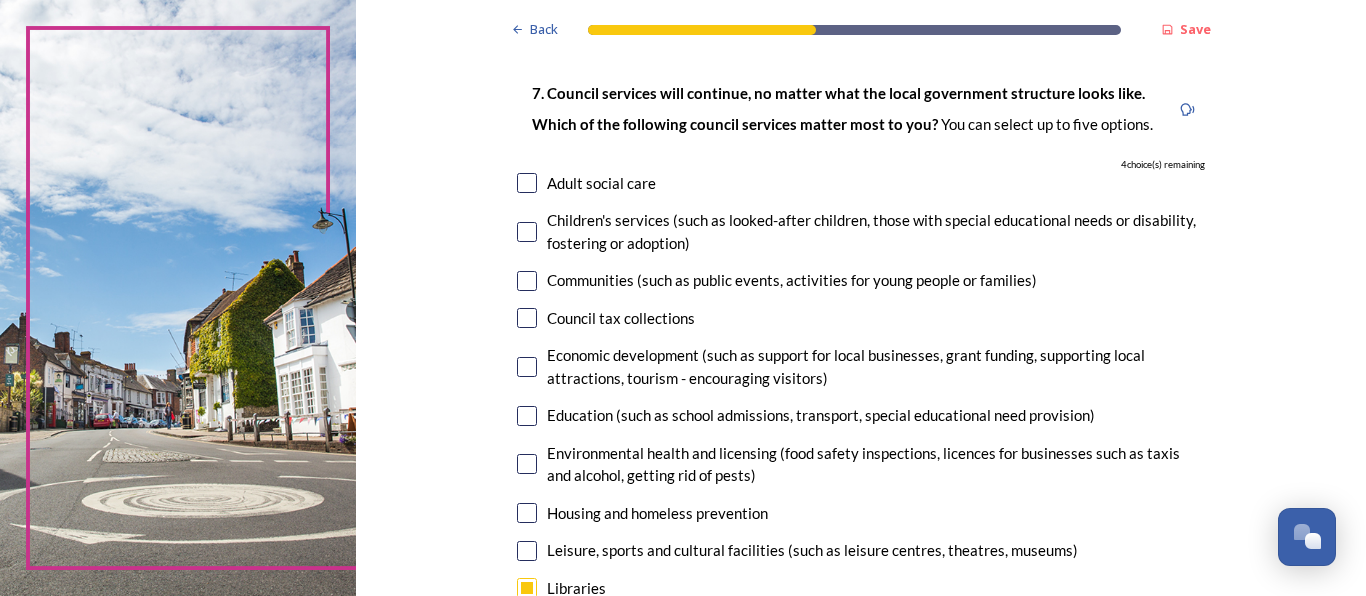 click at bounding box center (527, 513) 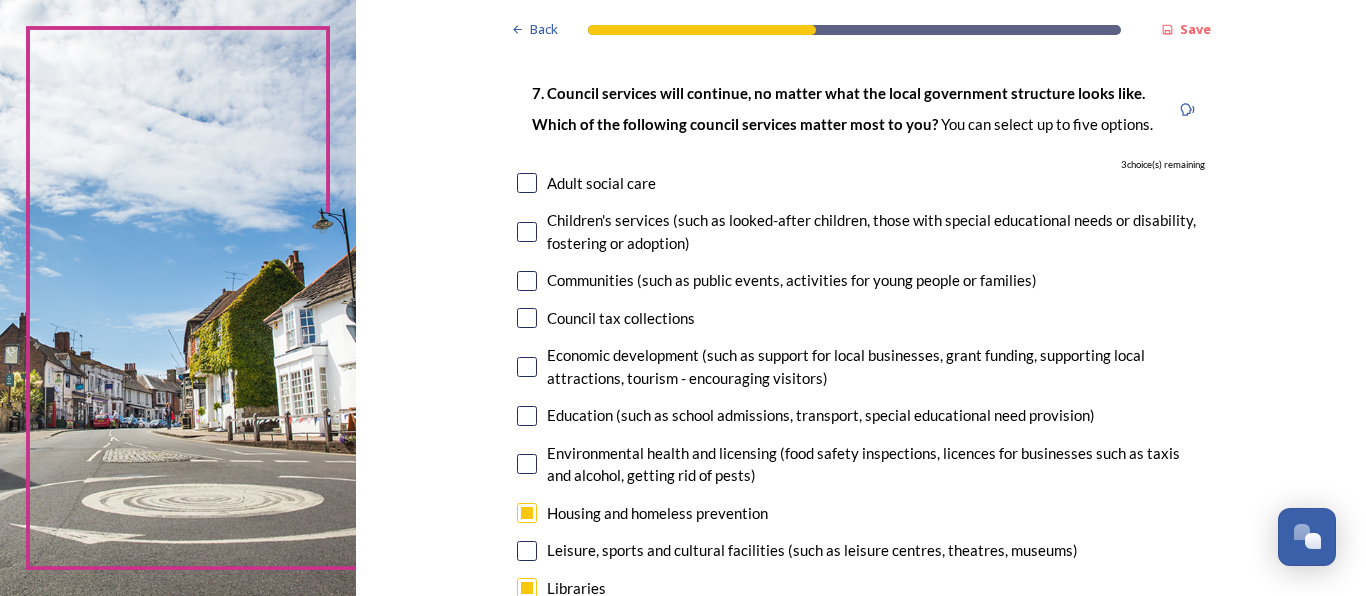 click at bounding box center [527, 416] 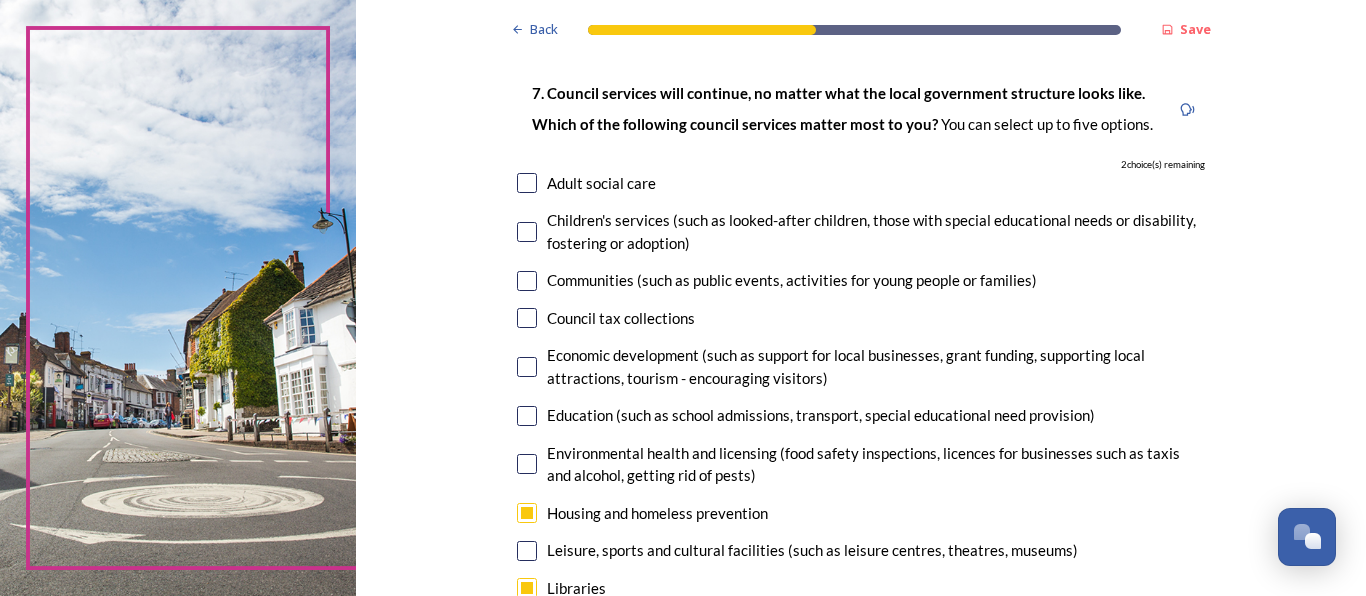 checkbox on "true" 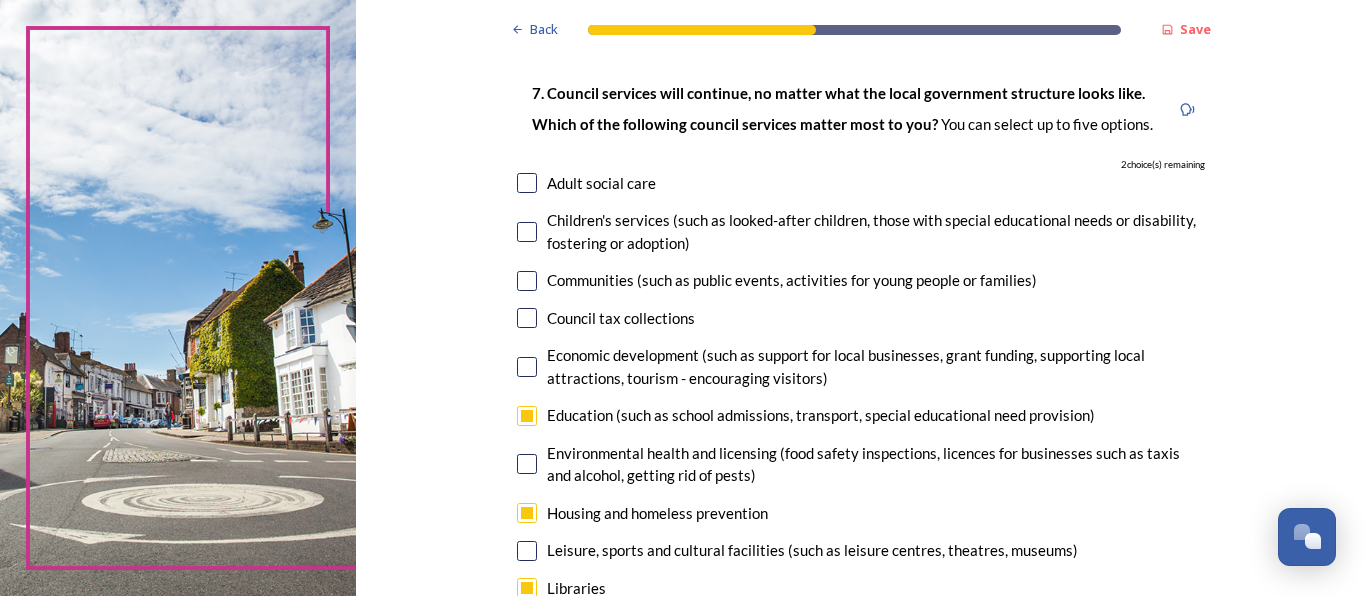 click at bounding box center (527, 551) 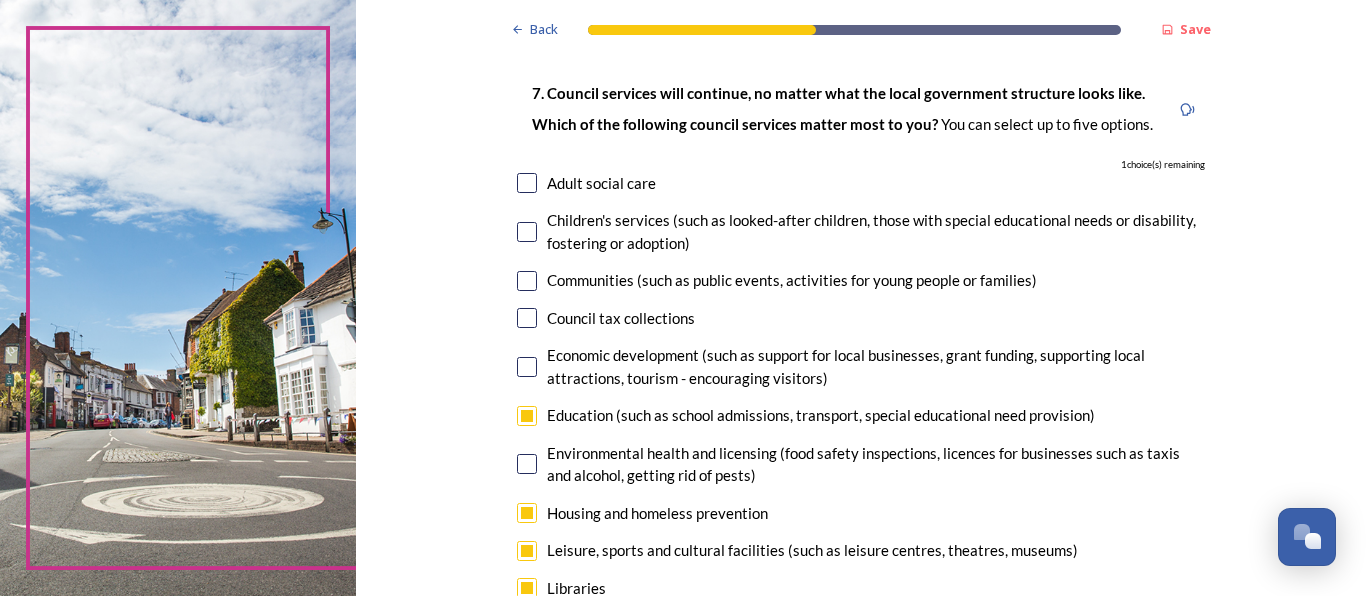 click at bounding box center (527, 281) 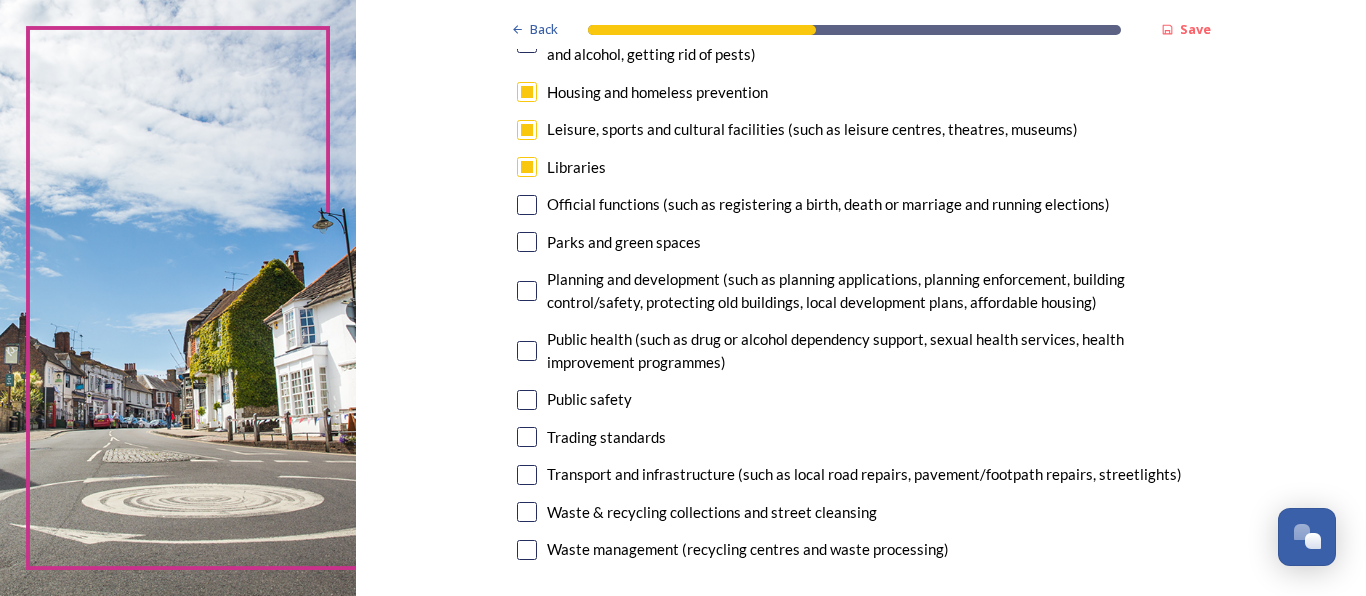 scroll, scrollTop: 537, scrollLeft: 0, axis: vertical 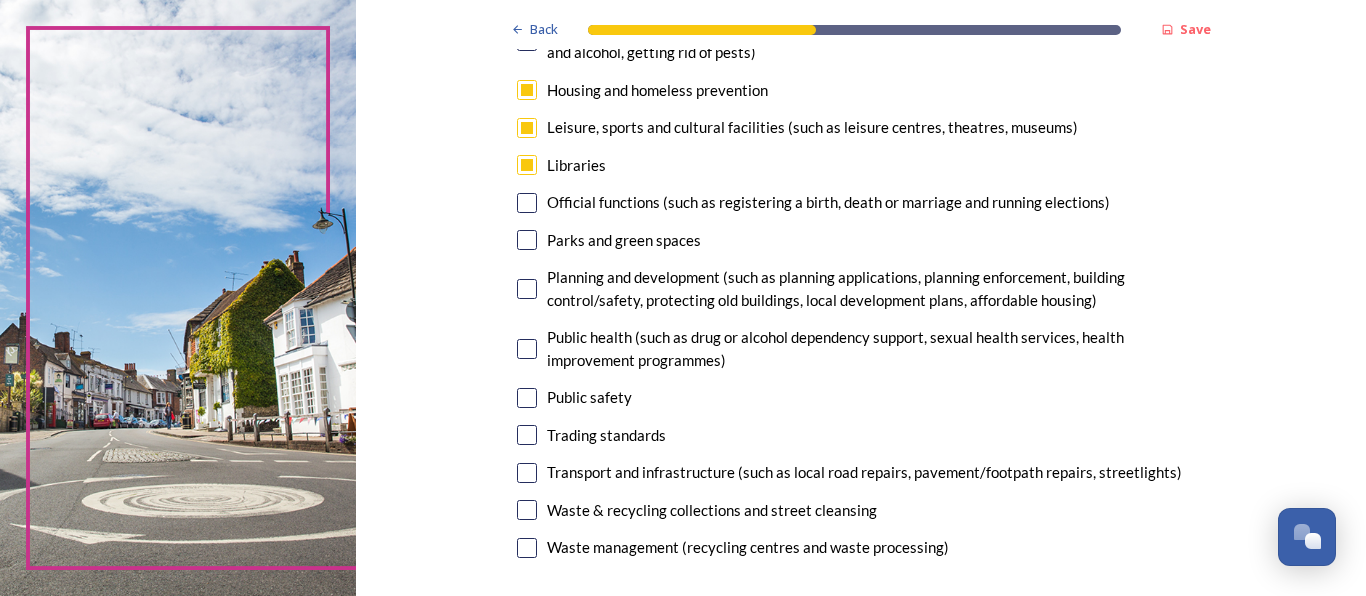 click at bounding box center (527, 473) 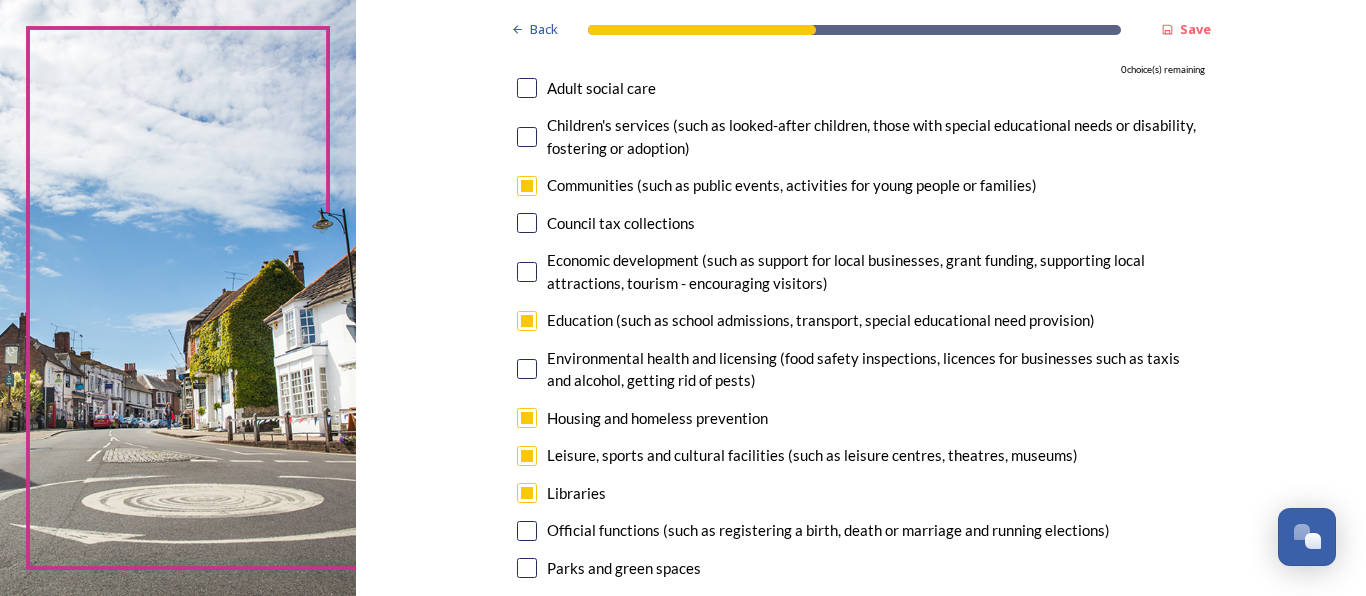 scroll, scrollTop: 206, scrollLeft: 0, axis: vertical 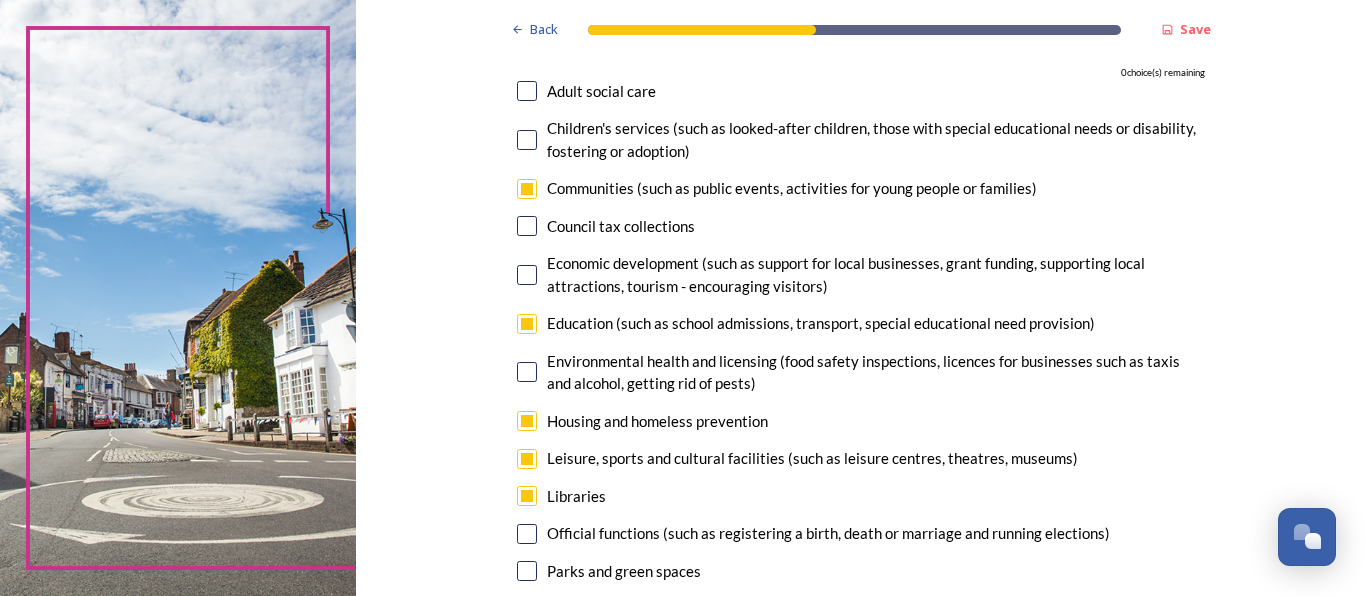 click at bounding box center (527, 189) 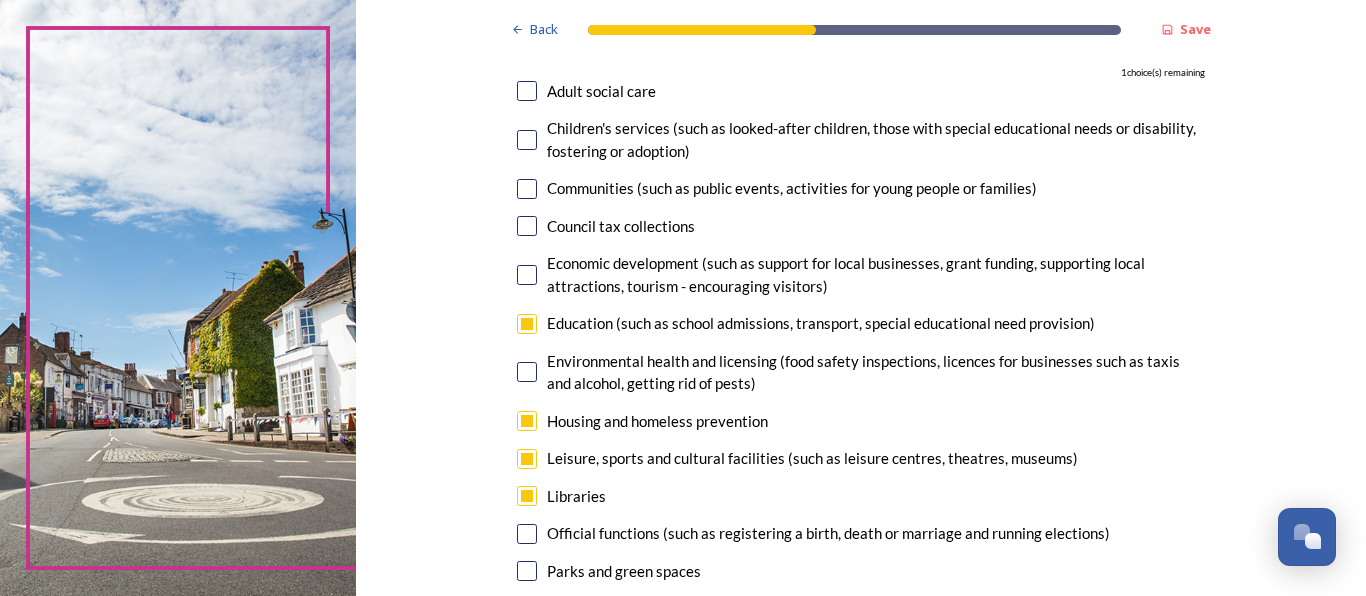 scroll, scrollTop: 0, scrollLeft: 0, axis: both 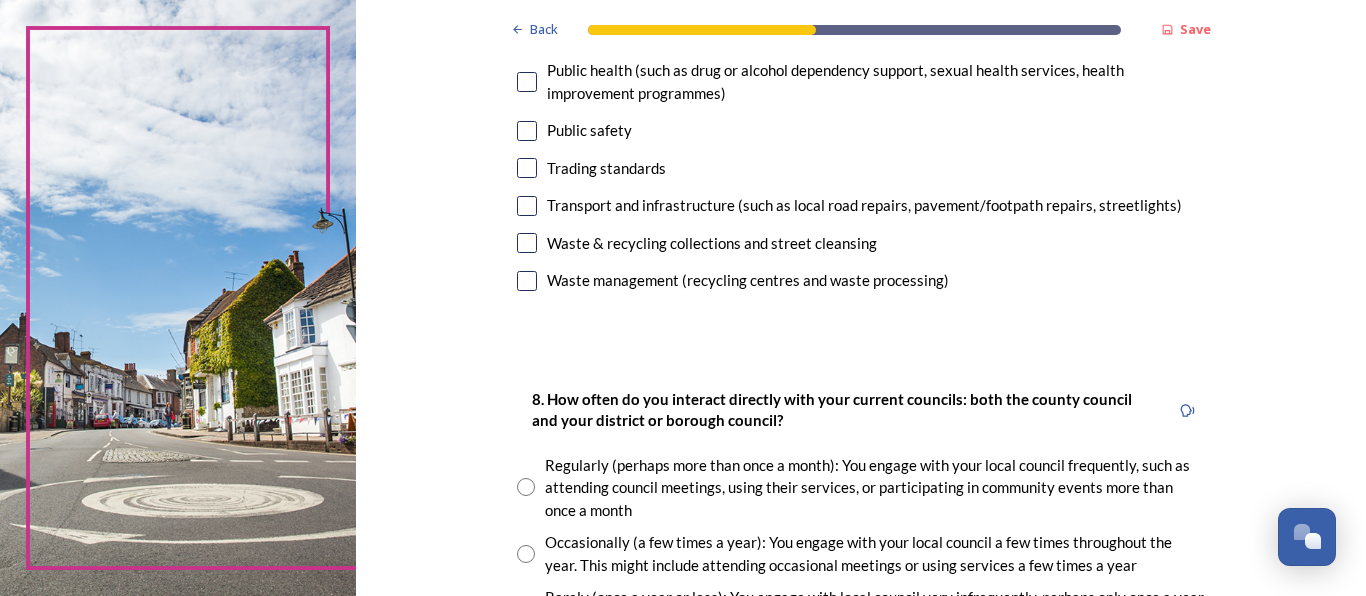 click on "Waste management (recycling centres and waste processing)" at bounding box center [861, 280] 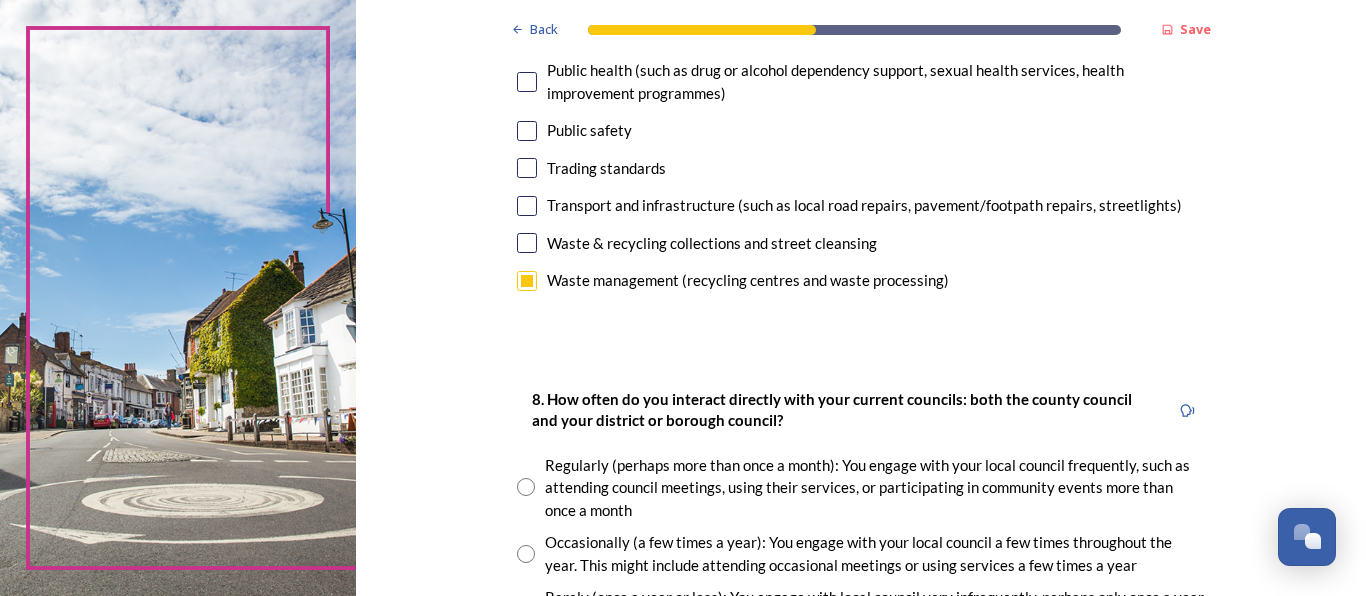 checkbox on "true" 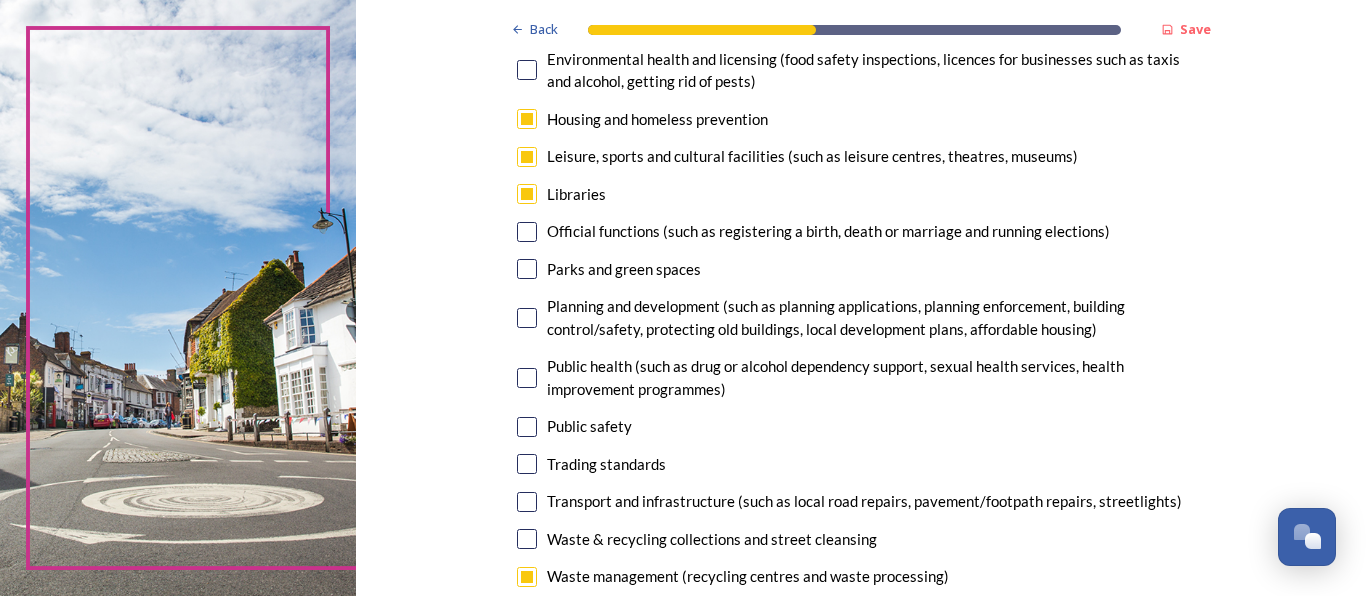 scroll, scrollTop: 495, scrollLeft: 0, axis: vertical 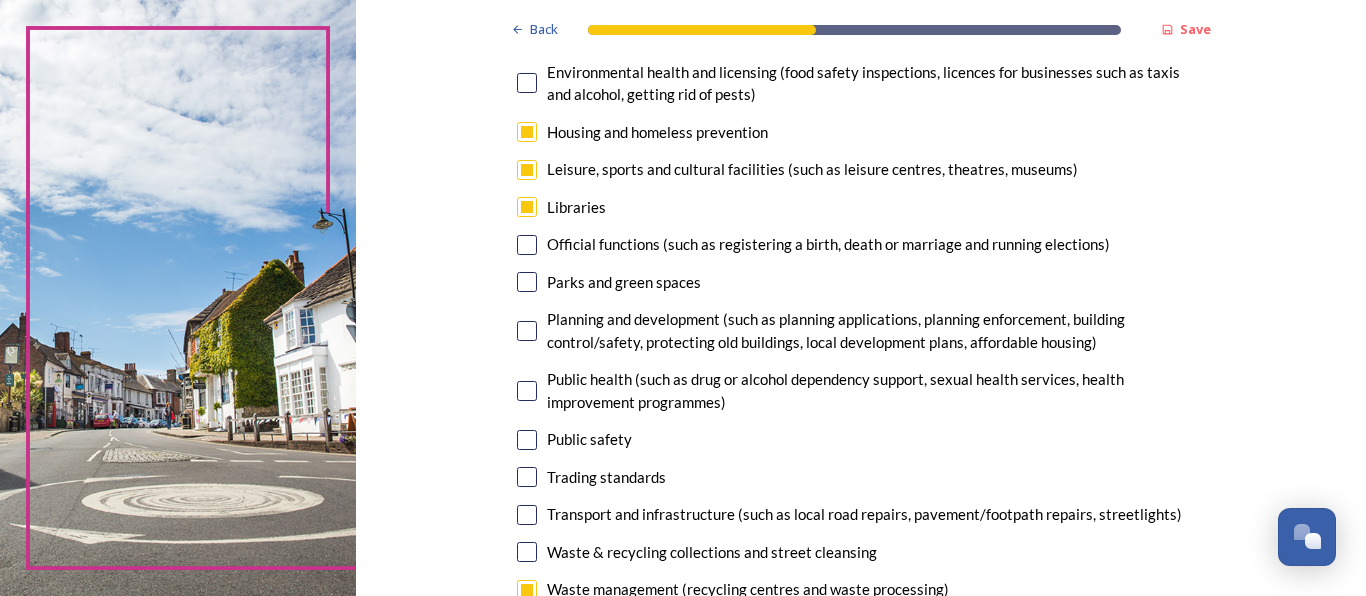 click at bounding box center [527, 170] 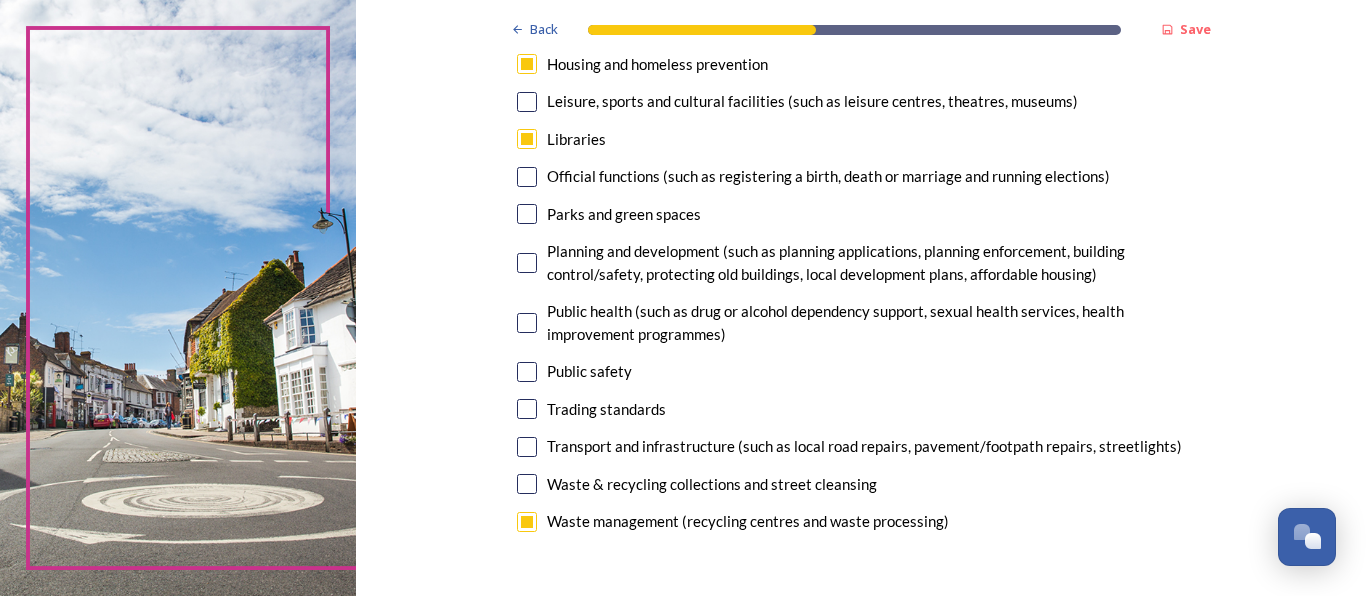 scroll, scrollTop: 568, scrollLeft: 0, axis: vertical 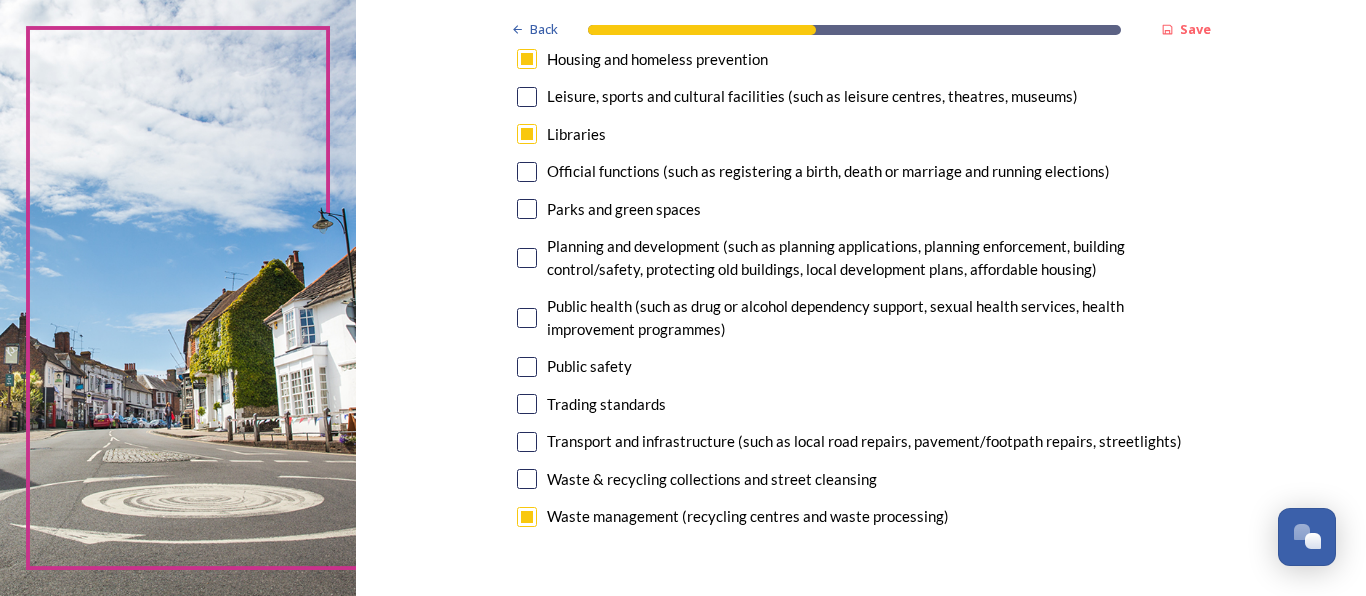 click at bounding box center (527, 442) 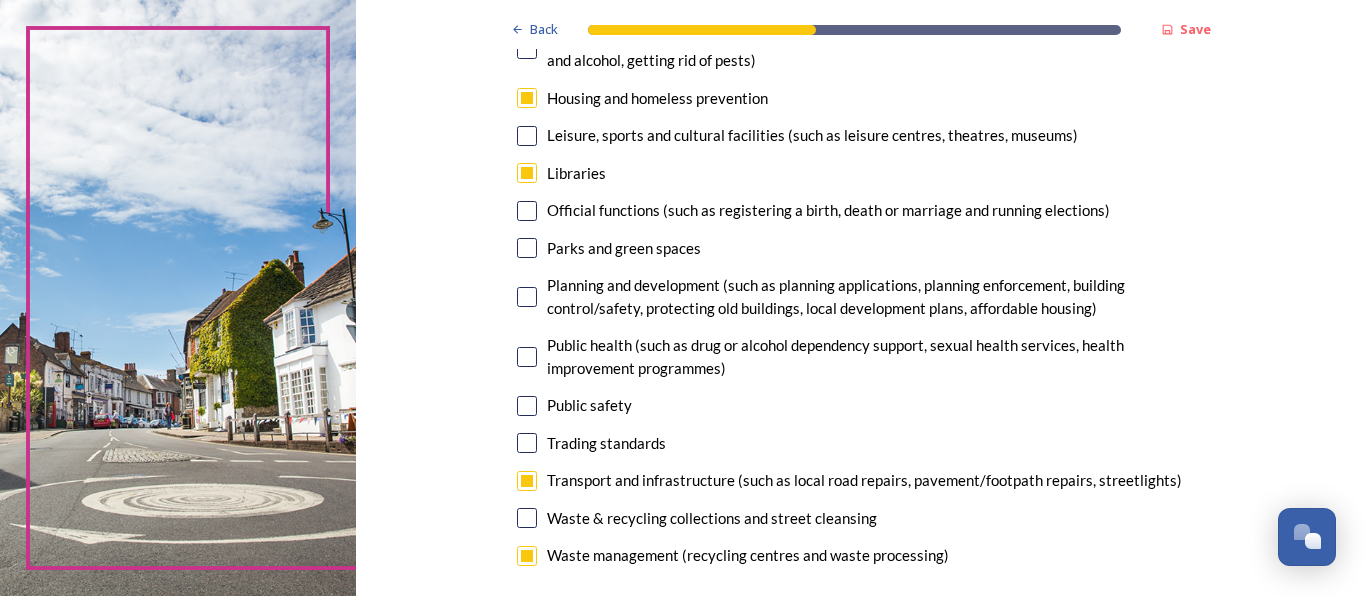 scroll, scrollTop: 528, scrollLeft: 0, axis: vertical 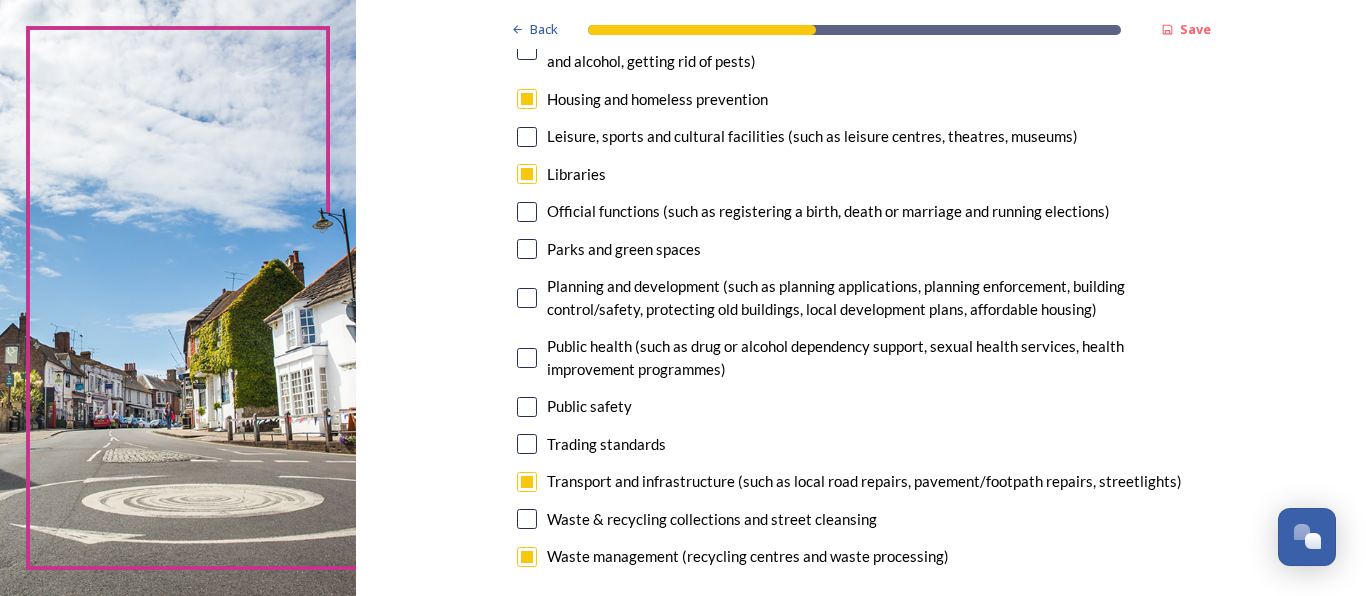 click at bounding box center (527, 298) 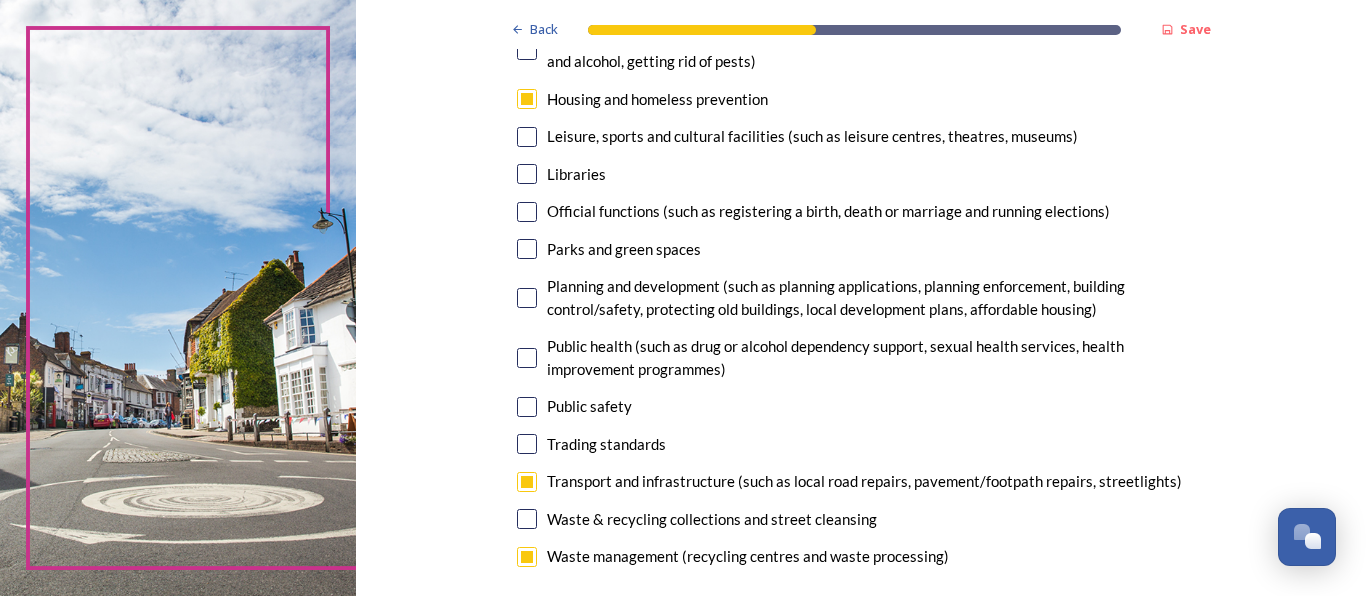click at bounding box center [527, 298] 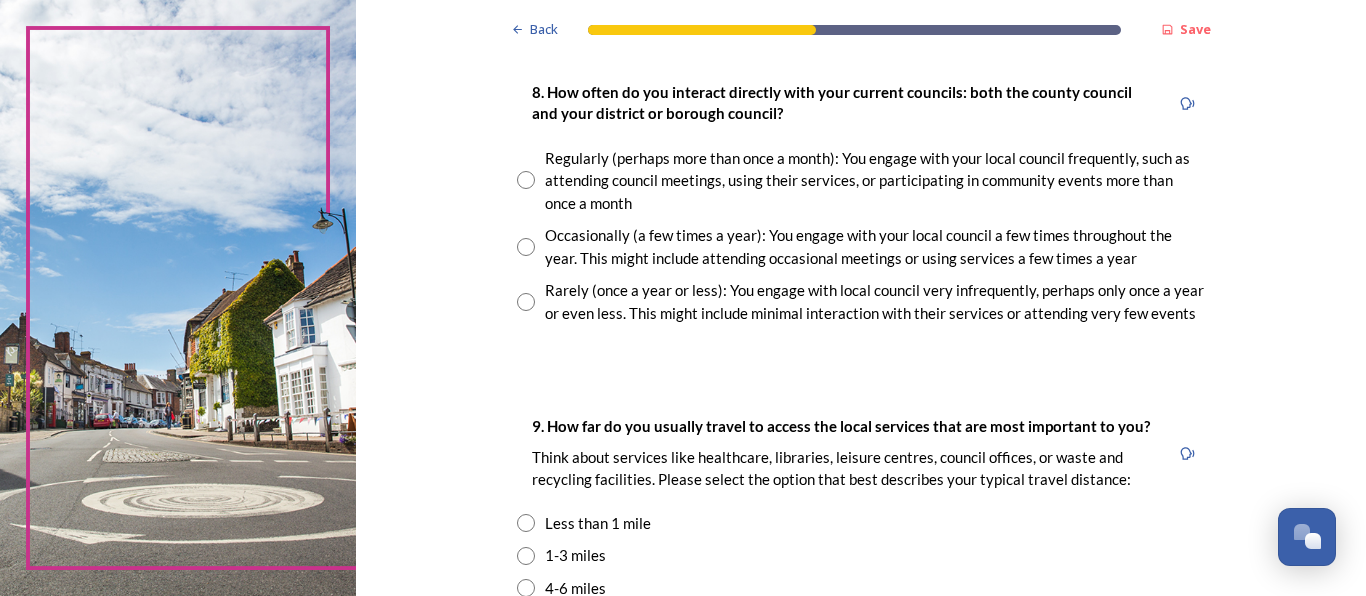 scroll, scrollTop: 1102, scrollLeft: 0, axis: vertical 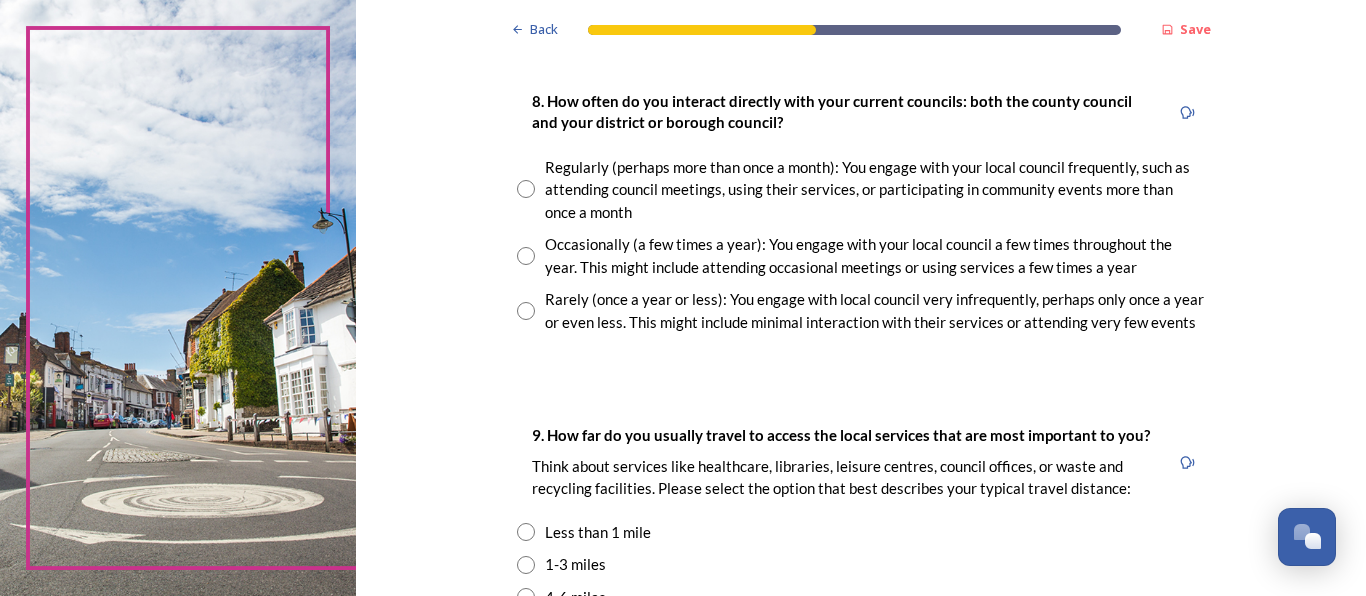 click at bounding box center [526, 256] 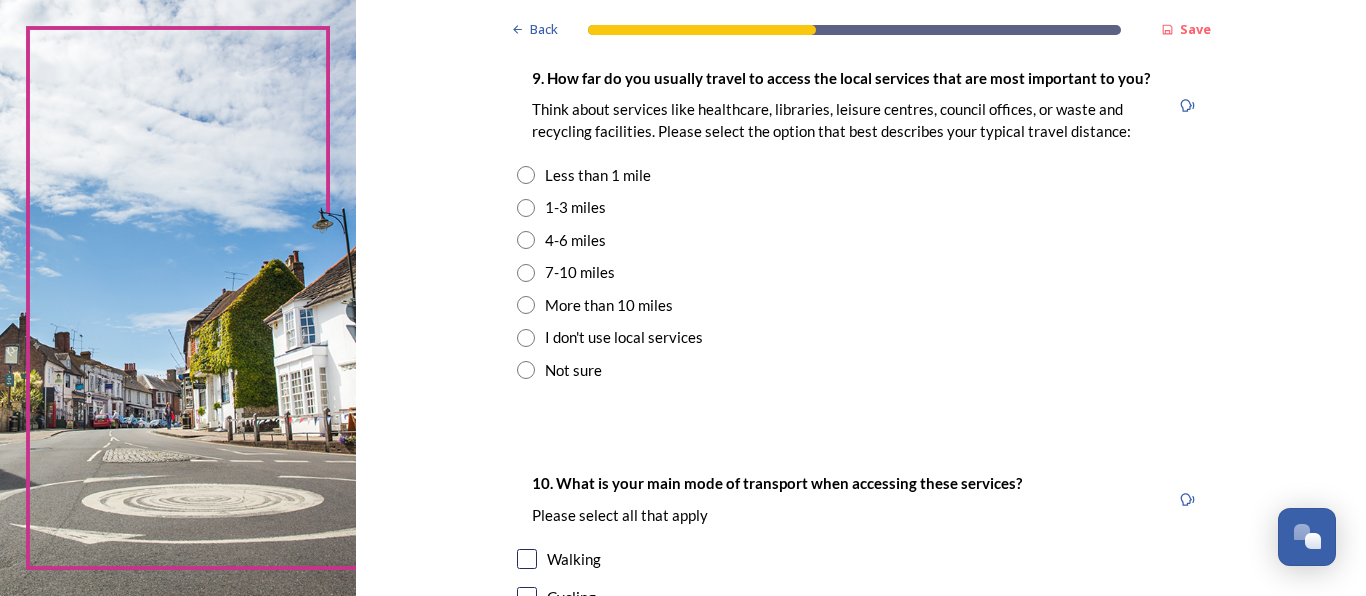 scroll, scrollTop: 1458, scrollLeft: 0, axis: vertical 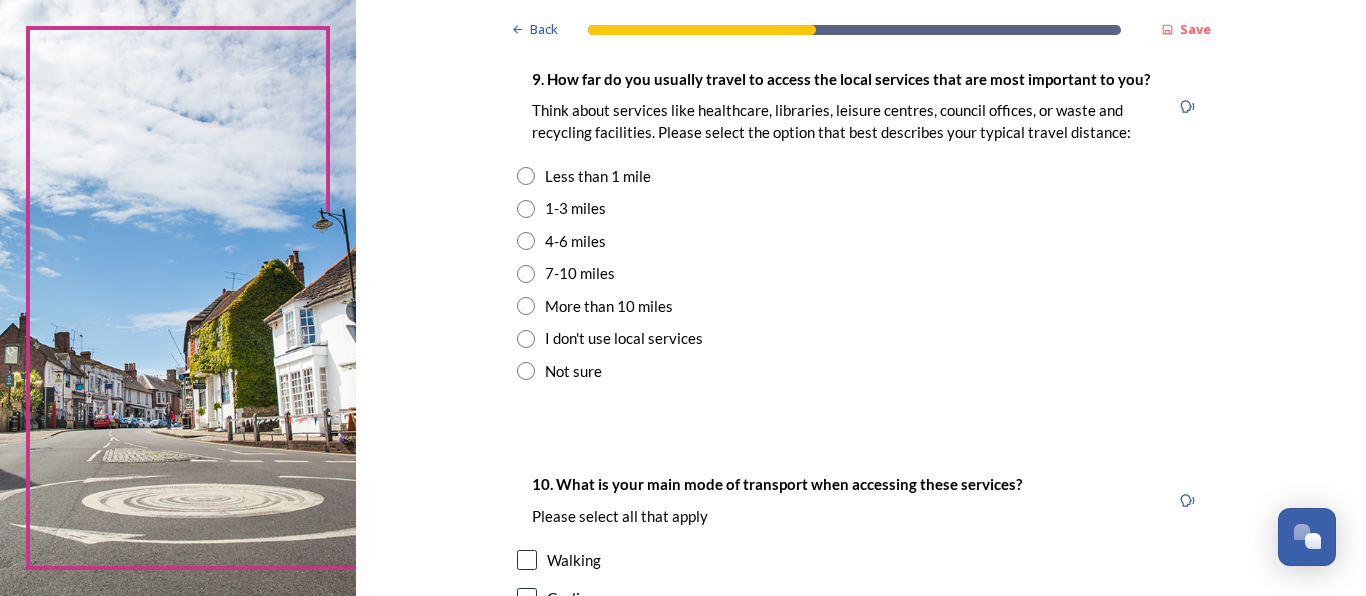 click at bounding box center (526, 274) 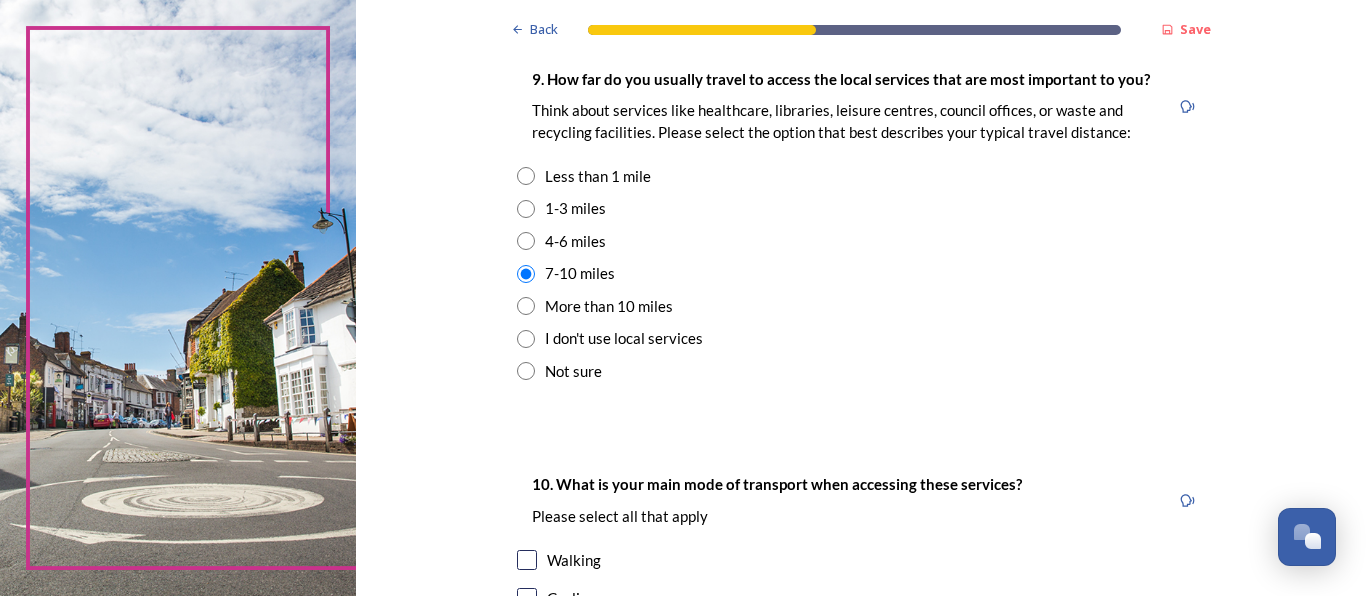 scroll, scrollTop: 0, scrollLeft: 0, axis: both 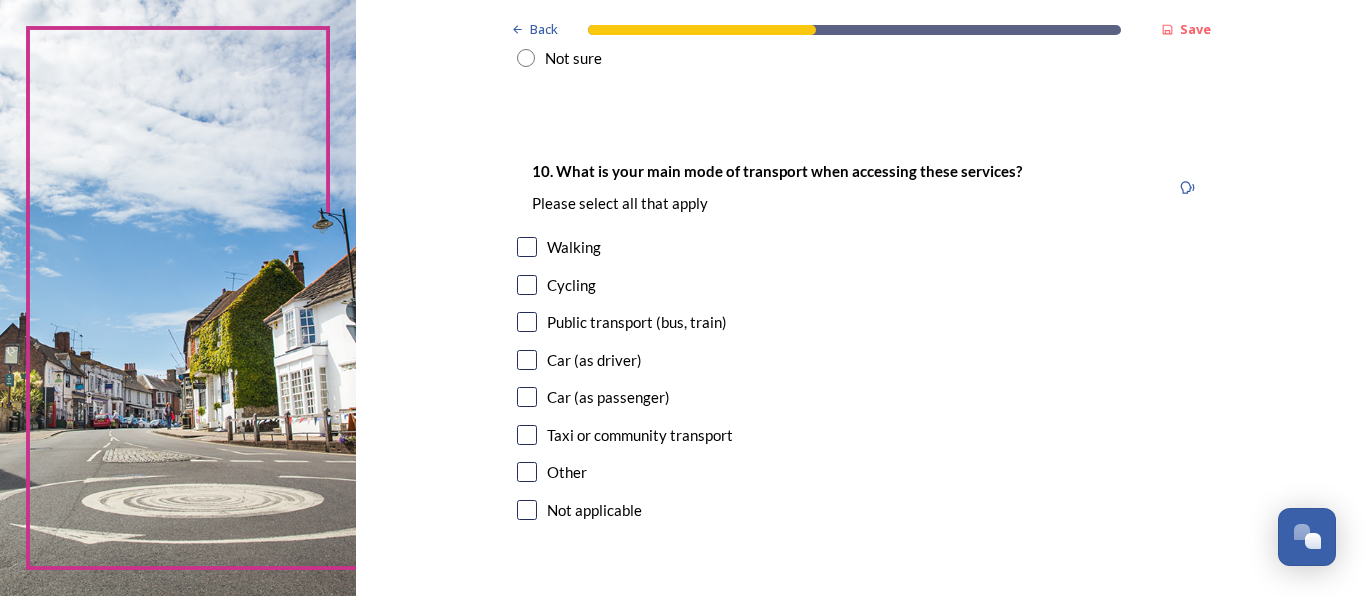 click at bounding box center (527, 322) 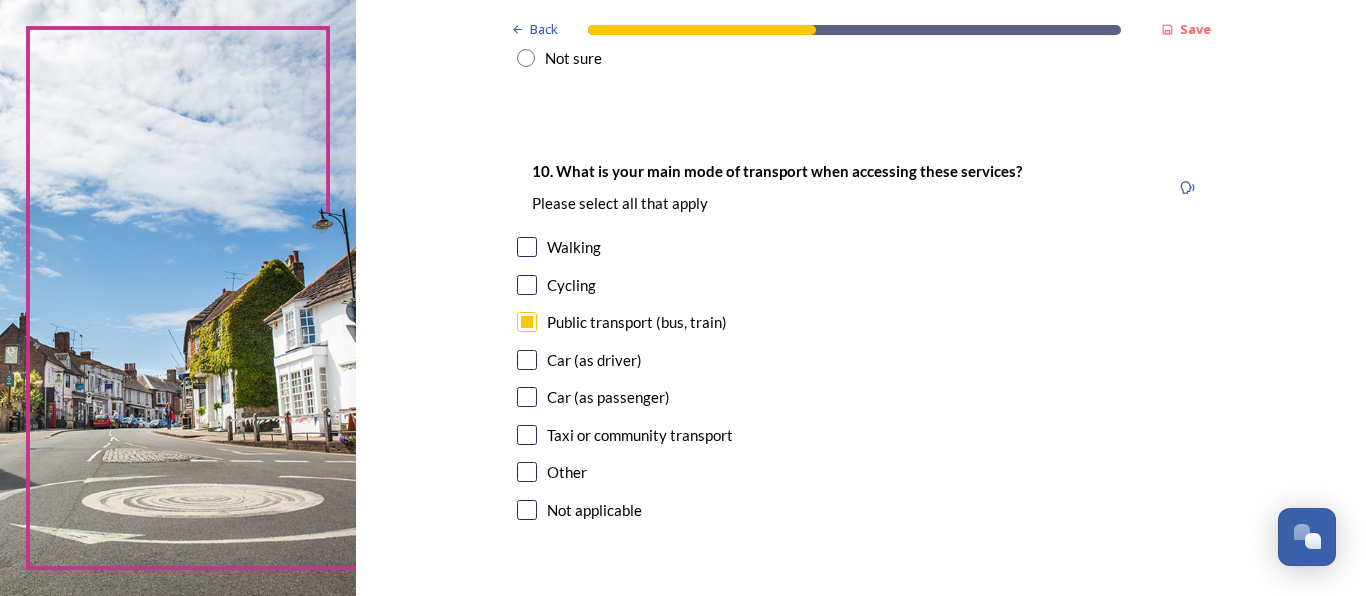 click at bounding box center [527, 360] 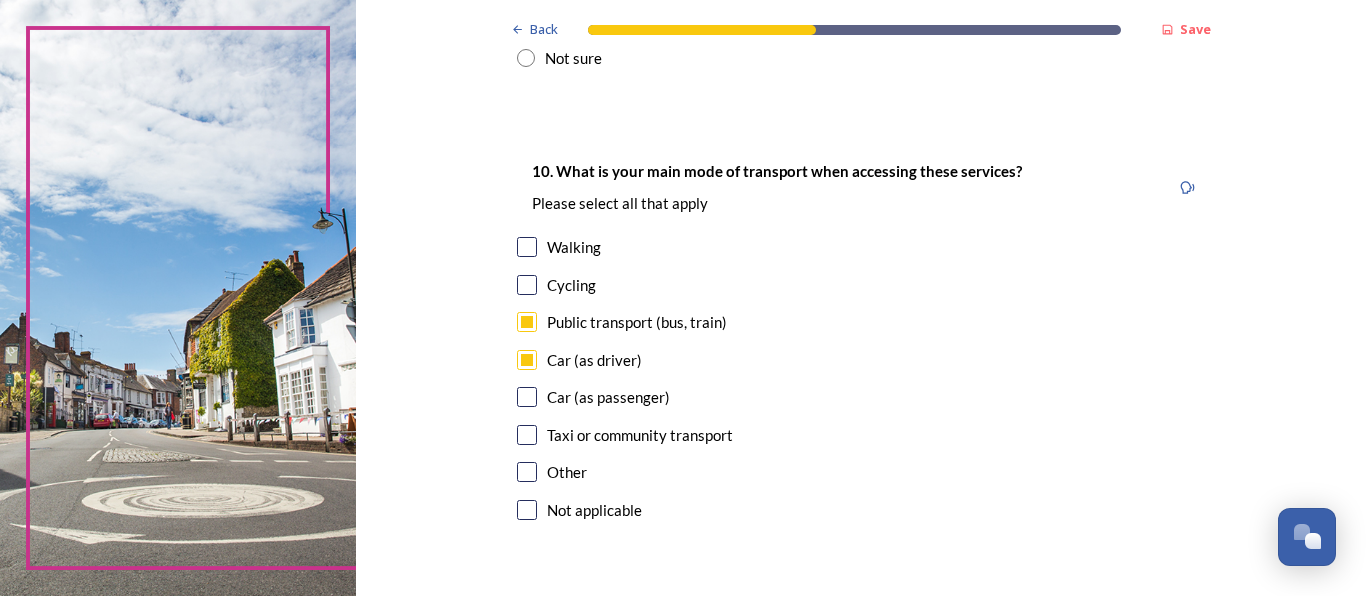 click at bounding box center (527, 397) 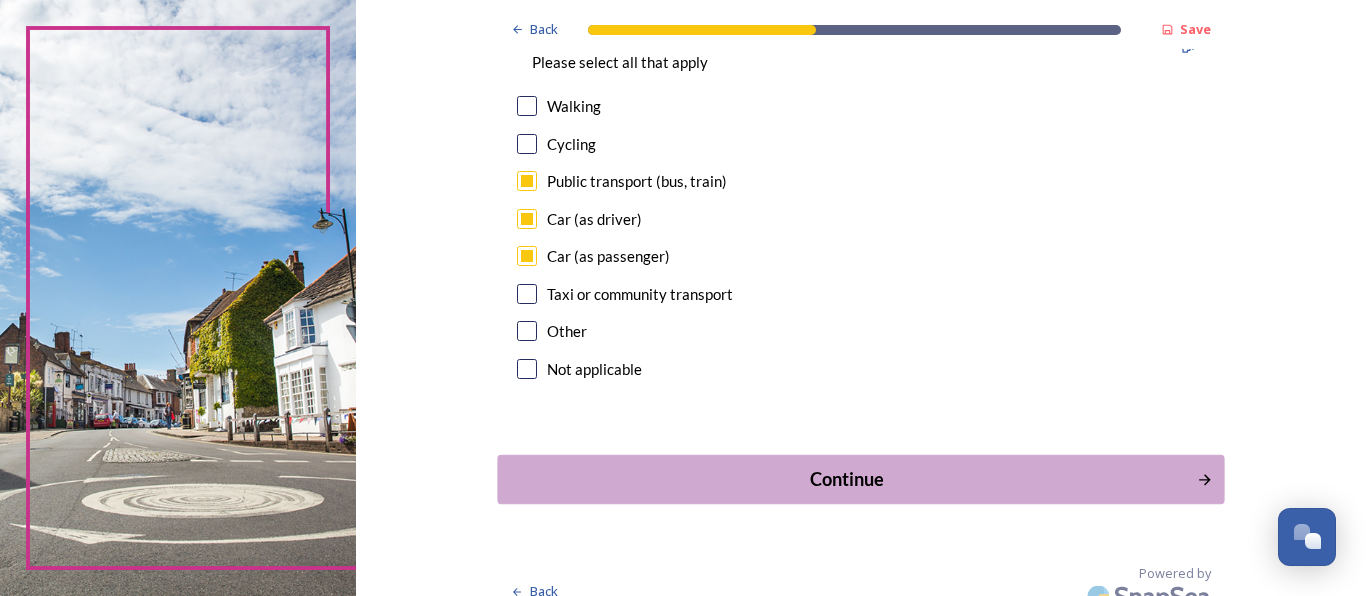 scroll, scrollTop: 1911, scrollLeft: 0, axis: vertical 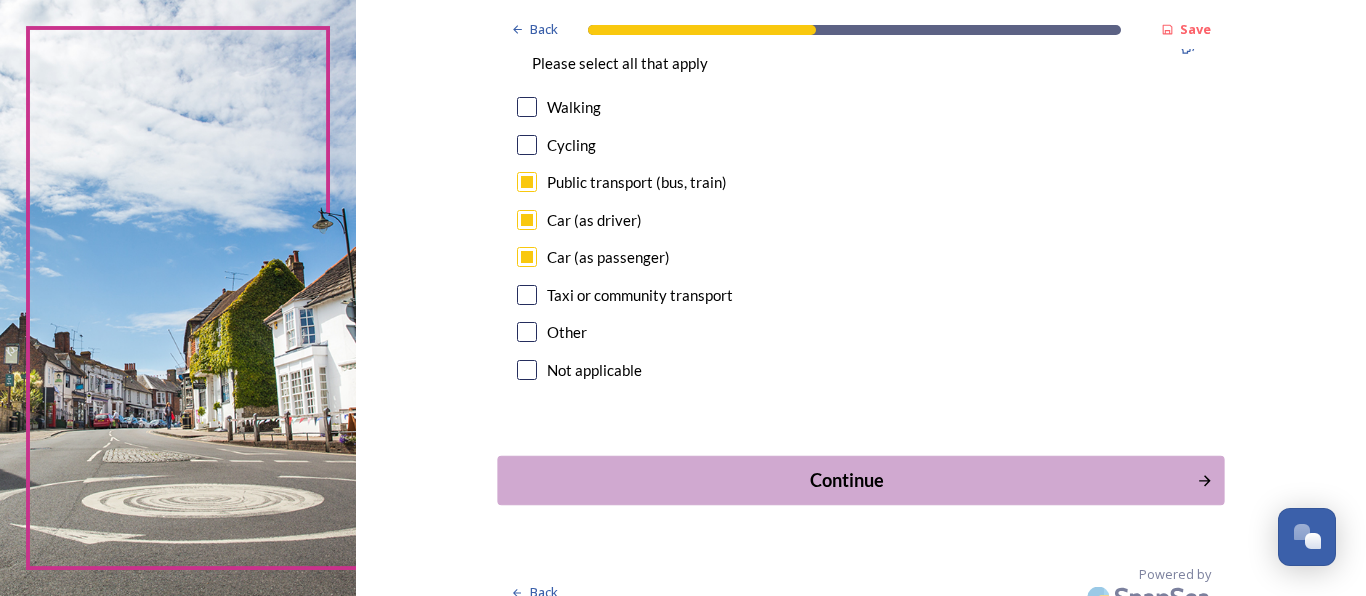 click on "Continue" at bounding box center [847, 480] 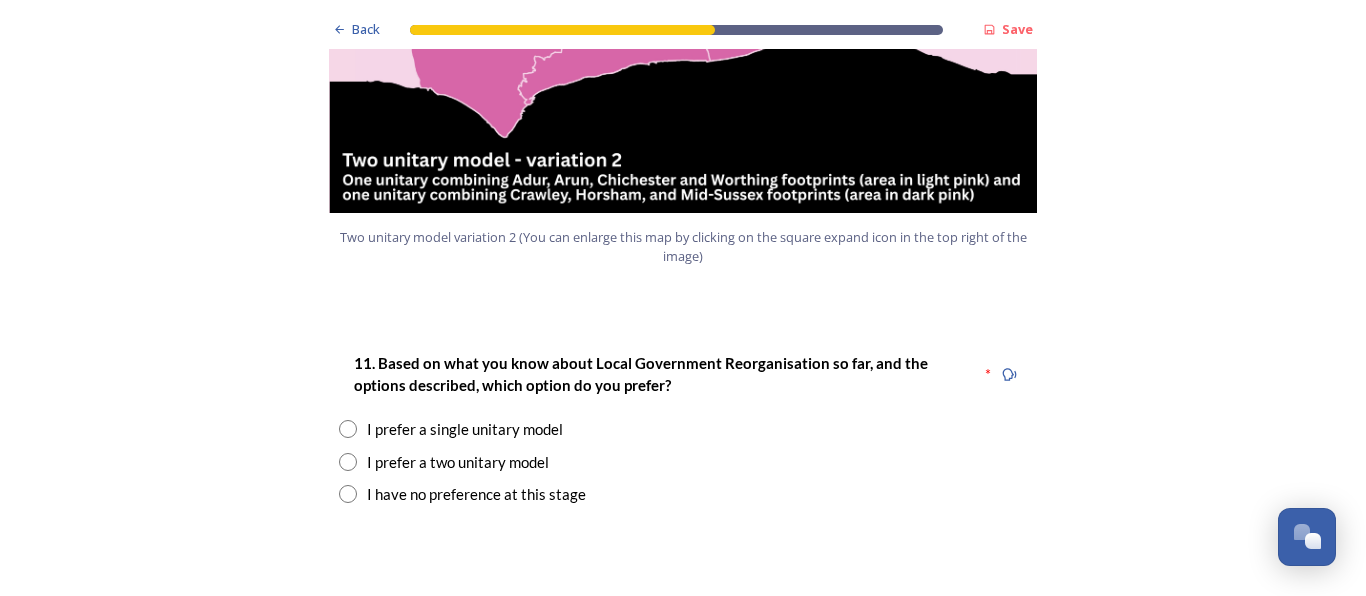 scroll, scrollTop: 2393, scrollLeft: 0, axis: vertical 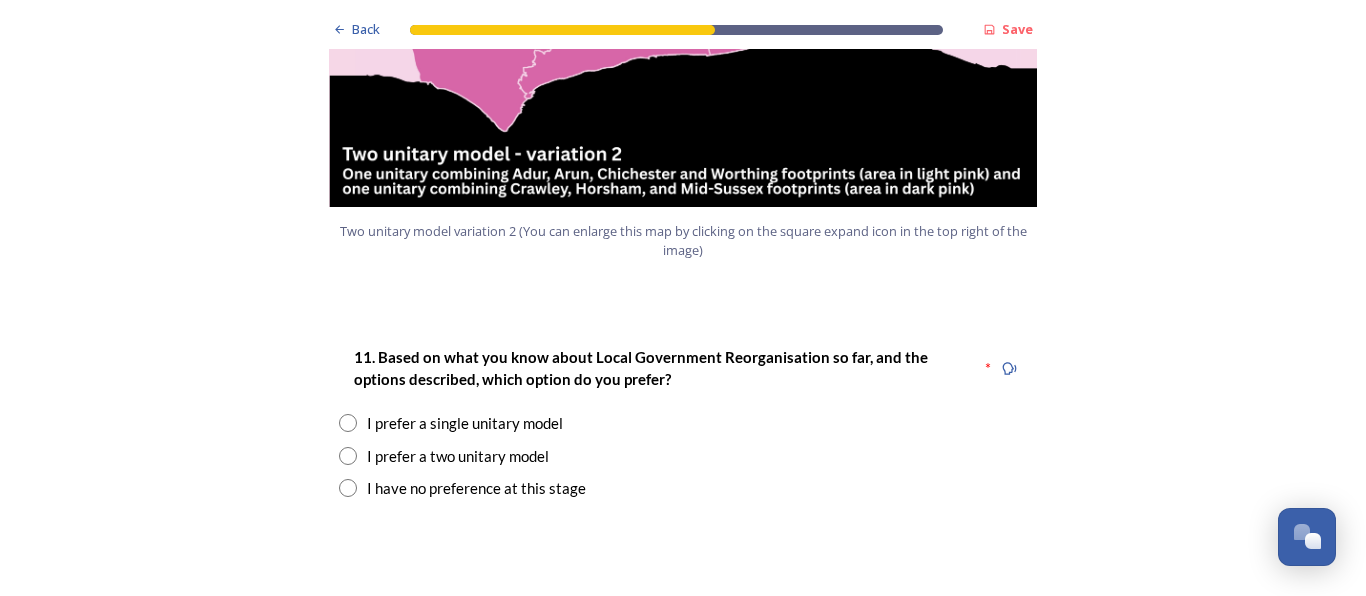 click at bounding box center [348, 423] 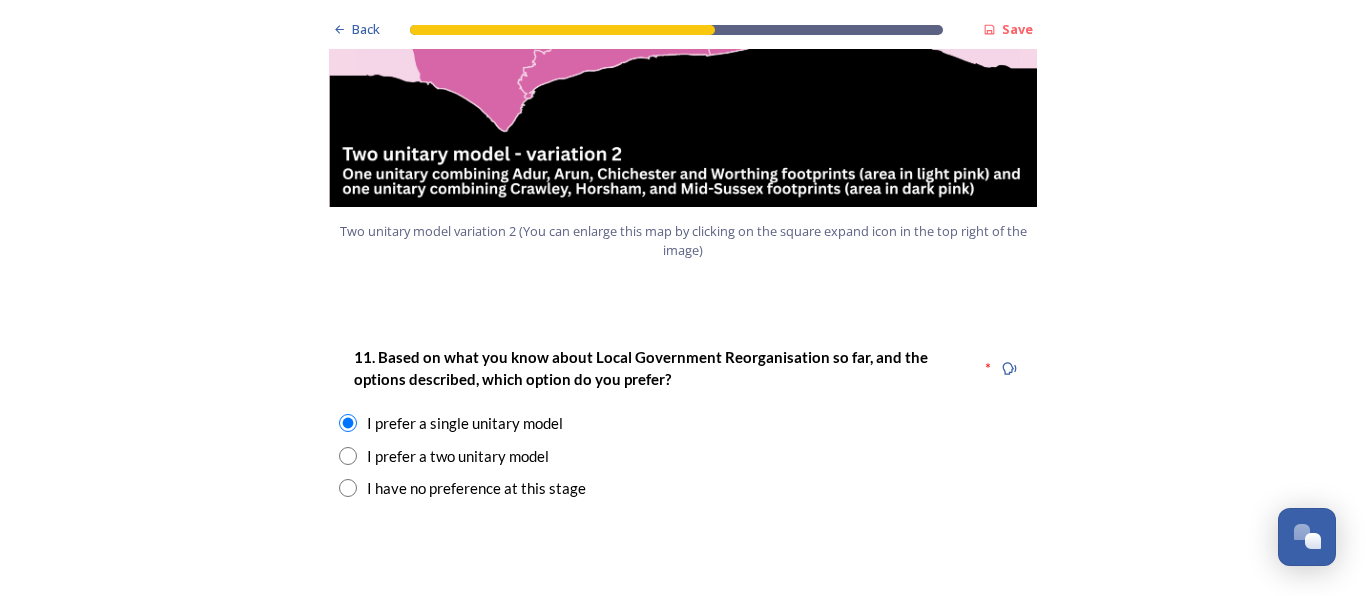 scroll, scrollTop: 0, scrollLeft: 0, axis: both 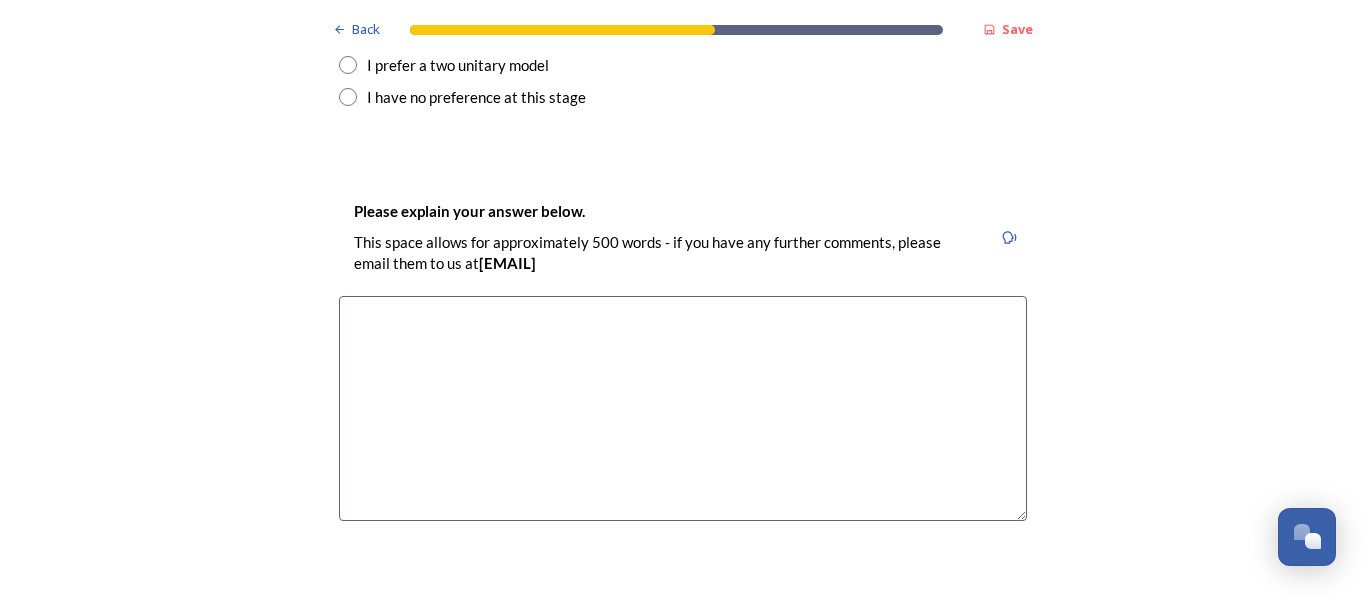 click at bounding box center [683, 408] 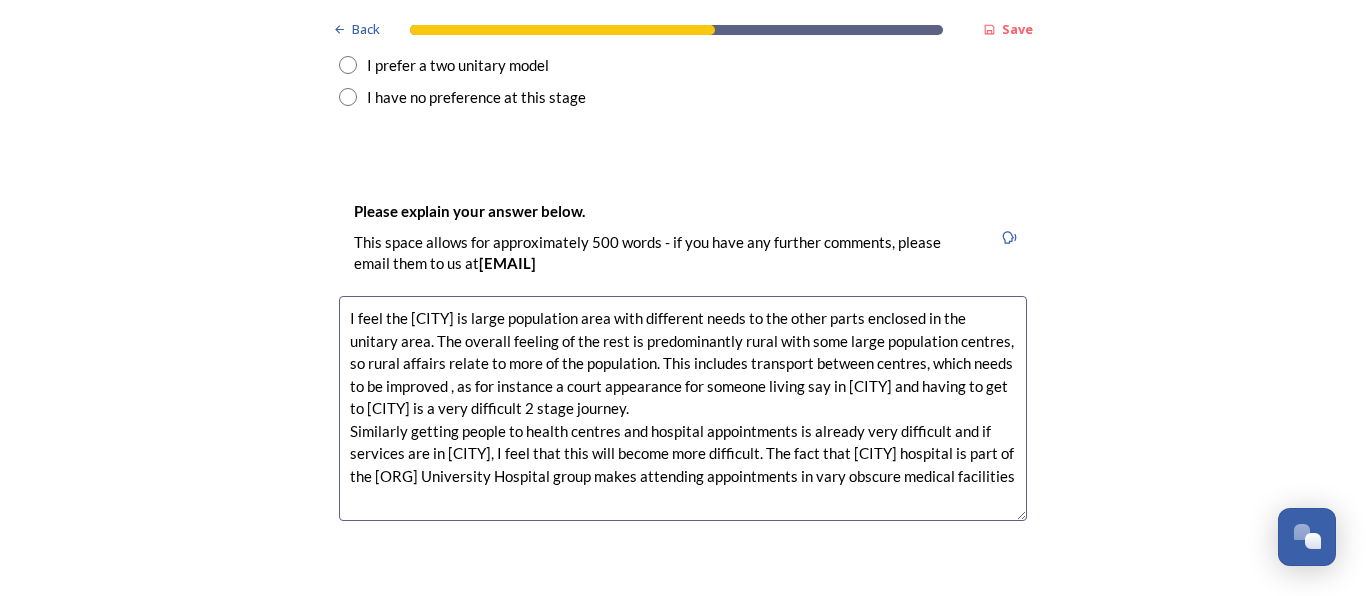 click on "I feel the [CITY] is large population area with different needs to the other parts enclosed in the unitary area. The overall feeling of the rest is predominantly rural with some large population centres, so rural affairs relate to more of the population. This includes transport between centres, which needs to be improved , as for instance a court appearance for someone living say in [CITY] and having to get to [CITY] is a very difficult 2 stage journey.
Similarly getting people to health centres and hospital appointments is already very difficult and if services are in [CITY], I feel that this will become more difficult. The fact that [CITY] hospital is part of the [ORG] University Hospital group makes attending appointments in vary obscure medical facilities" at bounding box center (683, 408) 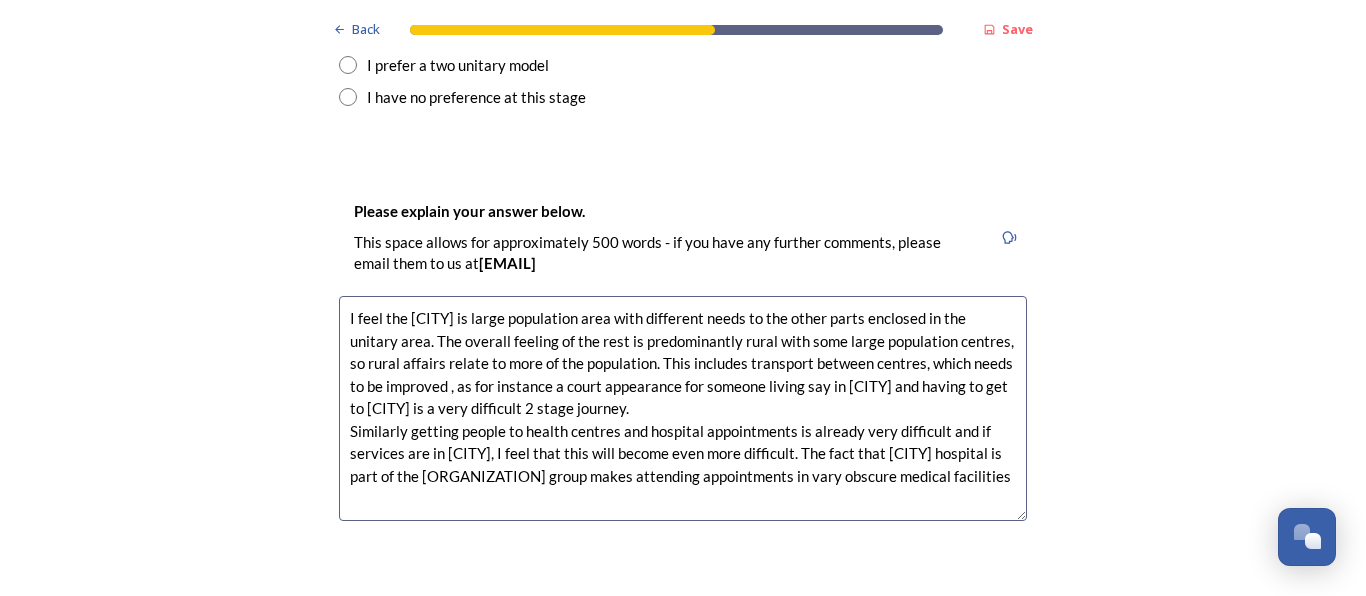 click on "I feel the [CITY] is large population area with different needs to the other parts enclosed in the unitary area. The overall feeling of the rest is predominantly rural with some large population centres, so rural affairs relate to more of the population. This includes transport between centres, which needs to be improved , as for instance a court appearance for someone living say in [CITY] and having to get to [CITY] is a very difficult 2 stage journey.
Similarly getting people to health centres and hospital appointments is already very difficult and if services are in [CITY], I feel that this will become even more difficult. The fact that [CITY] hospital is part of the [ORGANIZATION] group makes attending appointments in vary obscure medical facilities" at bounding box center (683, 408) 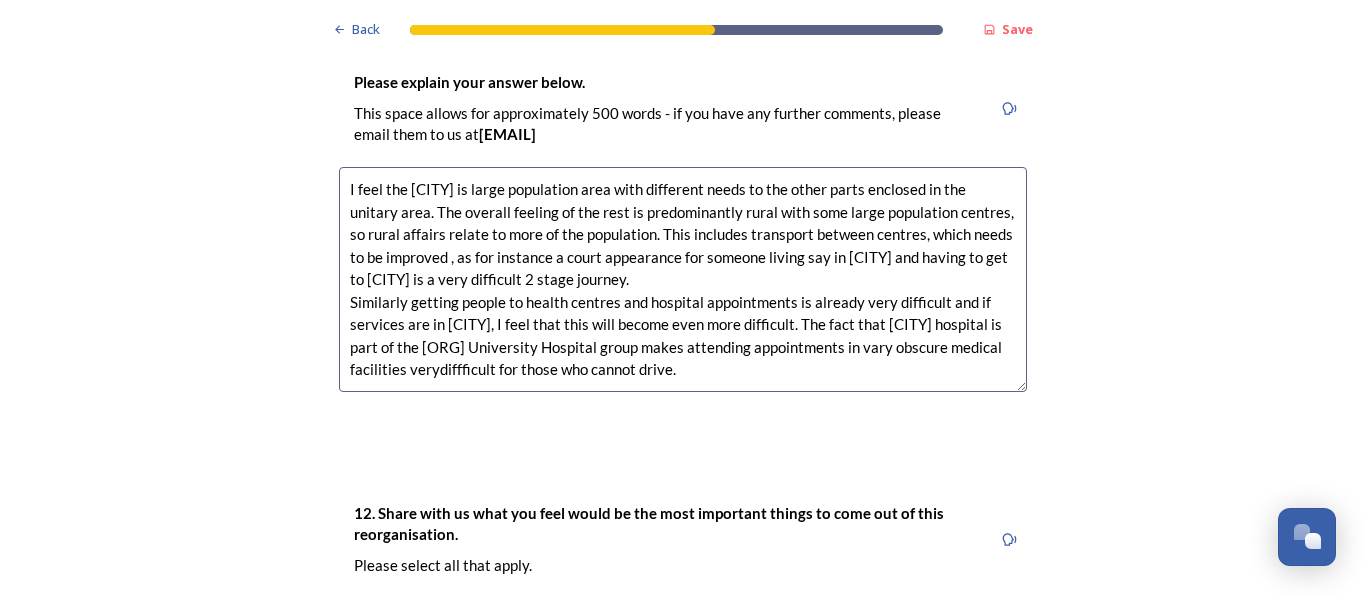 scroll, scrollTop: 2914, scrollLeft: 0, axis: vertical 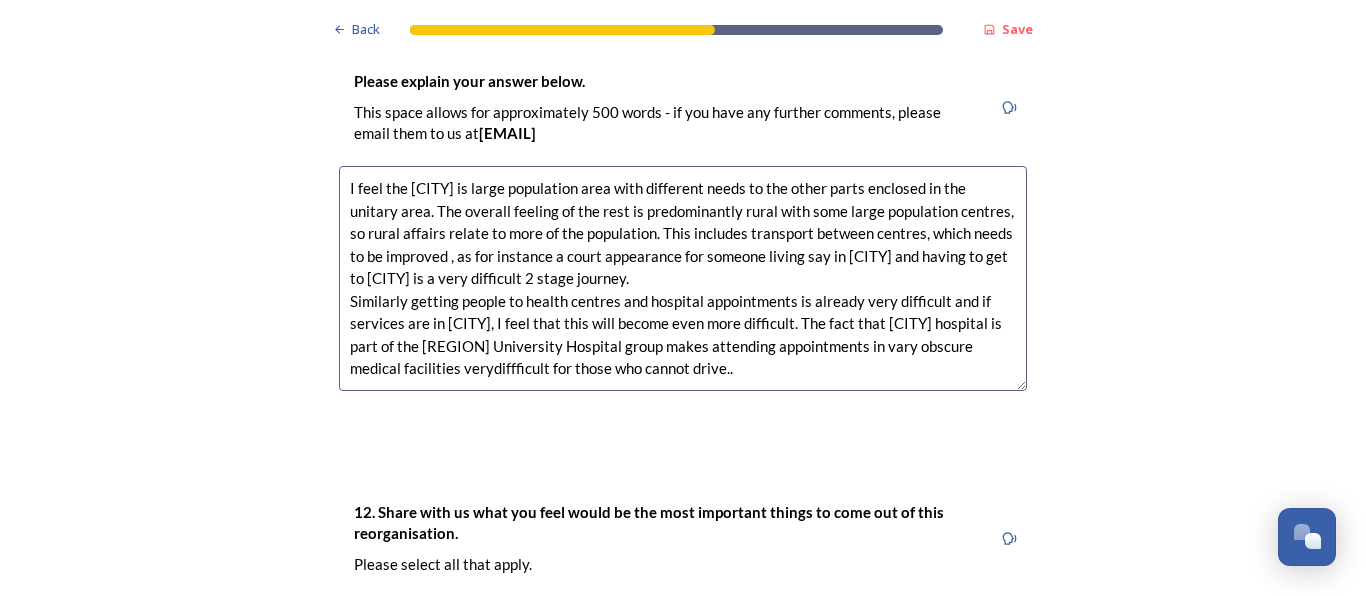 click on "I feel the [CITY] is large population area with different needs to the other parts enclosed in the unitary area. The overall feeling of the rest is predominantly rural with some large population centres, so rural affairs relate to more of the population. This includes transport between centres, which needs to be improved , as for instance a court appearance for someone living say in [CITY] and having to get to [CITY] is a very difficult 2 stage journey.
Similarly getting people to health centres and hospital appointments is already very difficult and if services are in [CITY], I feel that this will become even more difficult. The fact that [CITY] hospital is part of the [REGION] University Hospital group makes attending appointments in vary obscure medical facilities verydiffficult for those who cannot drive.." at bounding box center [683, 278] 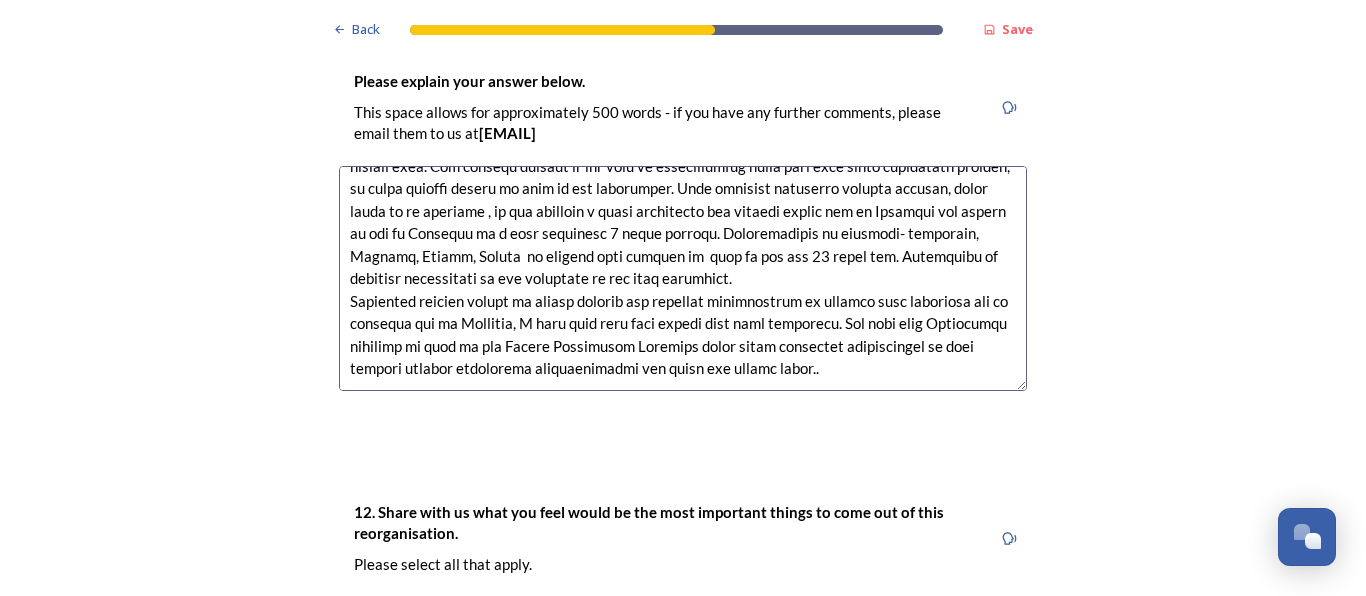 scroll, scrollTop: 66, scrollLeft: 0, axis: vertical 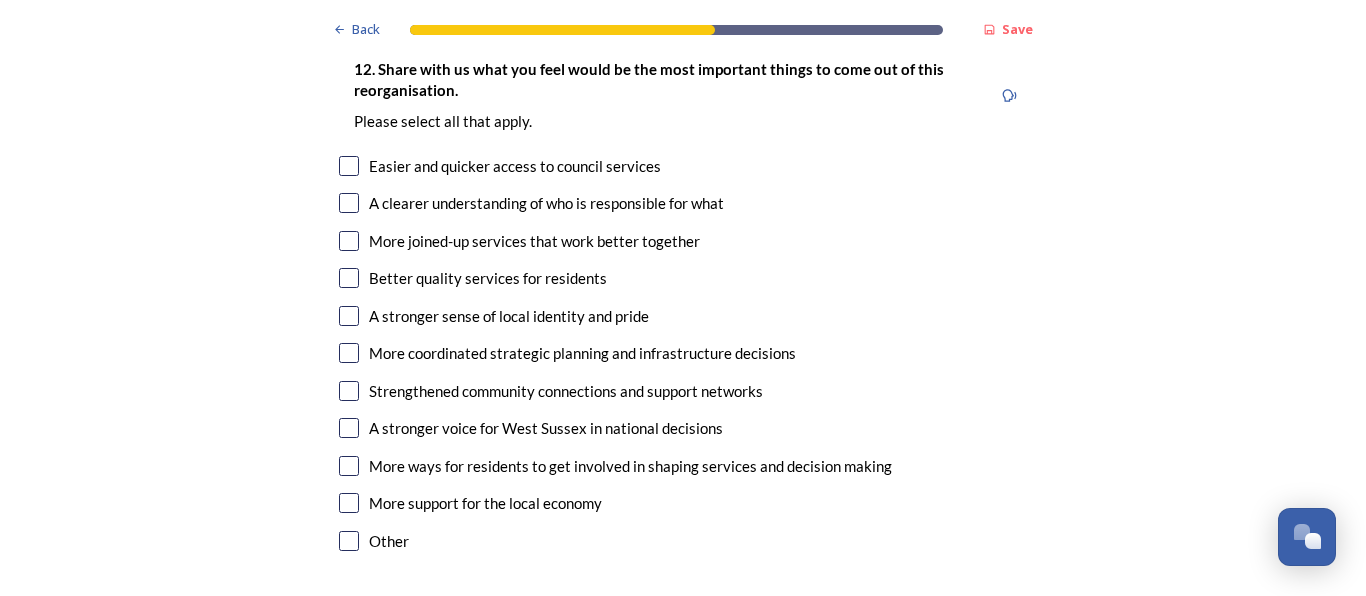 type on "I feel the [CITY] is large population area with different needs to the other parts enclosed in the unitary area. The overall feeling of the rest is predominantly rural with some large population centres, so rural affairs relate to more of the population. This includes transport between centres, which needs to be improved , as for instance a court appearance for someone living say in [TOWN] and having to get to [CITY] is a very difficult 2 stage journey. Accessibility to services- libraries, Leisure, Police, Health  is already much reduced to  what it was say 10 years ago. Everything is becoming centralised to the detriment of the less fortunate.
Similarly getting people to health centres and hospital appointments is already very difficult and if services are in [CITY], I feel that this will become even more difficult. The fact that [CITY] hospital is part of the Sussex University Hospital group makes attending appointments in vary obscure medical facilities verydiffficult for those who cannot ..." 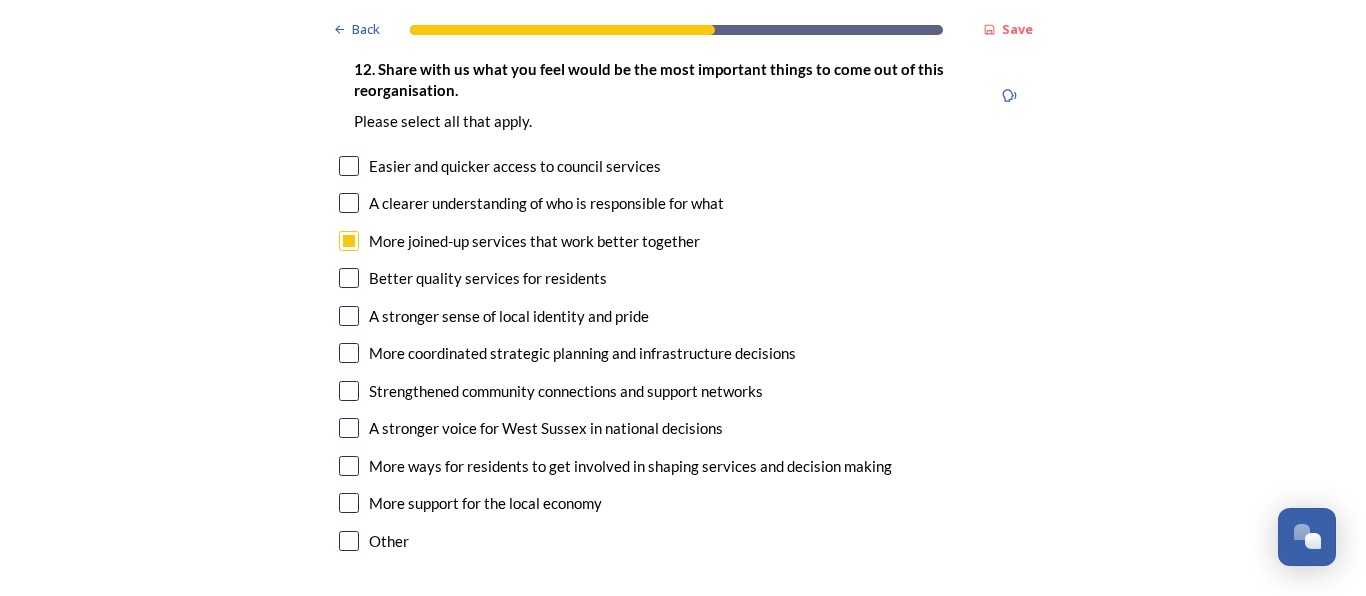 click at bounding box center (349, 278) 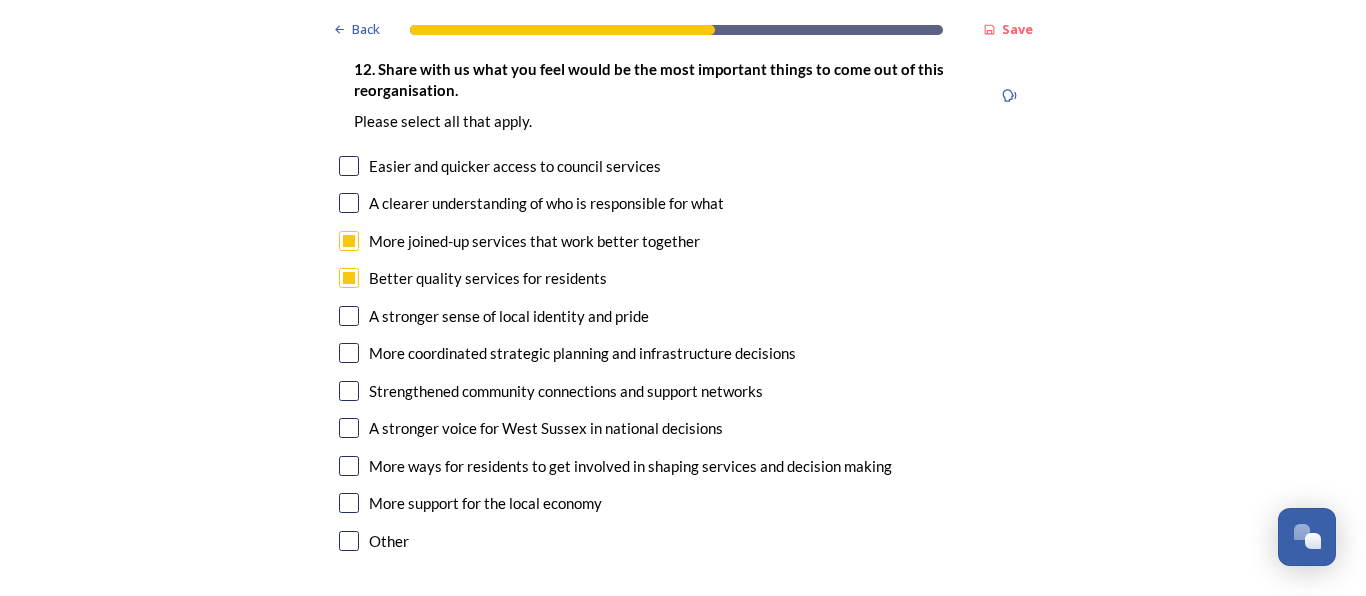 click at bounding box center [349, 391] 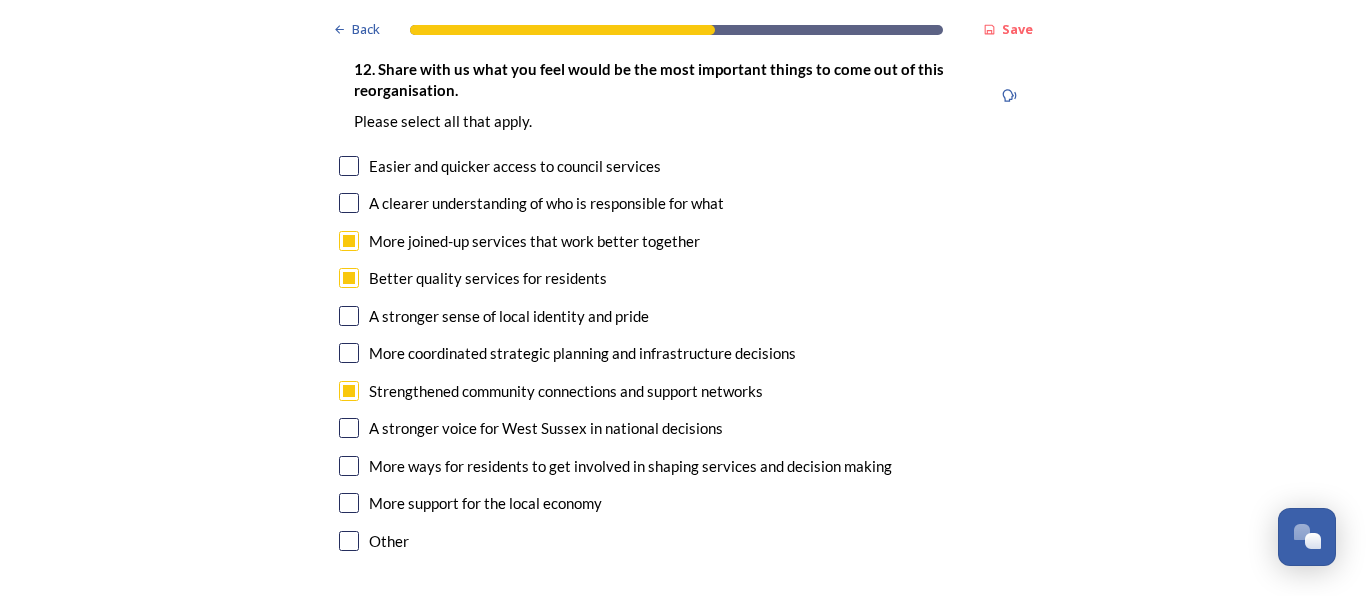 click at bounding box center (349, 503) 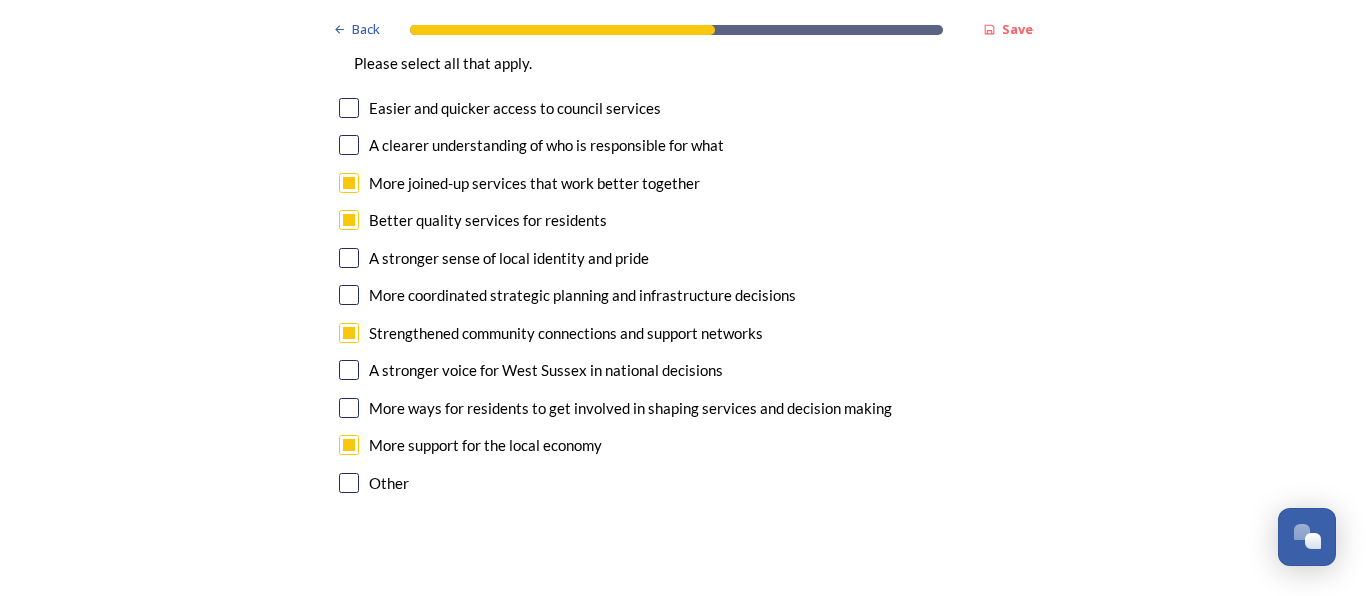 scroll, scrollTop: 3418, scrollLeft: 0, axis: vertical 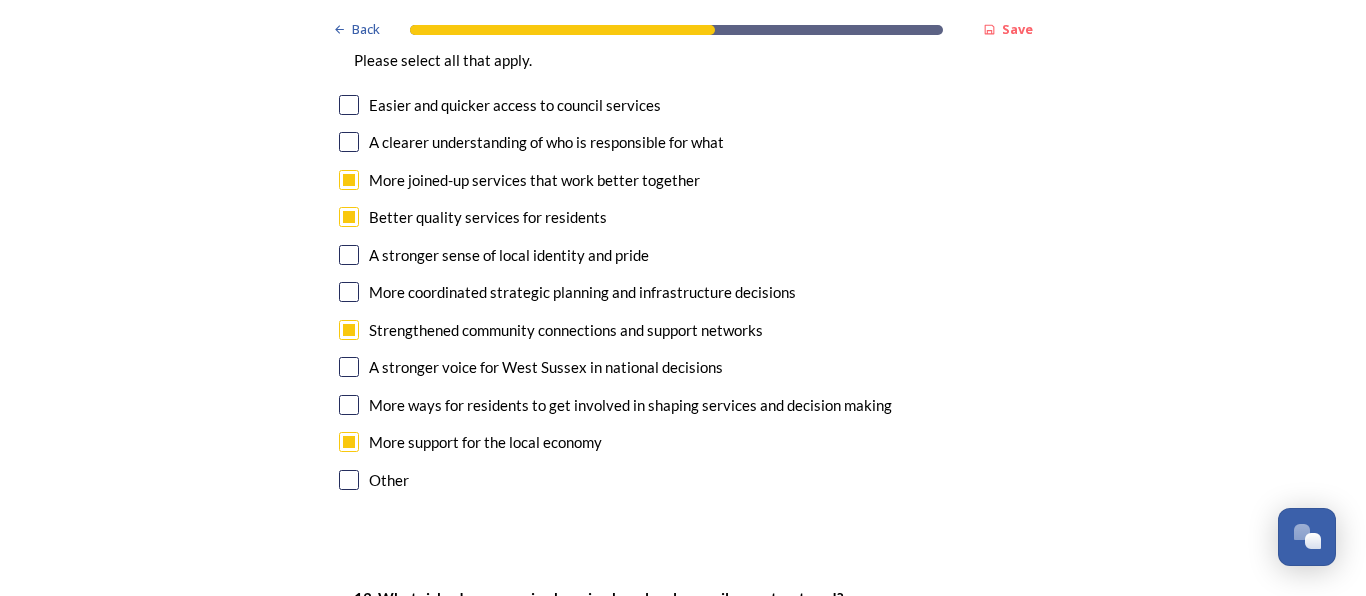 click at bounding box center [349, 105] 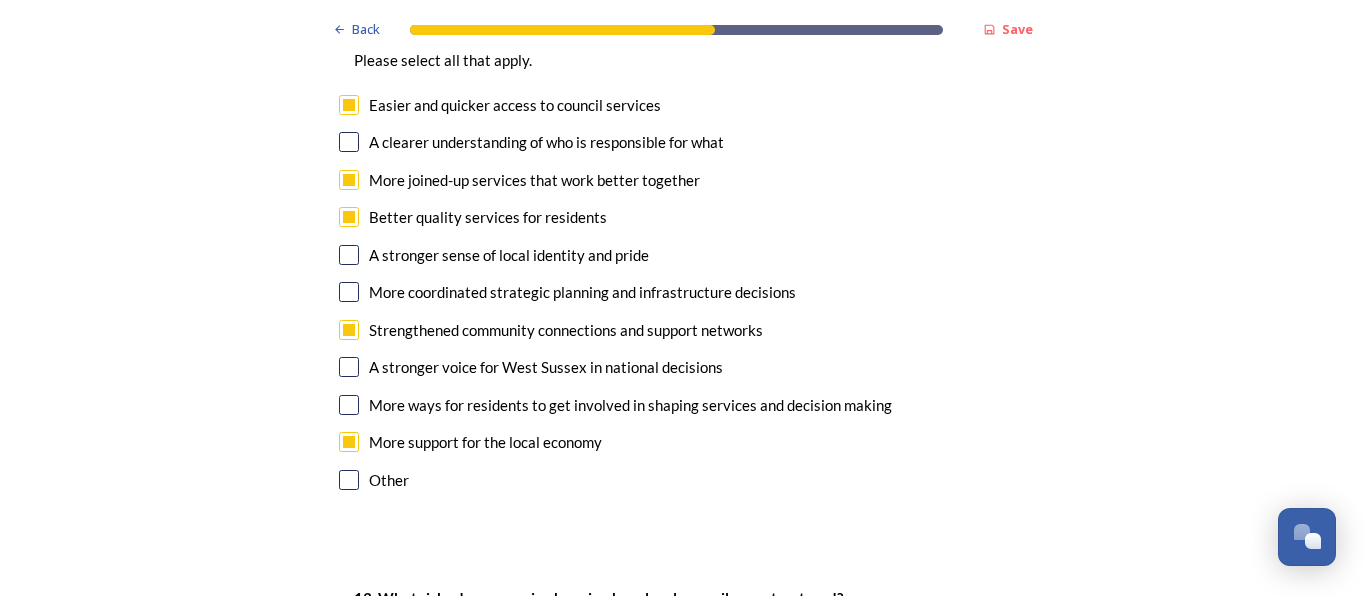 click at bounding box center [349, 255] 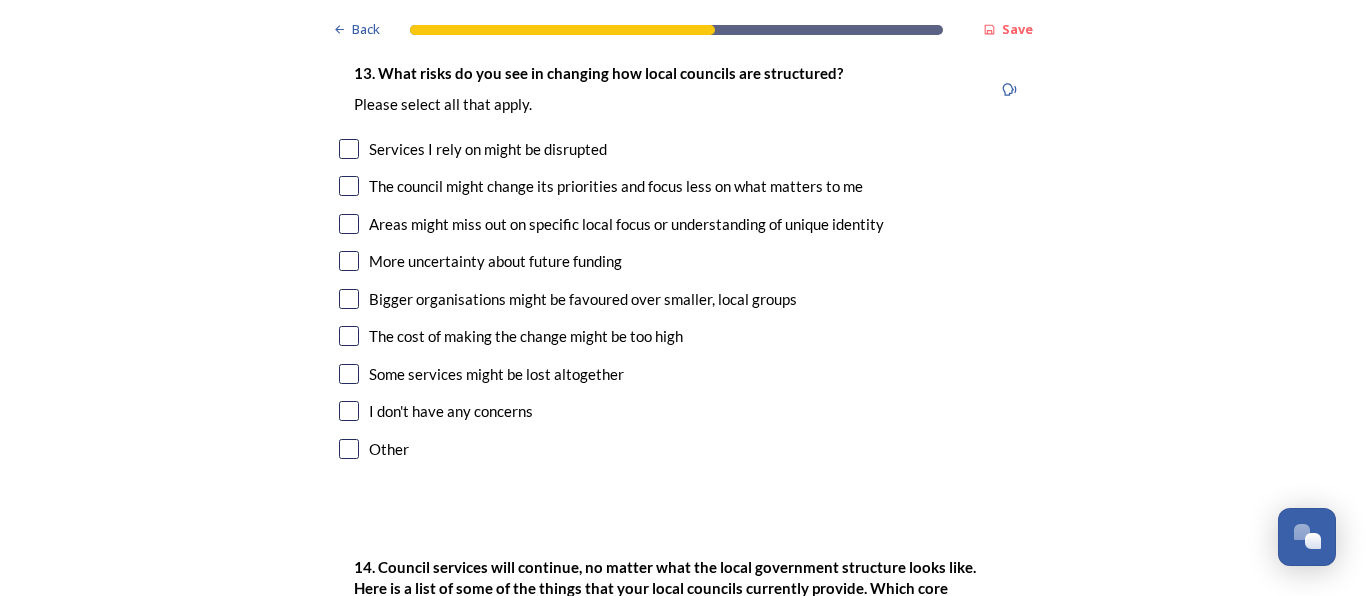 scroll, scrollTop: 3947, scrollLeft: 0, axis: vertical 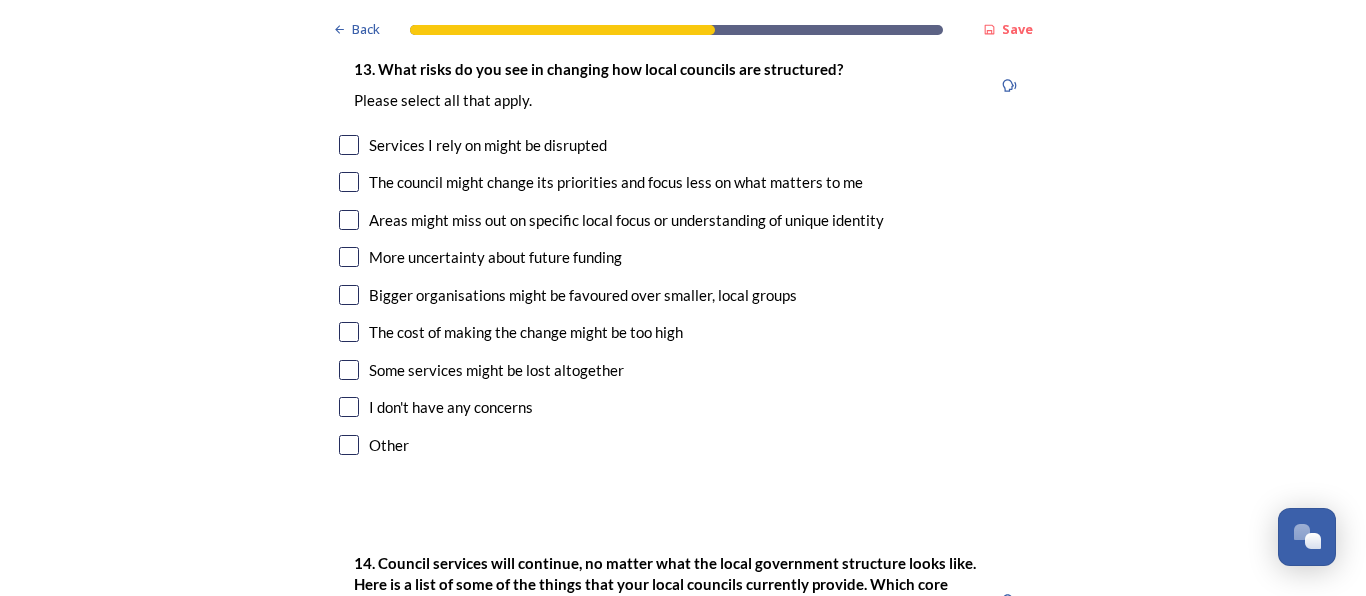 click at bounding box center (349, 145) 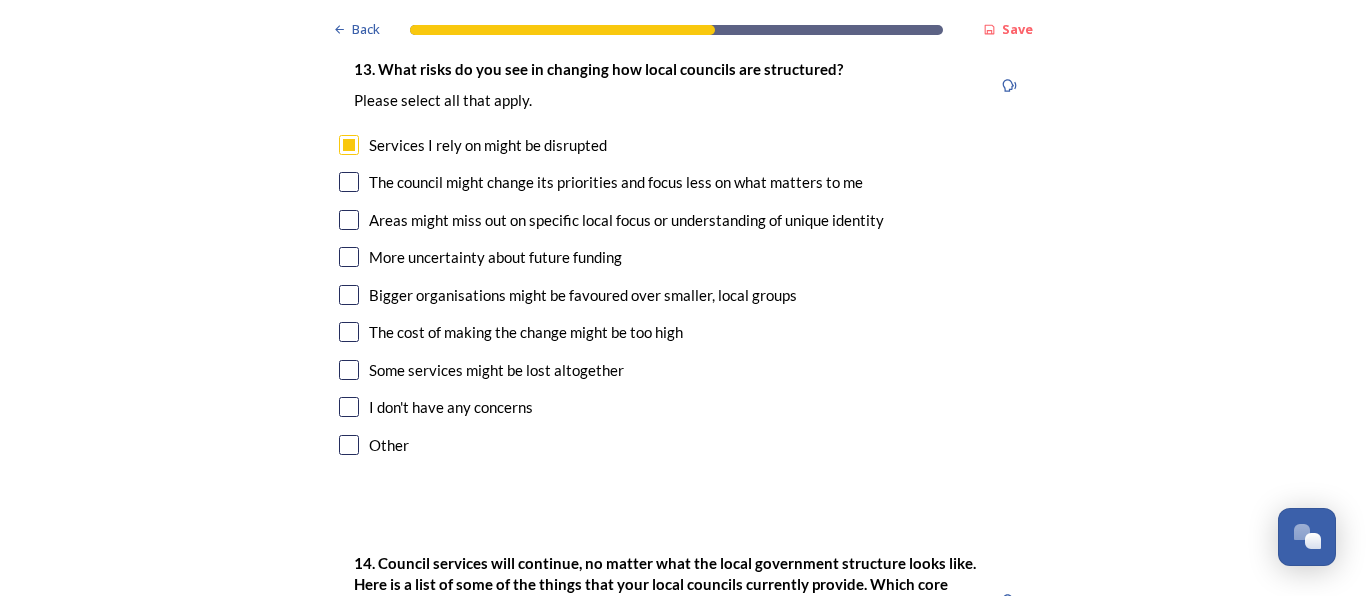 scroll, scrollTop: 3937, scrollLeft: 0, axis: vertical 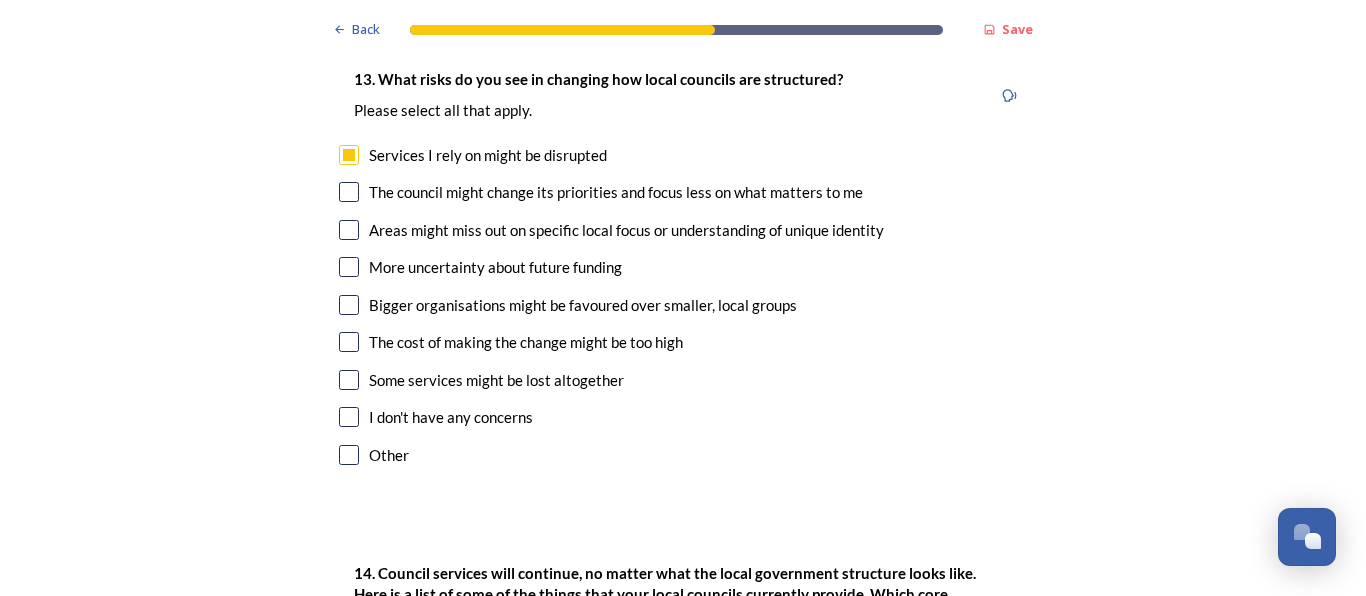 click at bounding box center [349, 192] 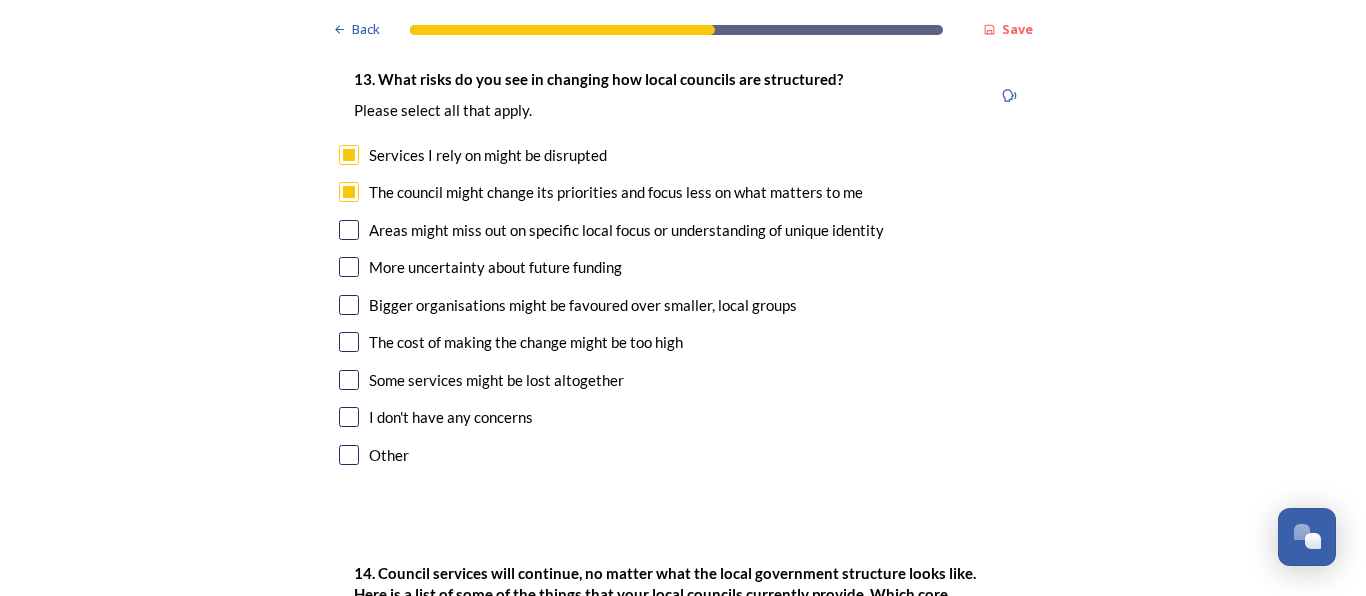click at bounding box center (349, 230) 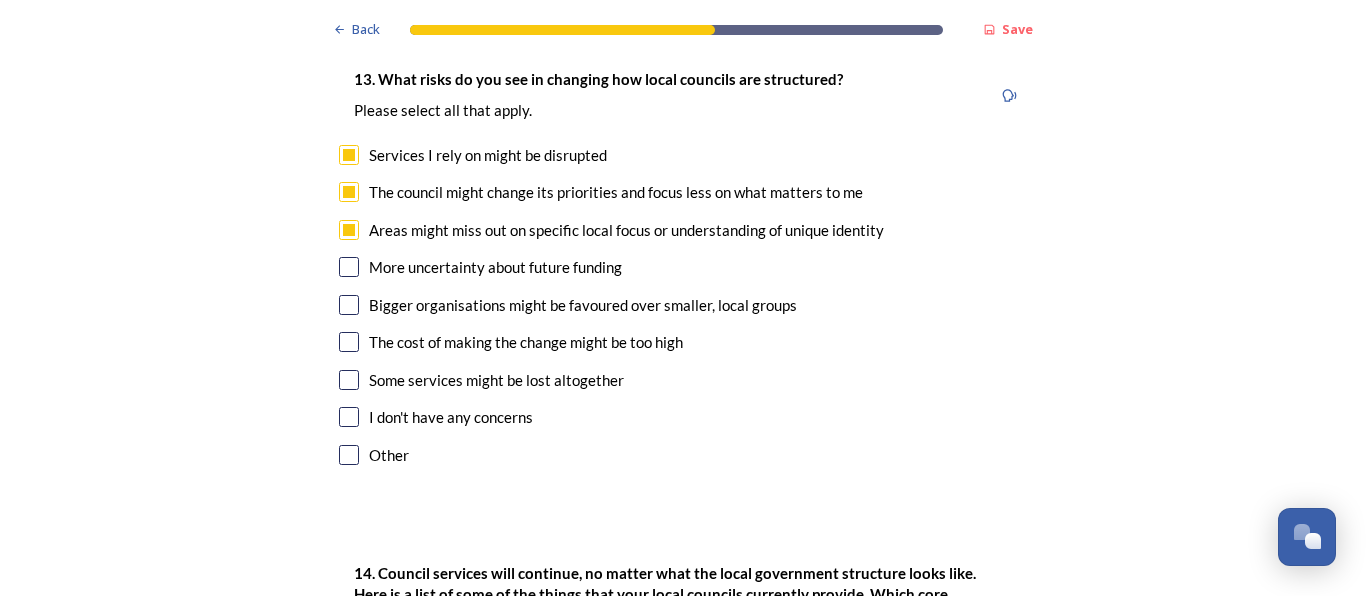 click at bounding box center (349, 267) 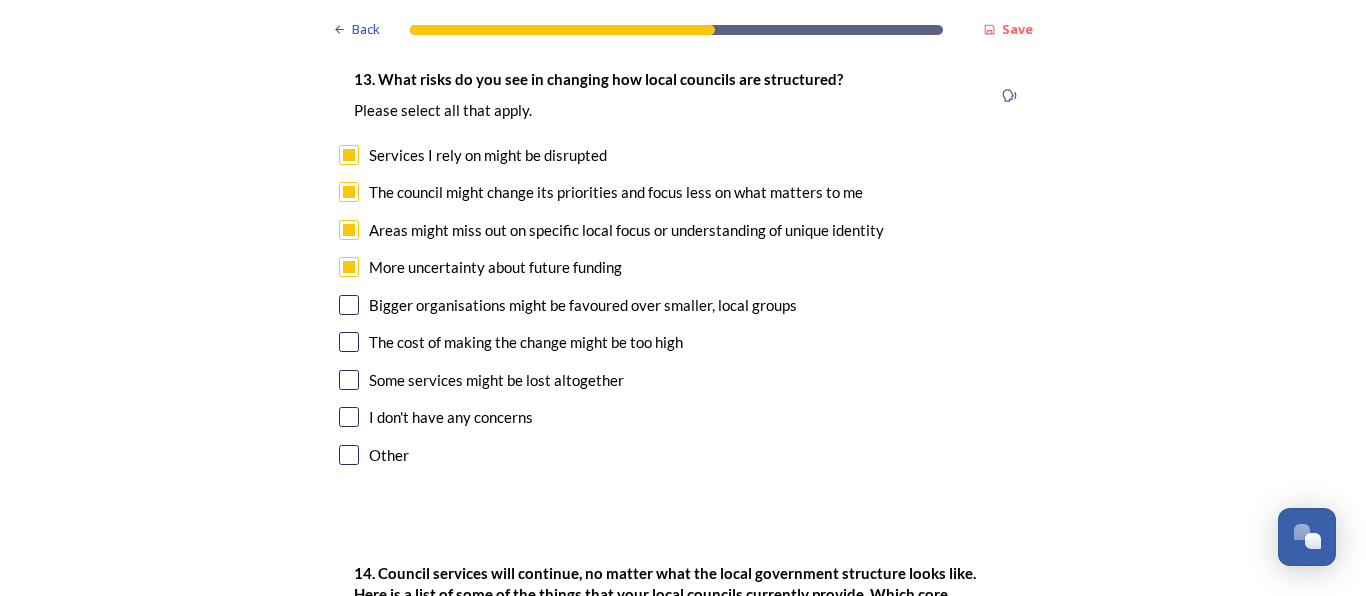 click at bounding box center (349, 380) 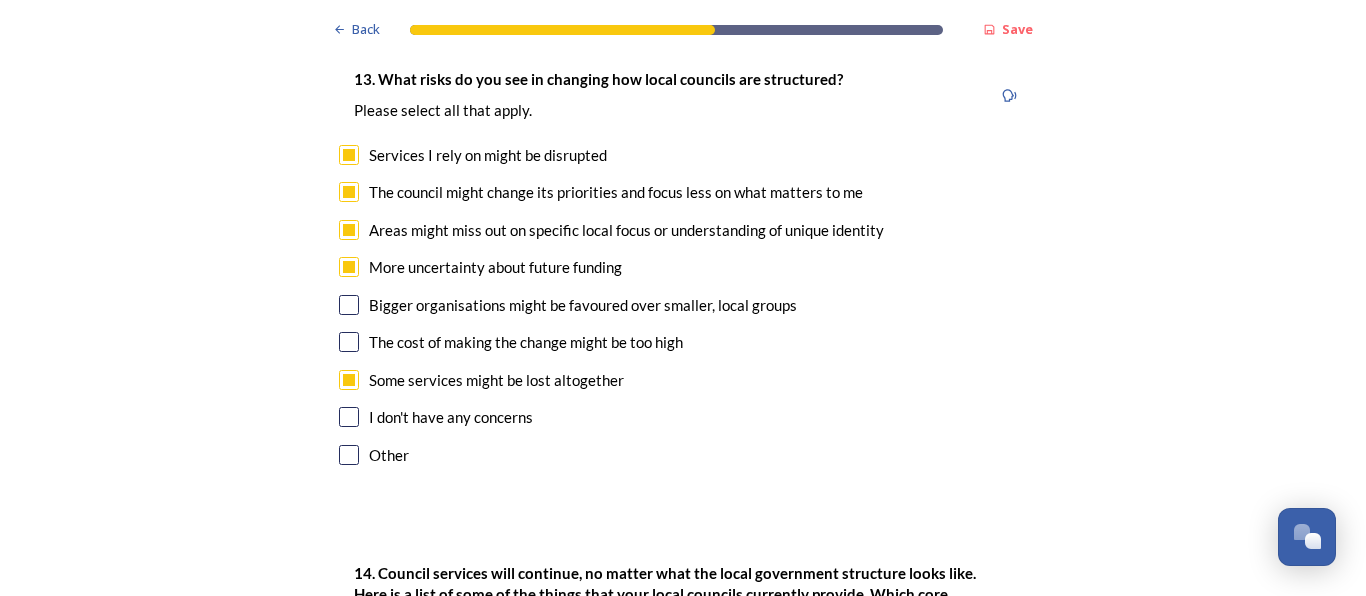 click at bounding box center [349, 342] 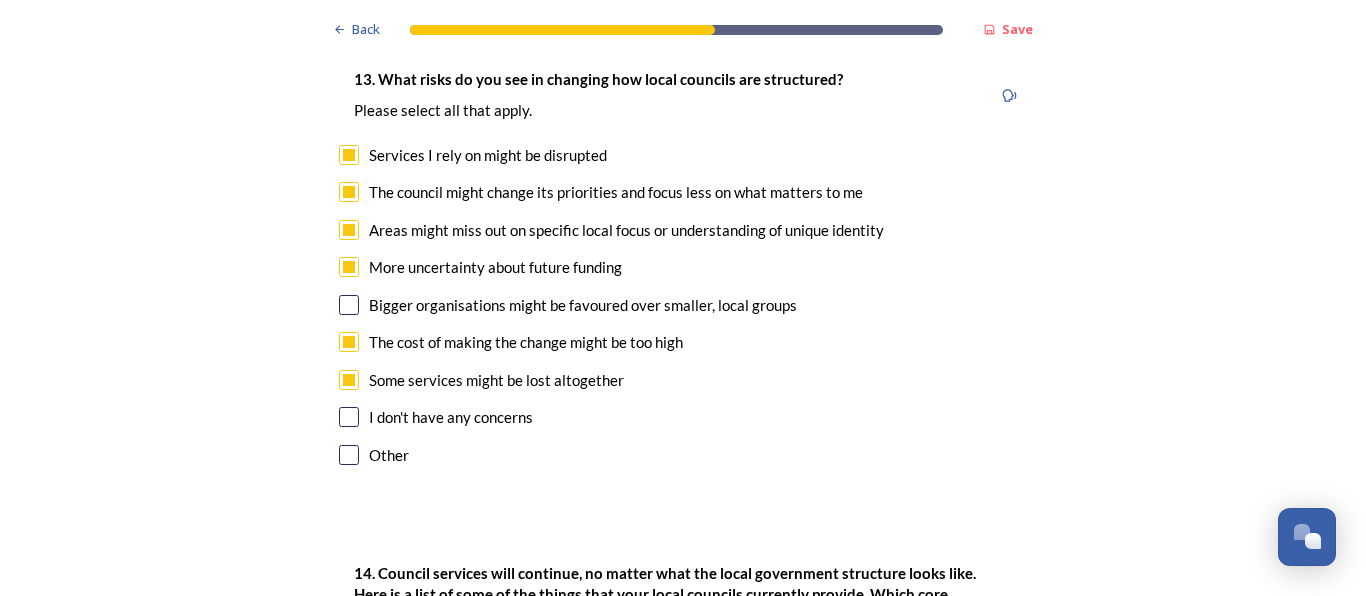 click at bounding box center [349, 305] 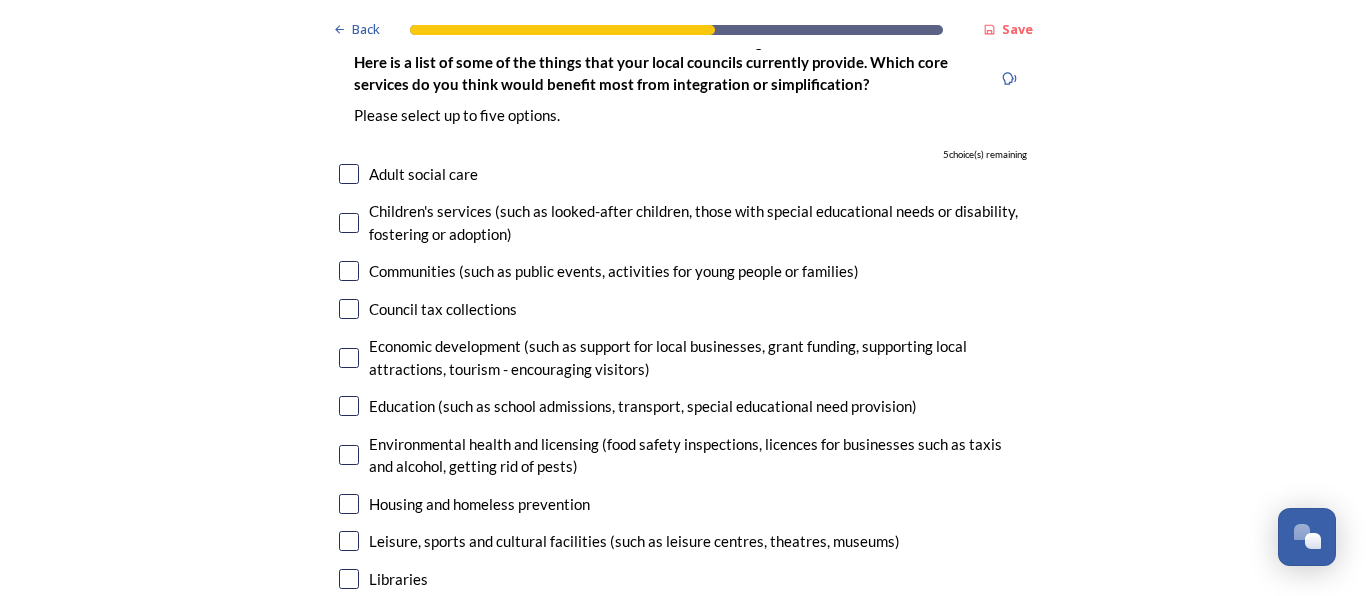 scroll, scrollTop: 4468, scrollLeft: 0, axis: vertical 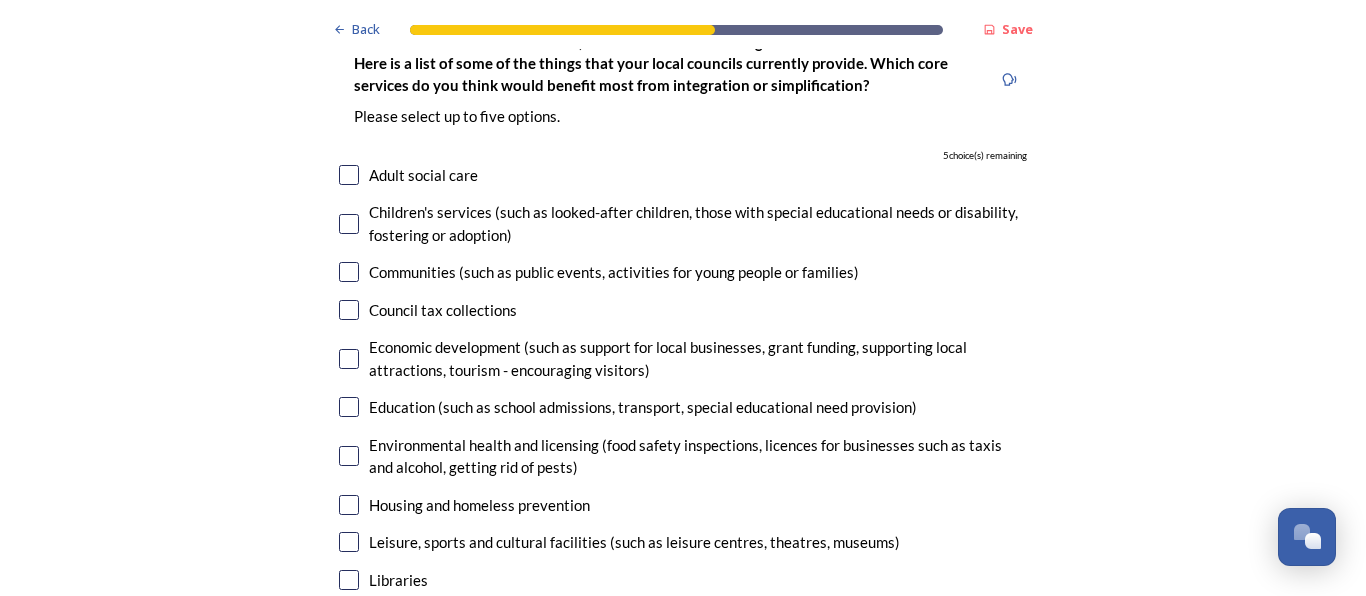 click at bounding box center (349, 175) 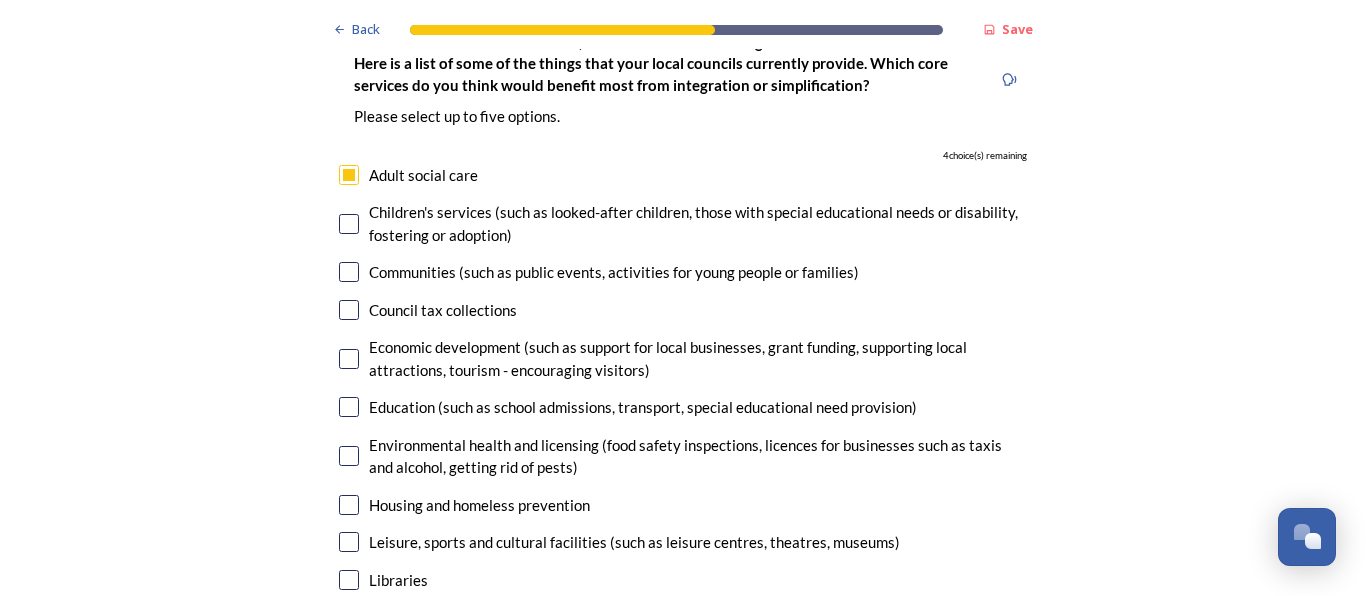 click at bounding box center [349, 224] 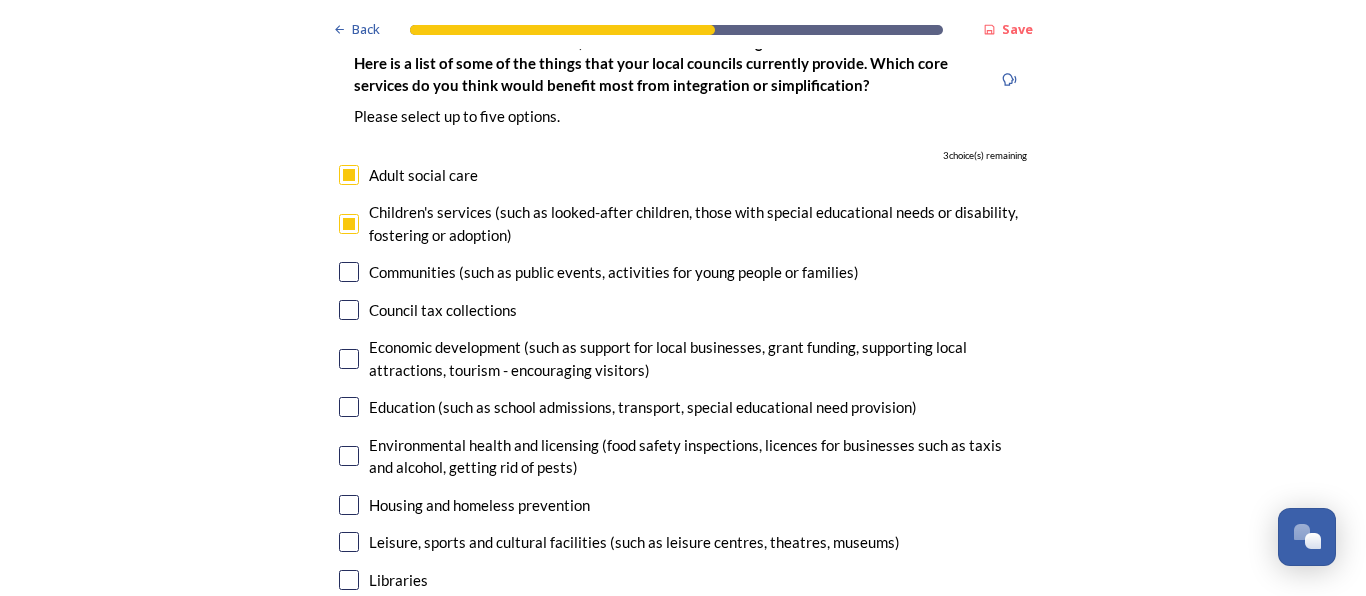 click at bounding box center (349, 310) 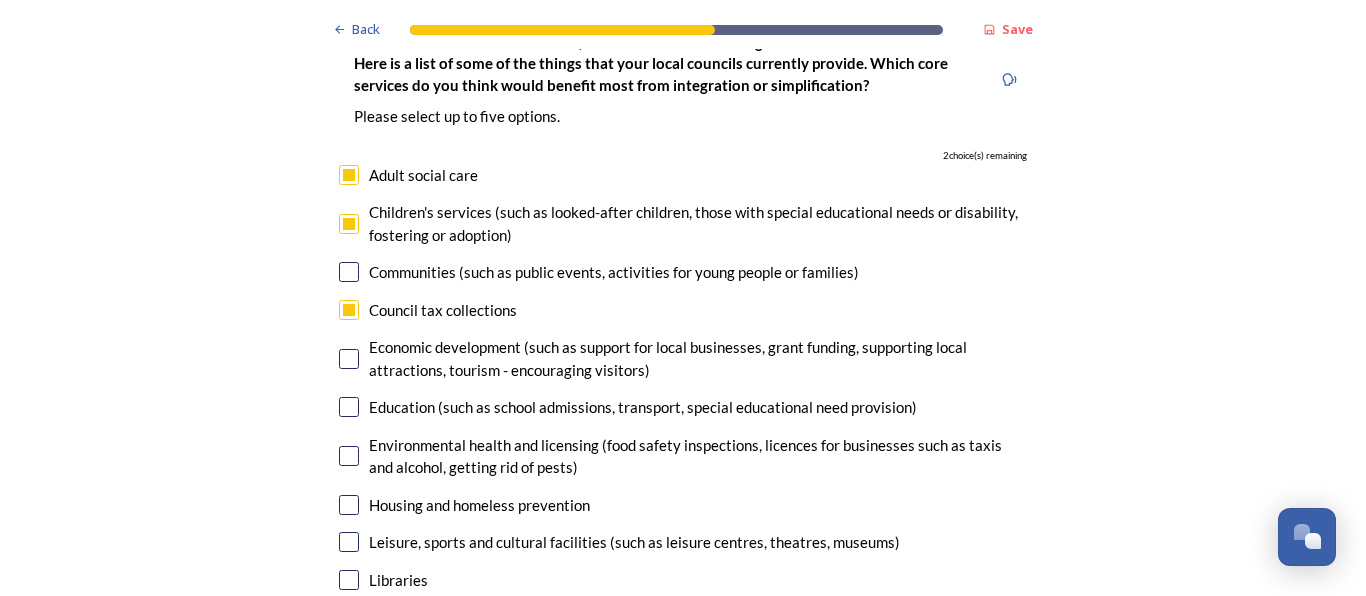 click at bounding box center [349, 505] 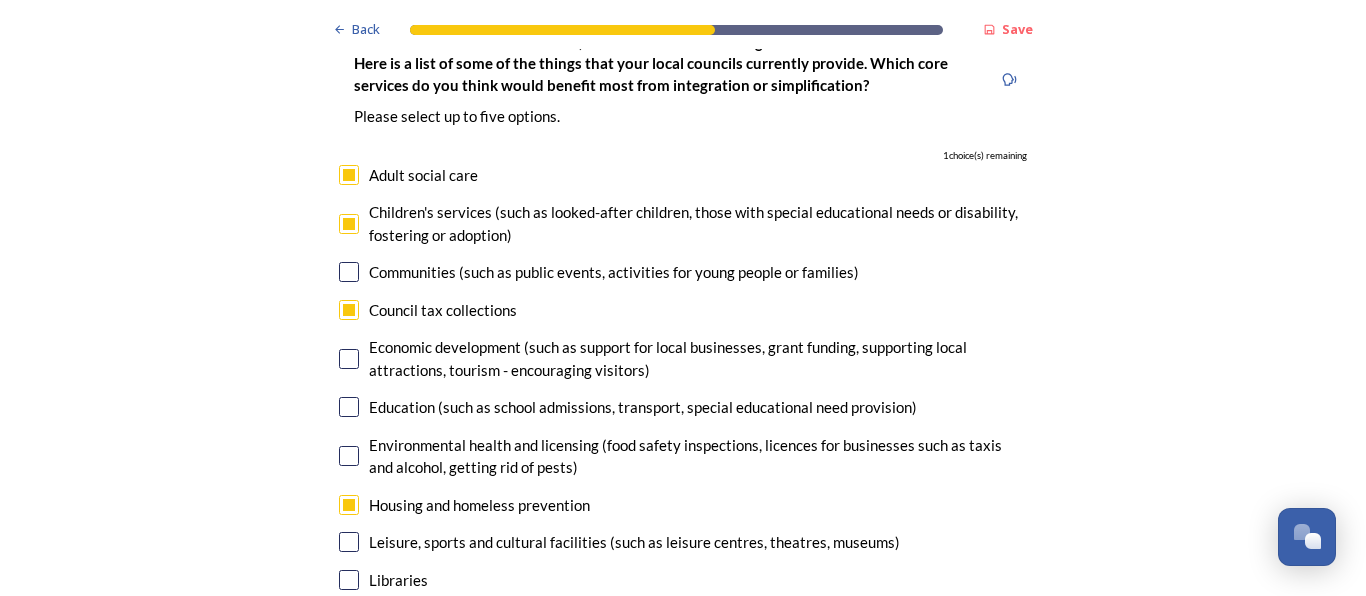 scroll, scrollTop: 0, scrollLeft: 0, axis: both 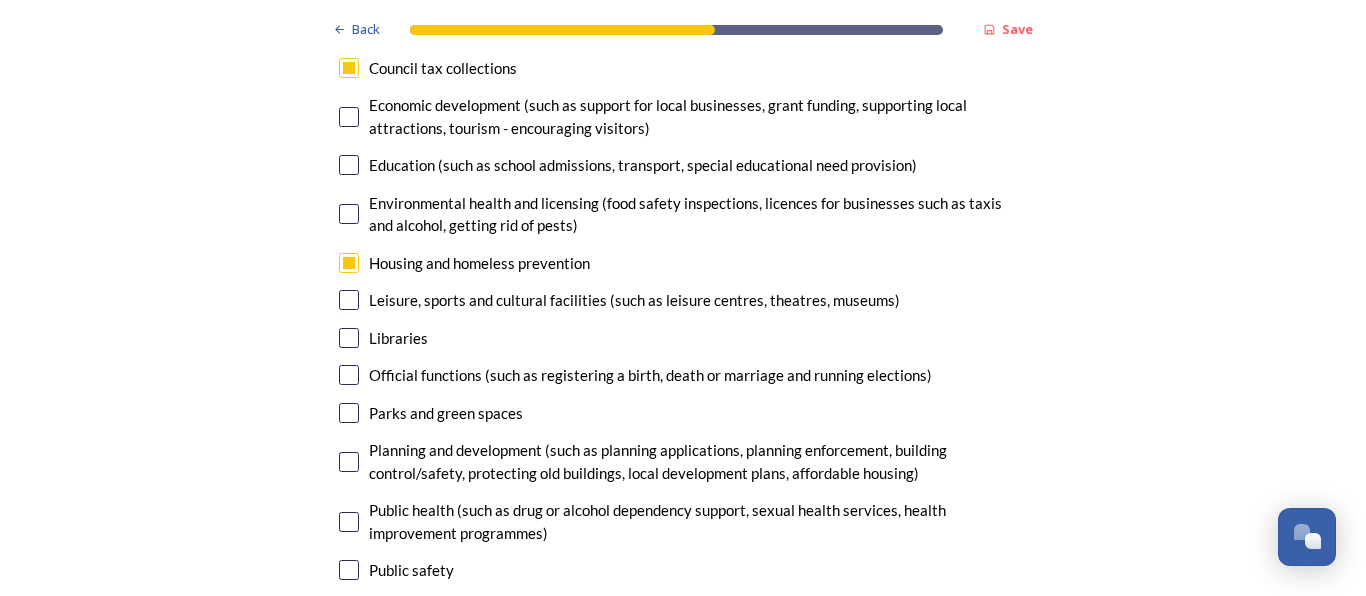click at bounding box center [349, 522] 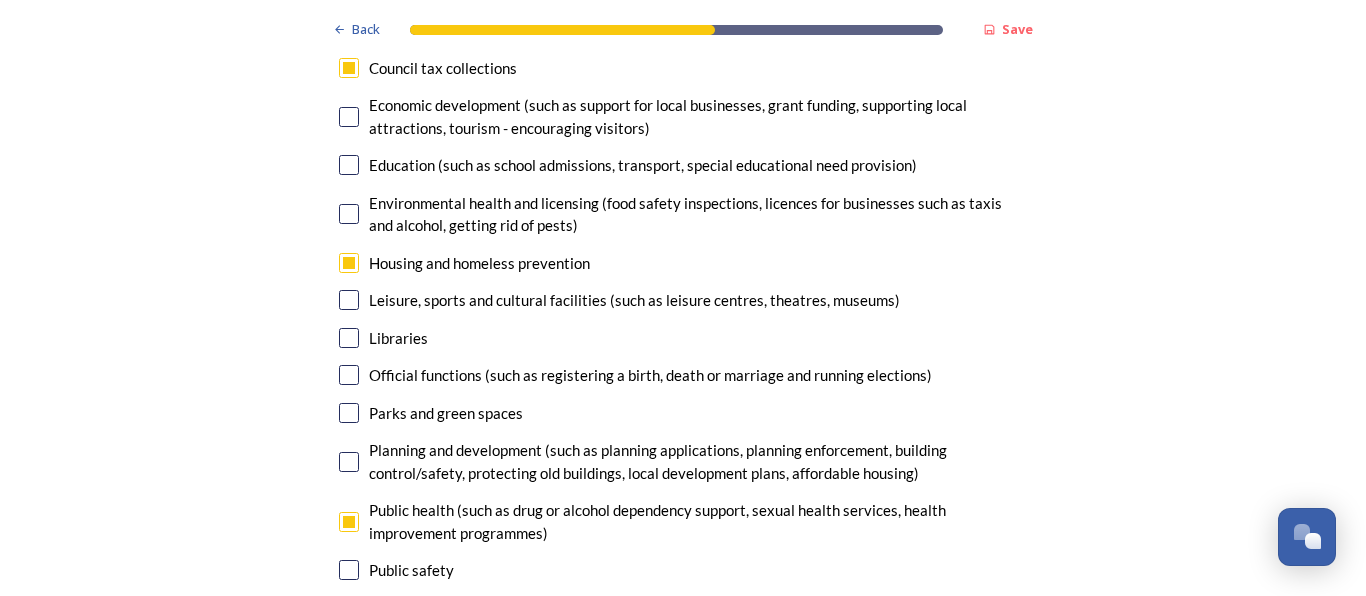 click at bounding box center (349, 570) 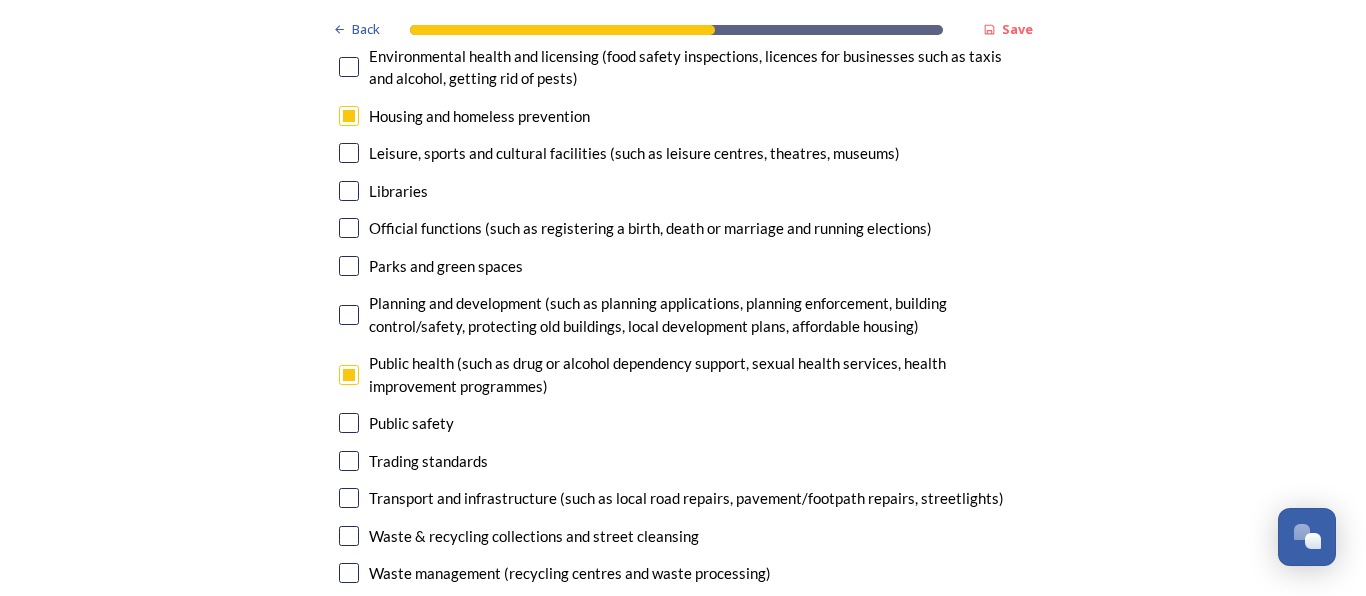 scroll, scrollTop: 4885, scrollLeft: 0, axis: vertical 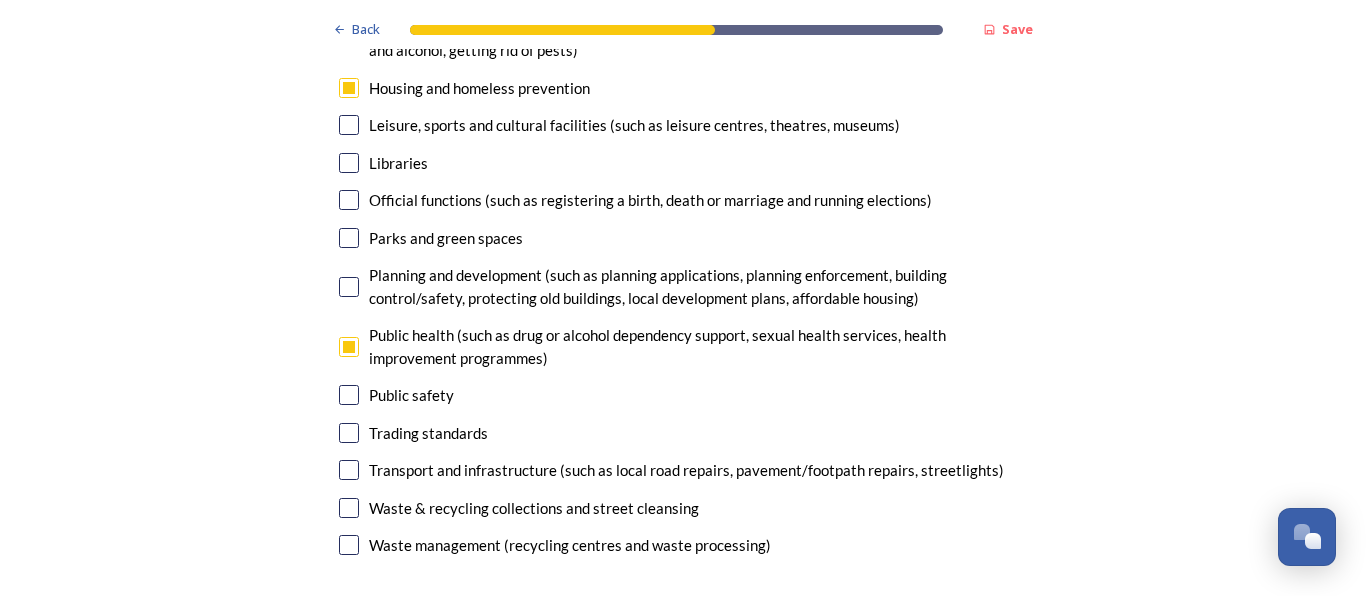 click at bounding box center (349, 433) 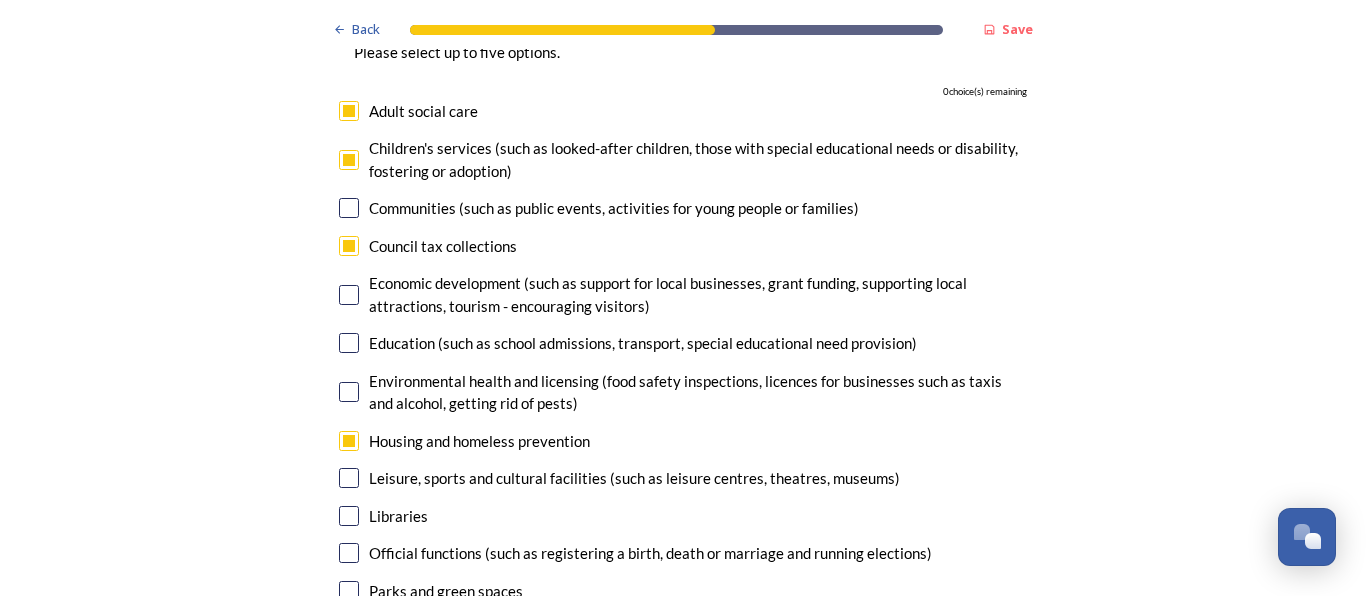 scroll, scrollTop: 4531, scrollLeft: 0, axis: vertical 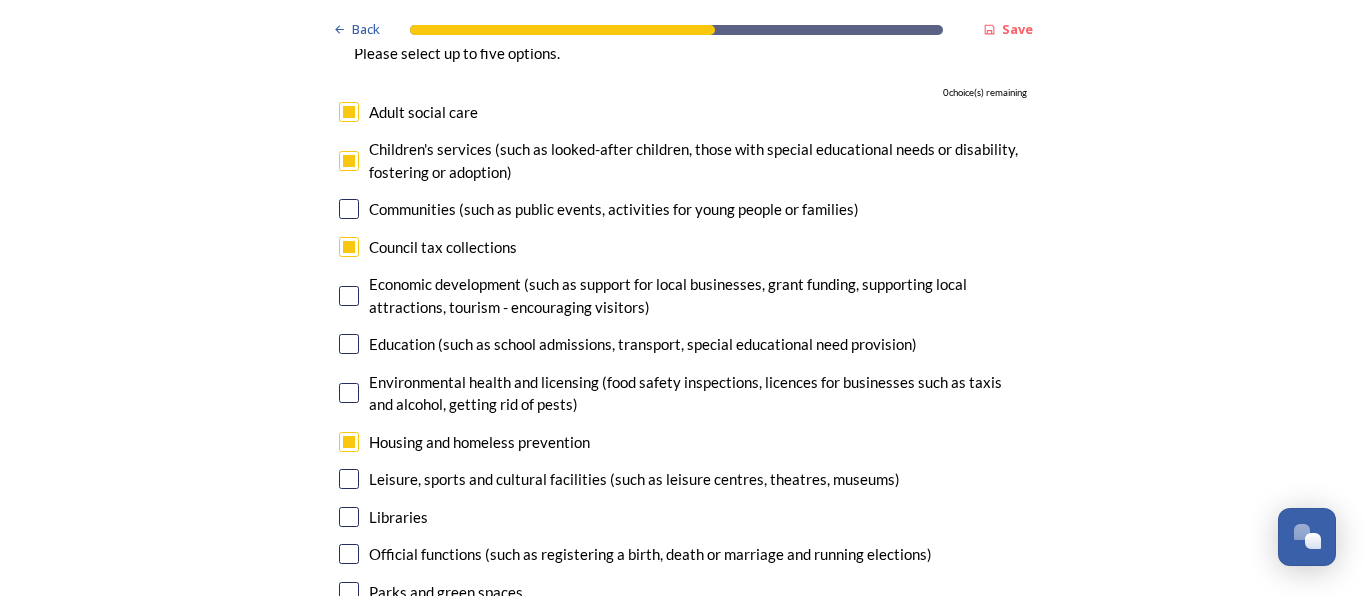 click at bounding box center [349, 247] 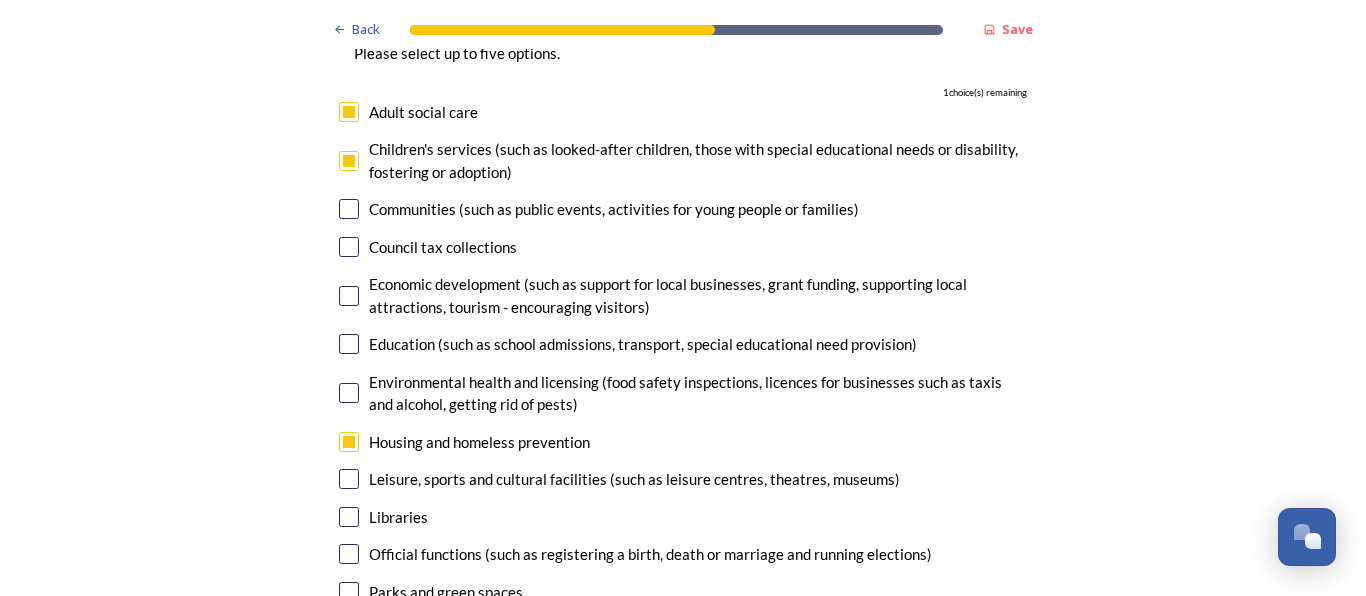 scroll, scrollTop: 2, scrollLeft: 2, axis: both 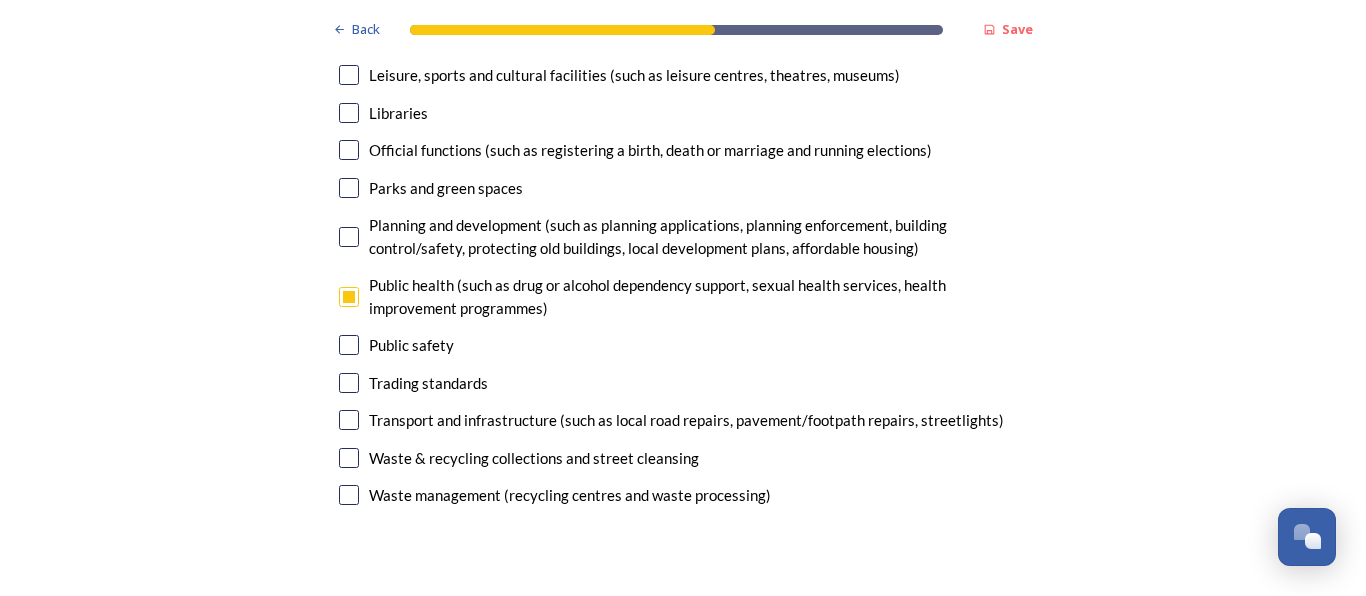 click at bounding box center [349, 420] 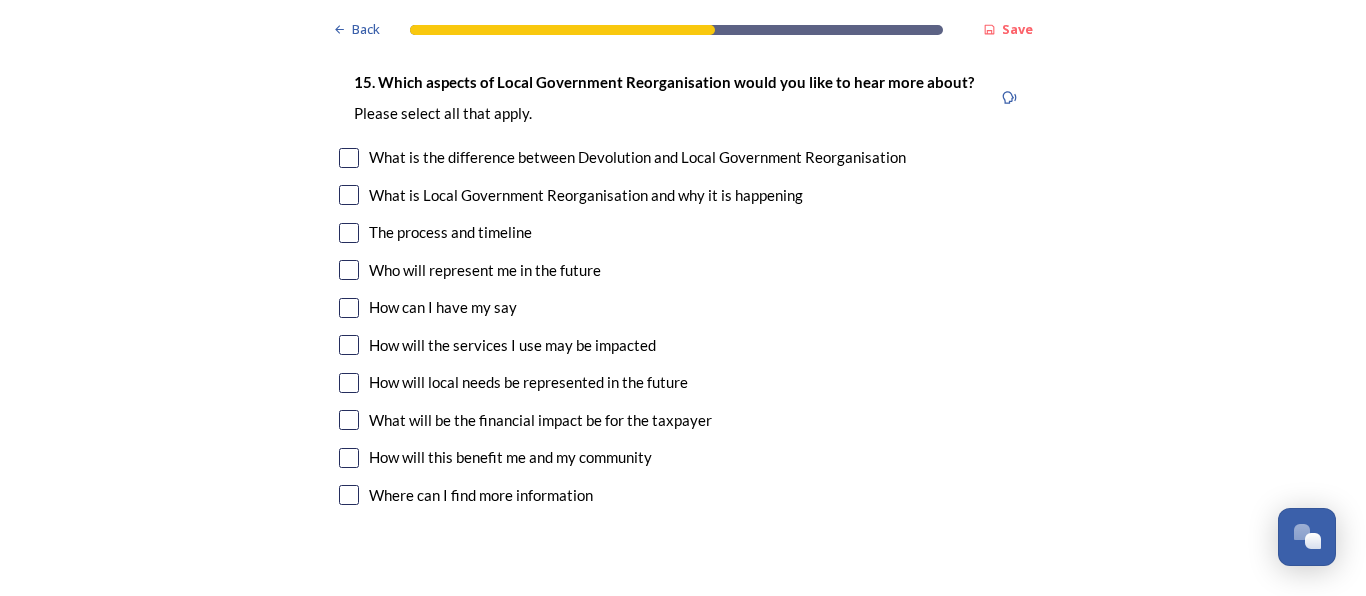 scroll, scrollTop: 5468, scrollLeft: 0, axis: vertical 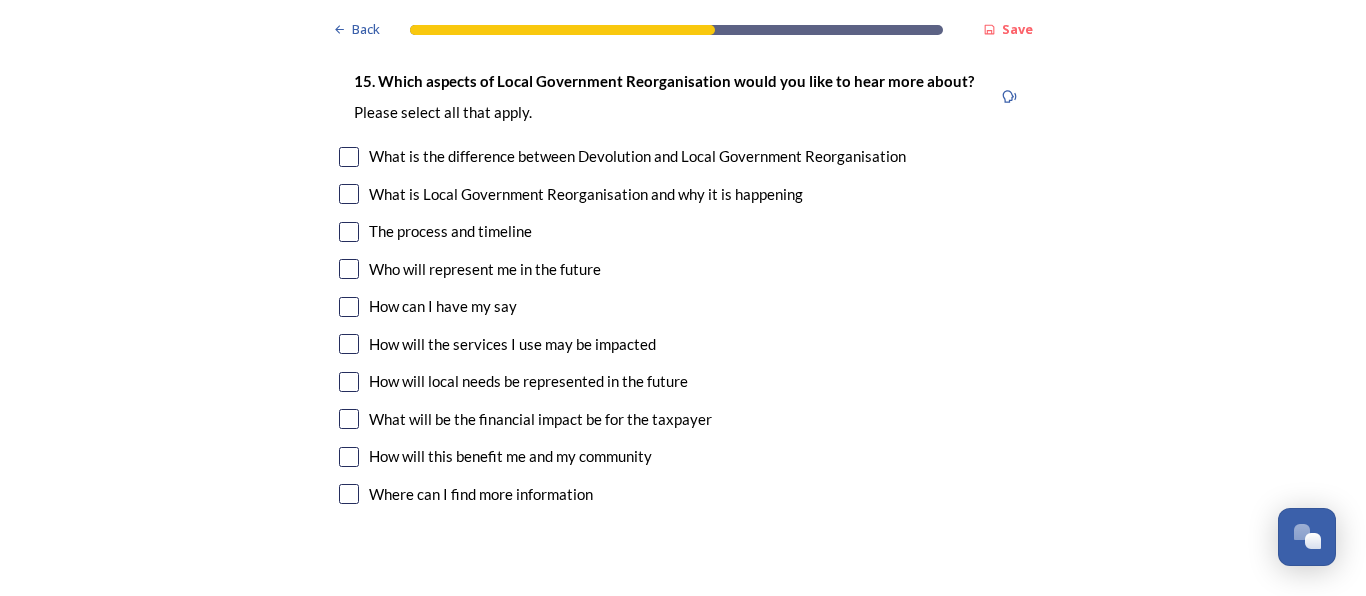 click at bounding box center [349, 194] 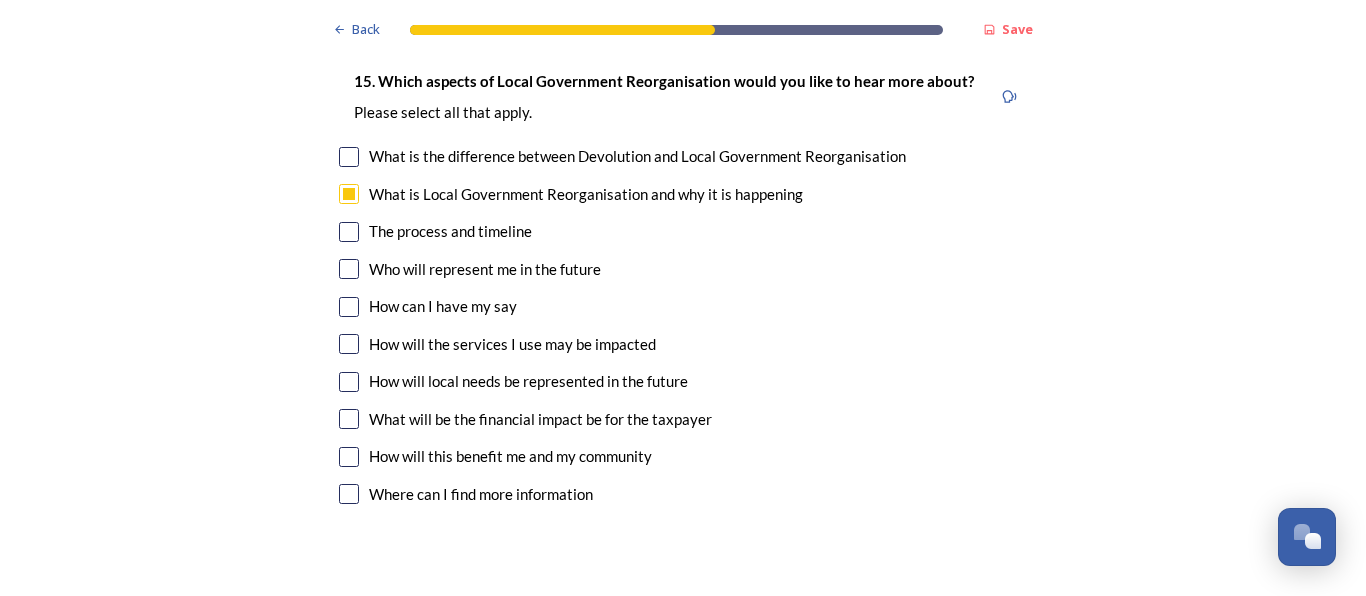 click at bounding box center (349, 232) 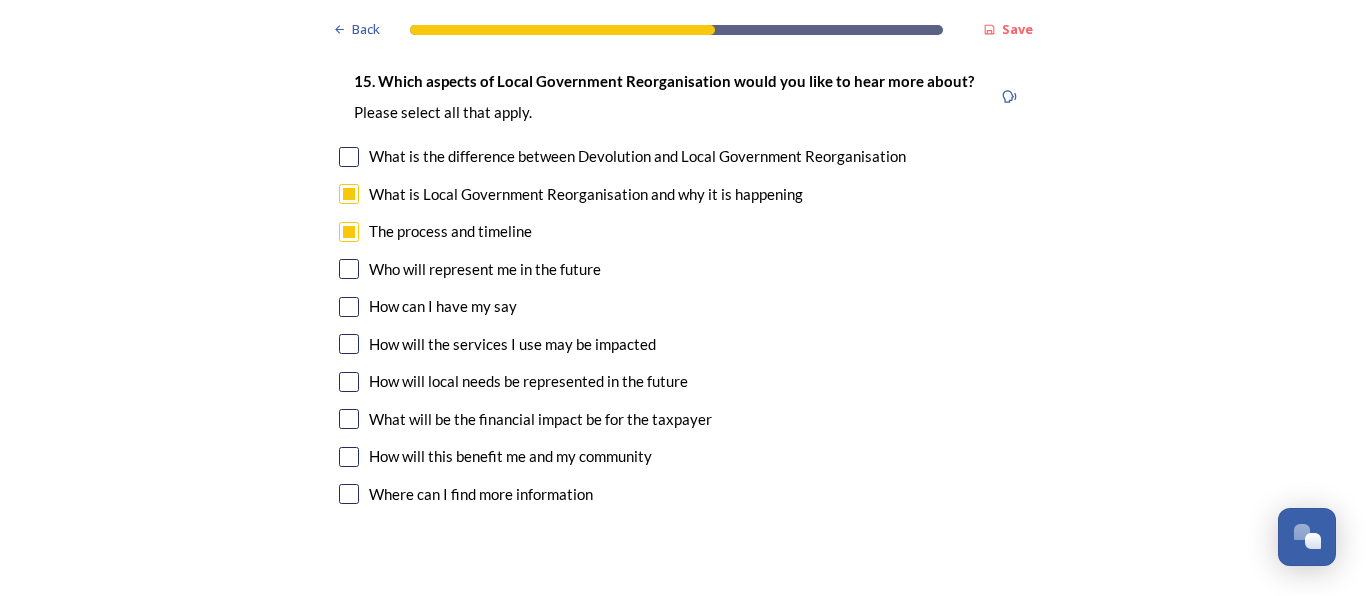 click at bounding box center (349, 269) 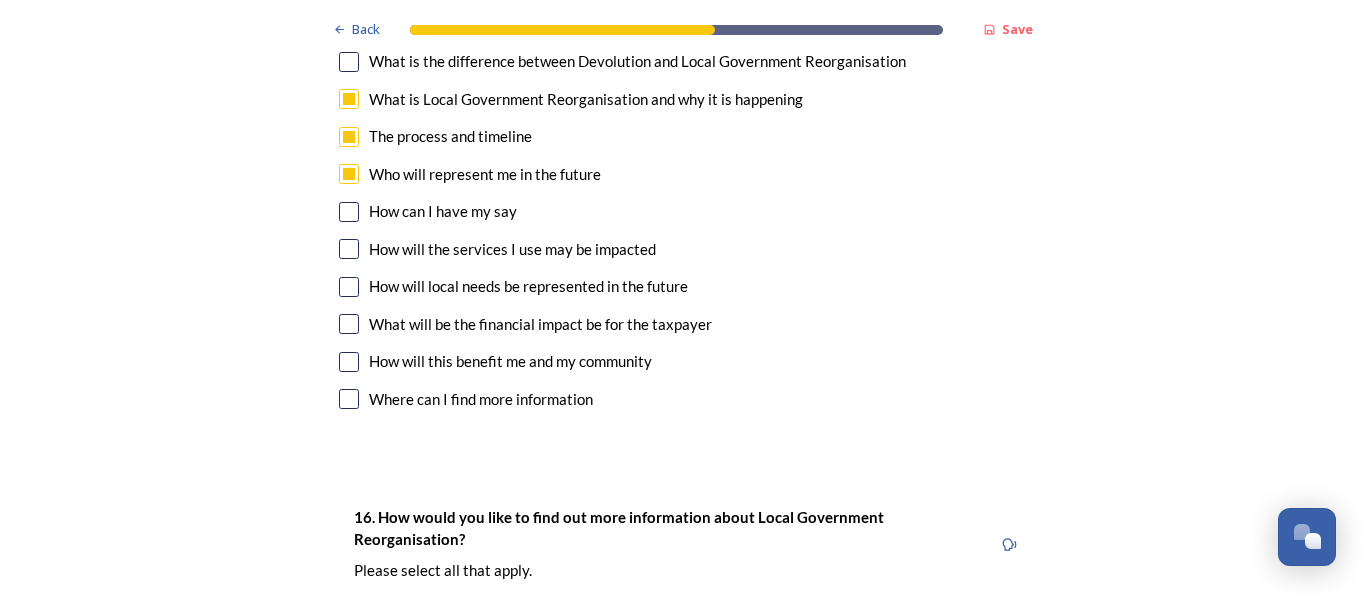 scroll, scrollTop: 5562, scrollLeft: 0, axis: vertical 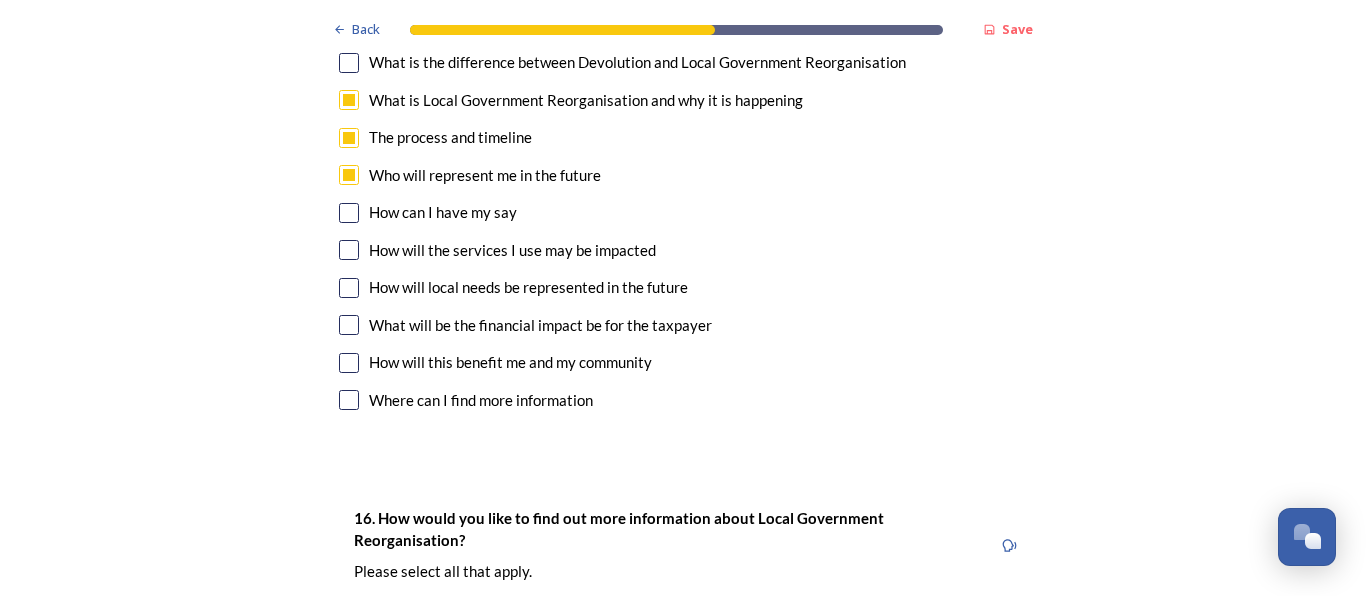 click at bounding box center (349, 250) 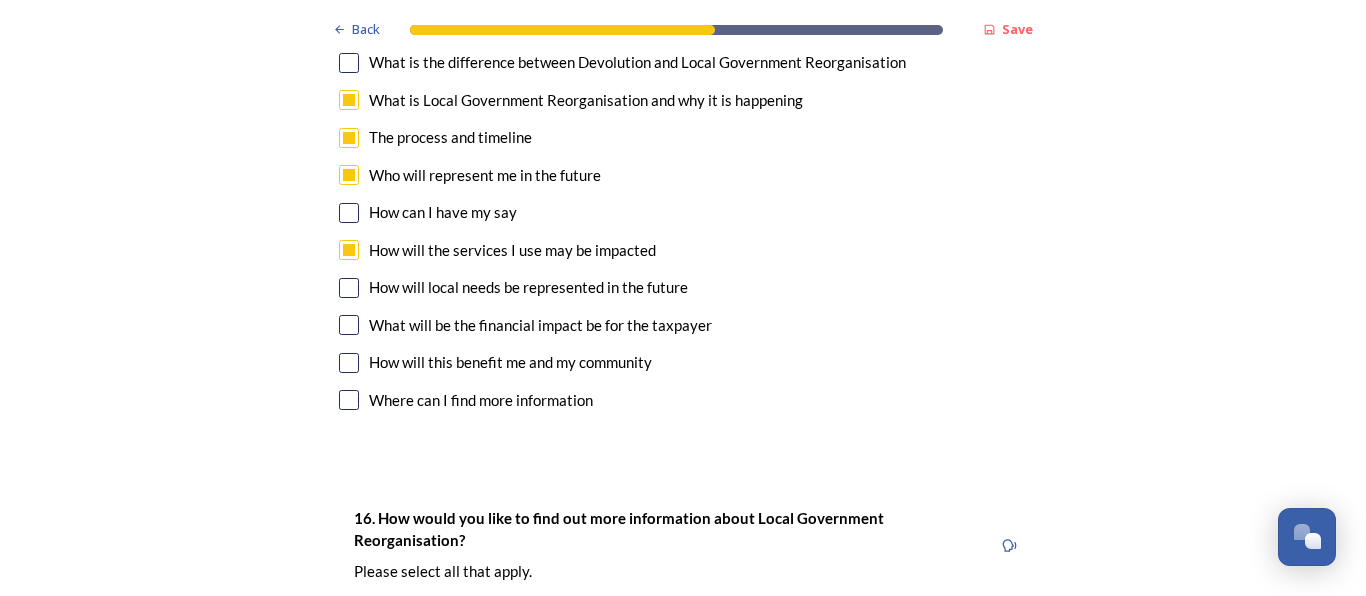 click at bounding box center (349, 288) 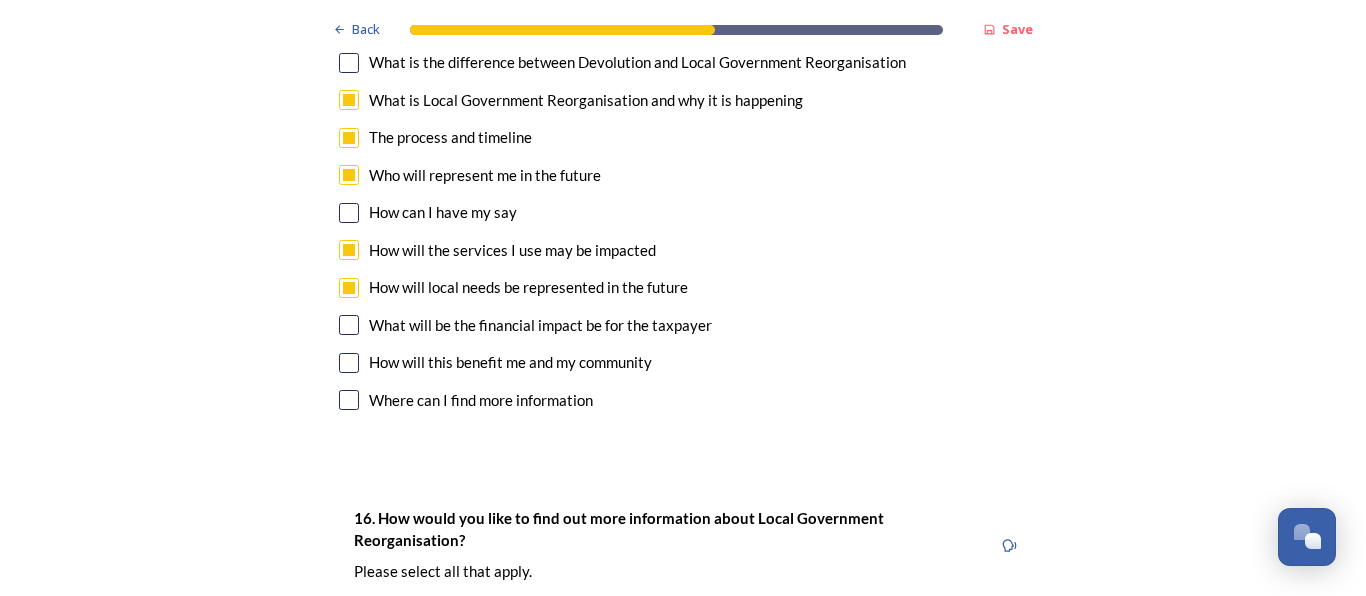click at bounding box center [349, 325] 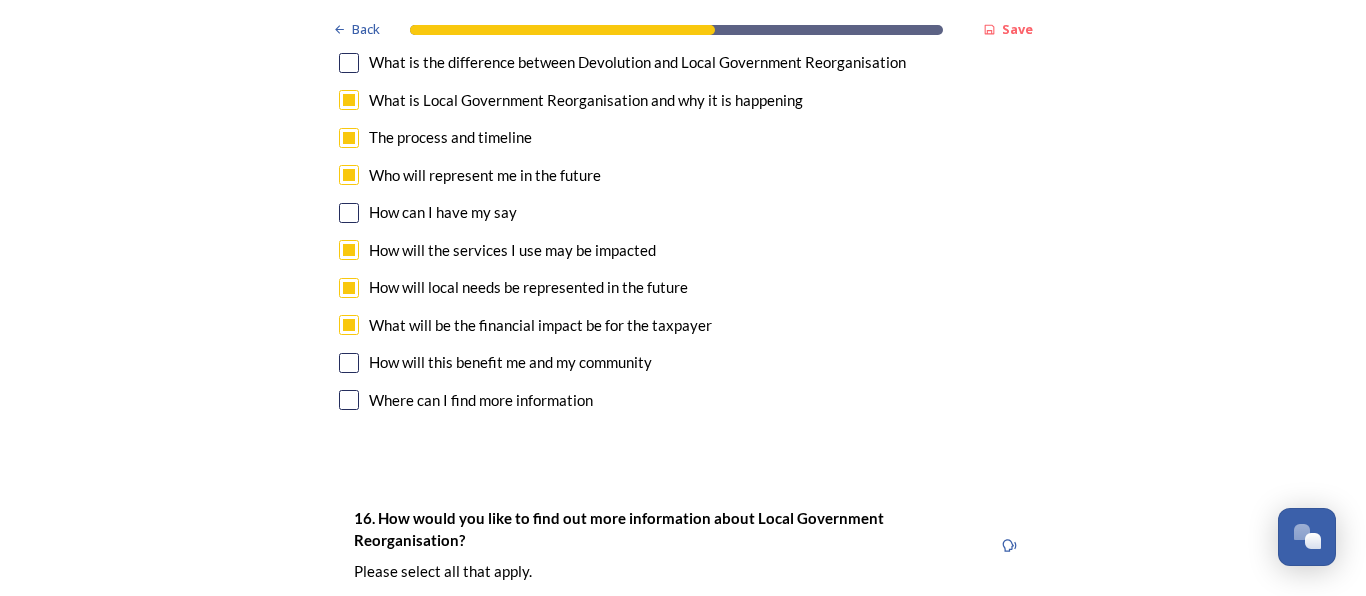 click at bounding box center (349, 363) 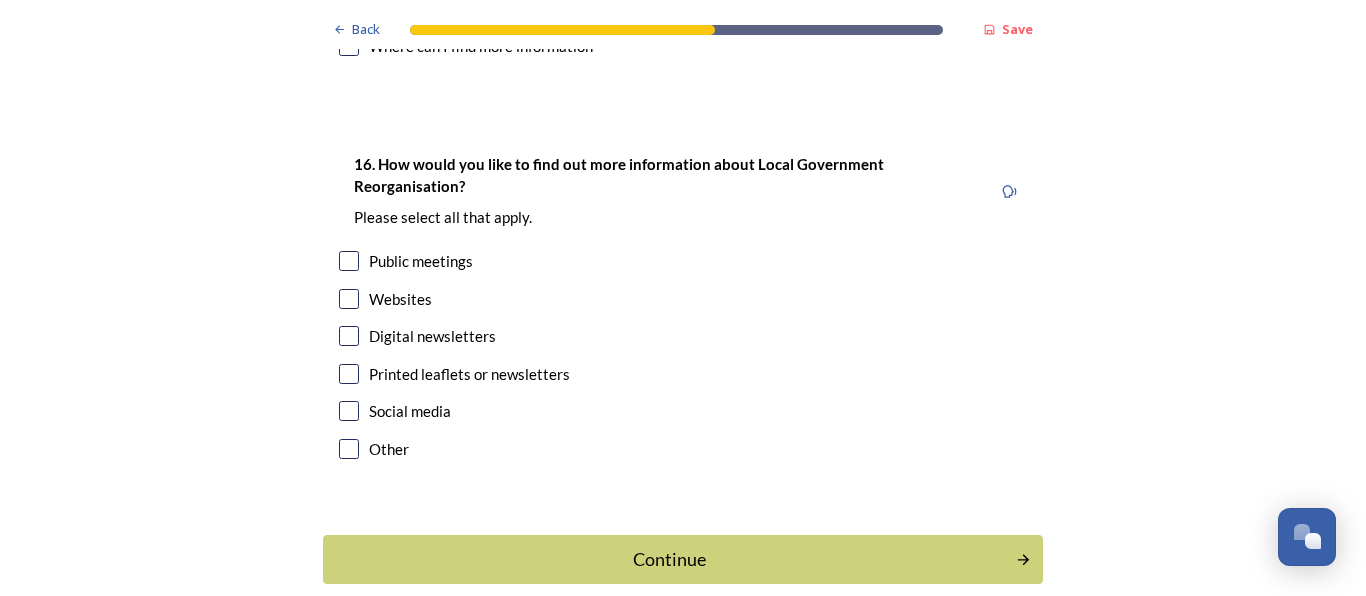 scroll, scrollTop: 5923, scrollLeft: 0, axis: vertical 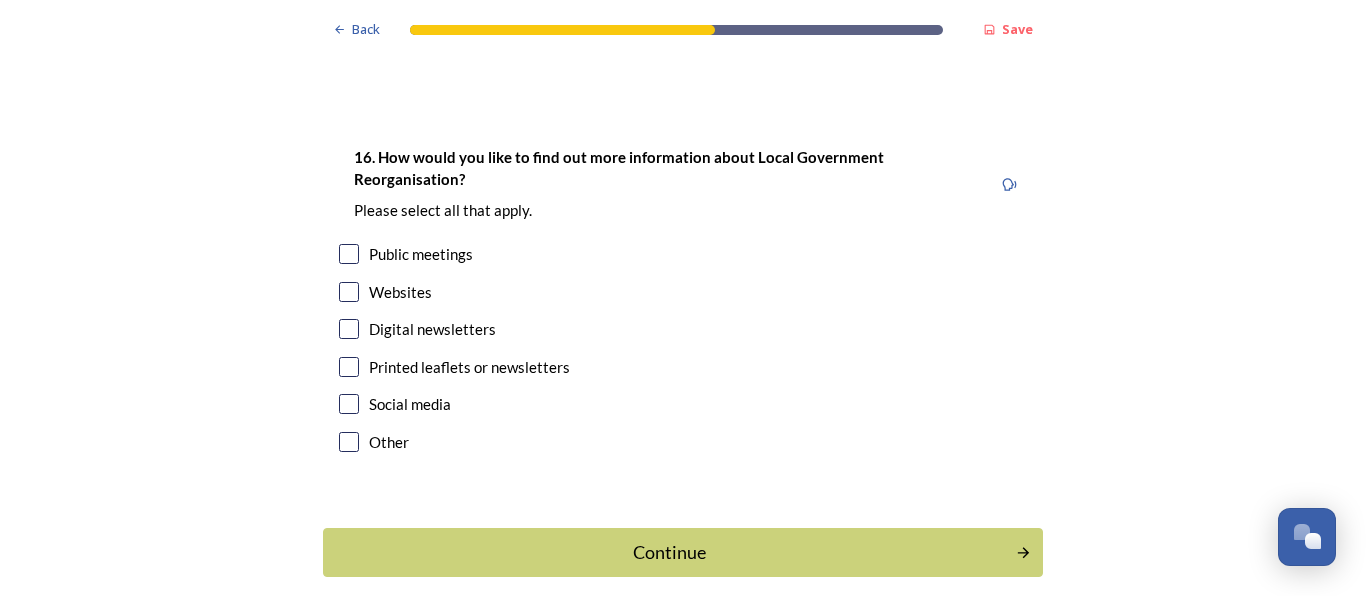 click at bounding box center [349, 254] 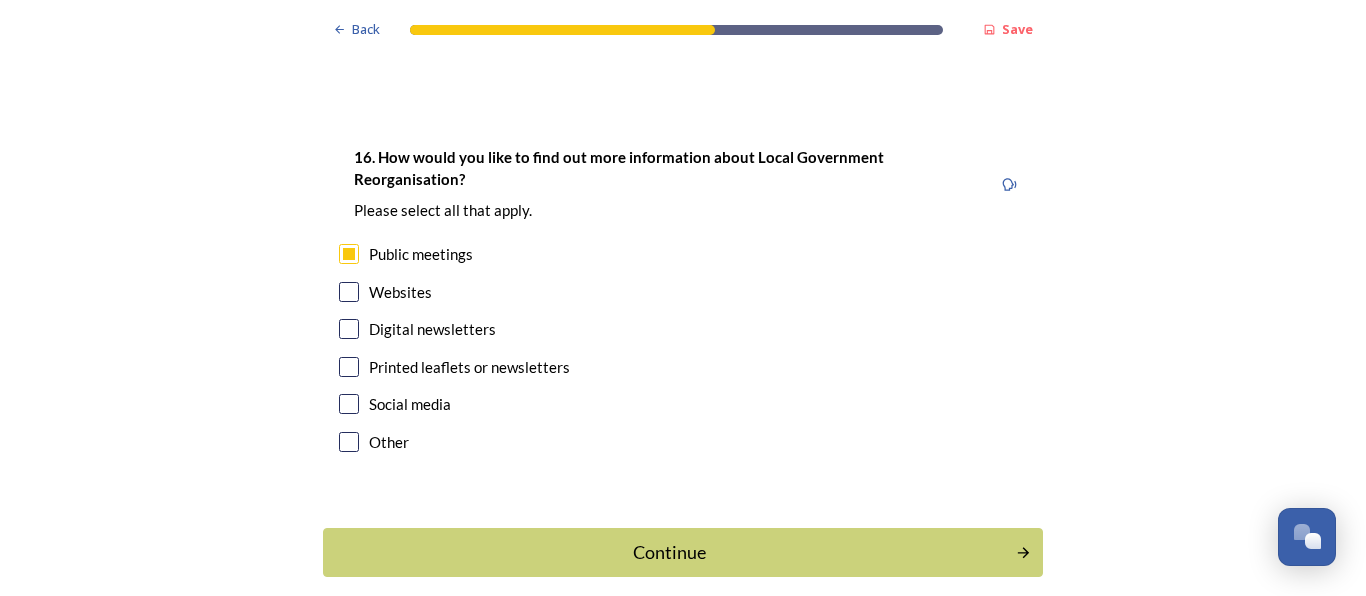 click at bounding box center (349, 329) 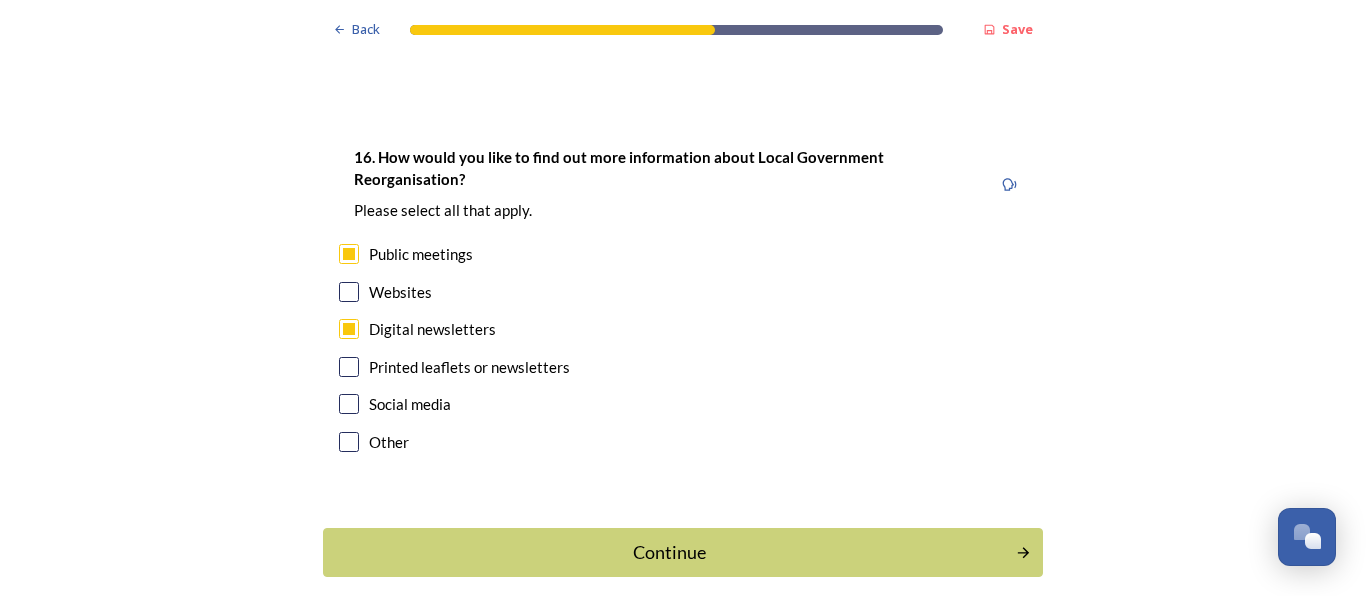 click at bounding box center (349, 292) 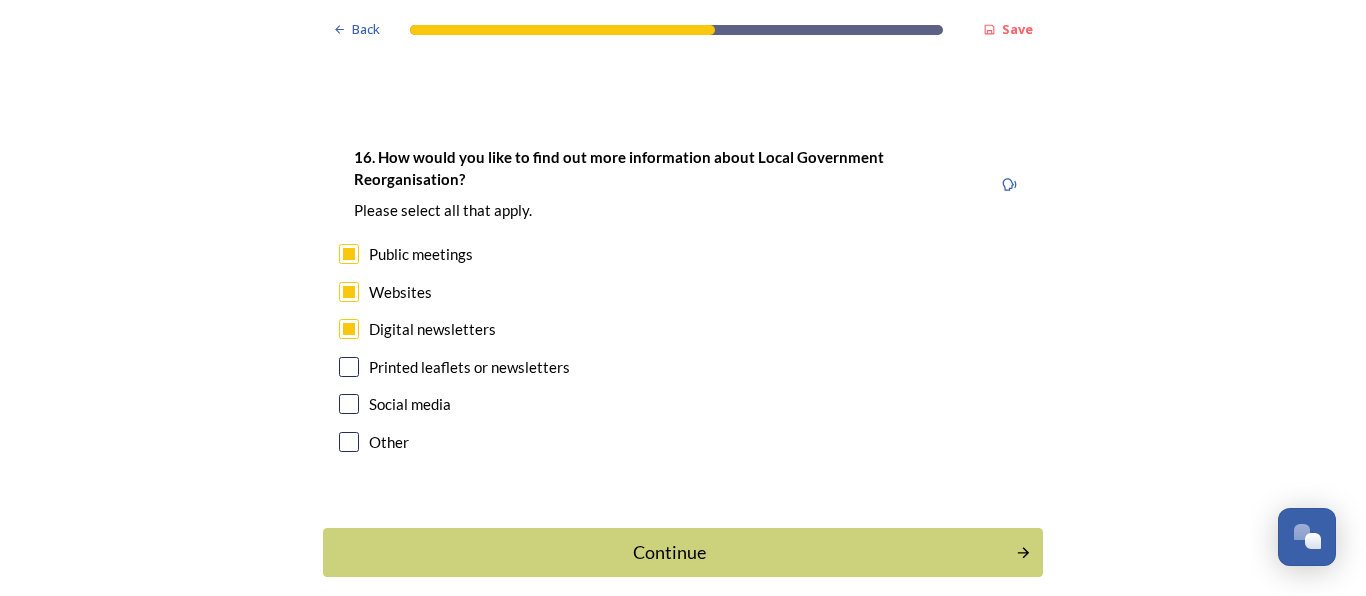 click at bounding box center (349, 367) 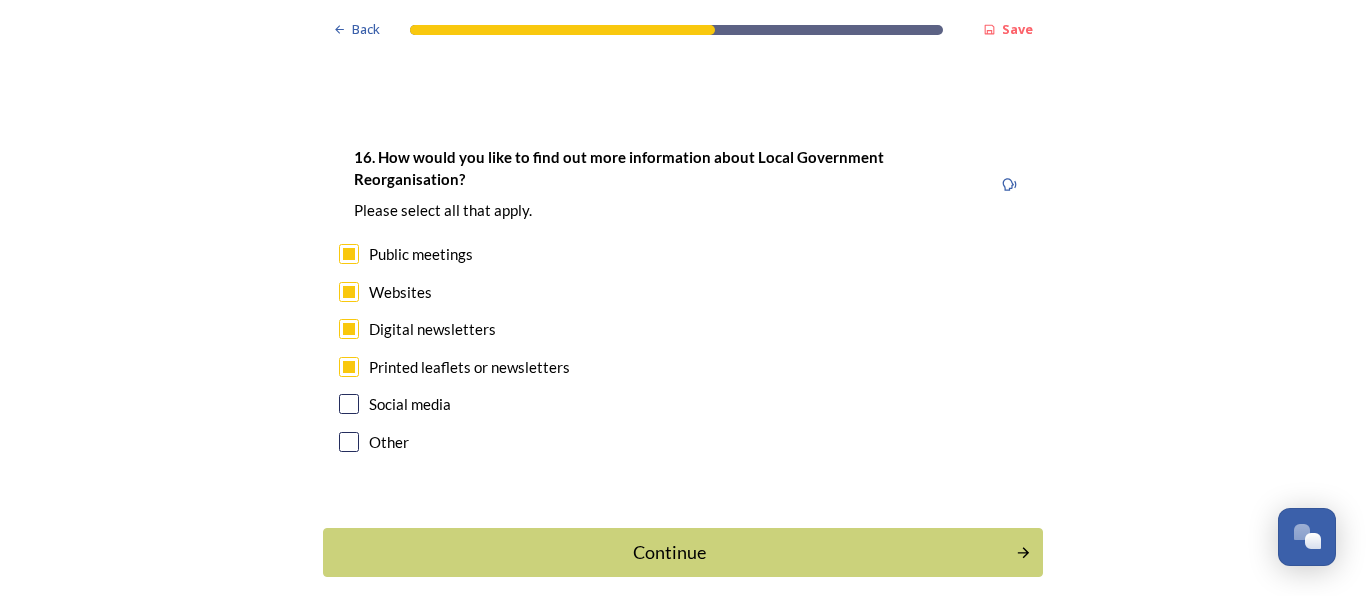 click at bounding box center (349, 254) 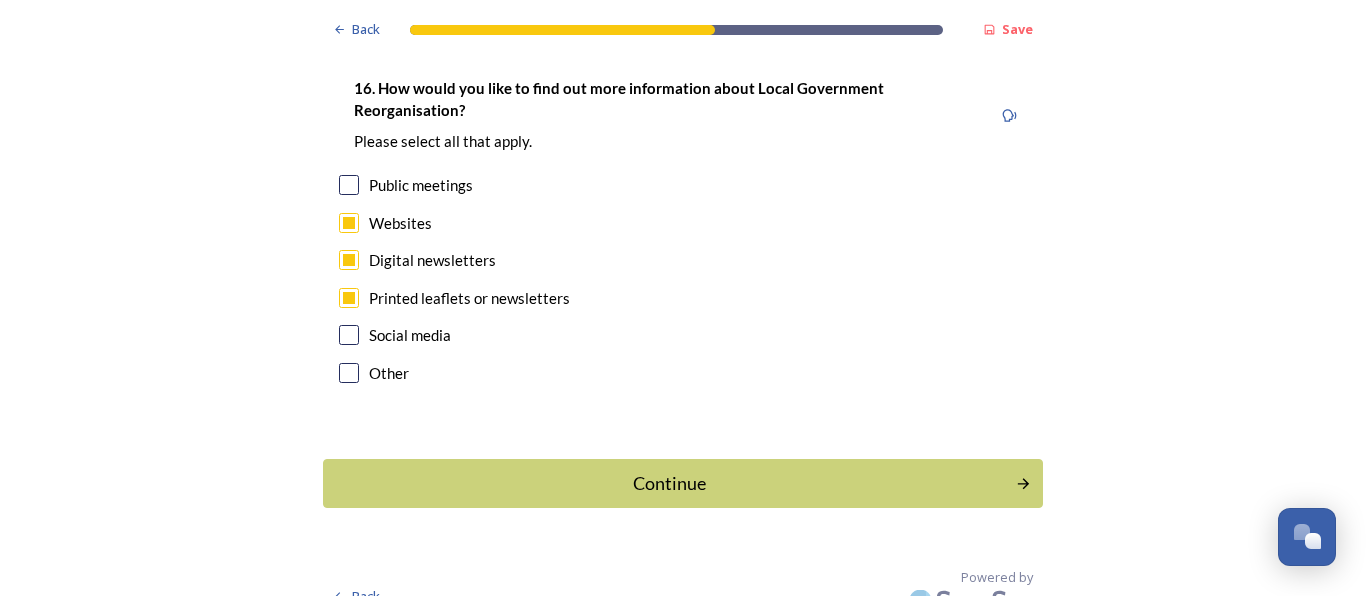 scroll, scrollTop: 5991, scrollLeft: 0, axis: vertical 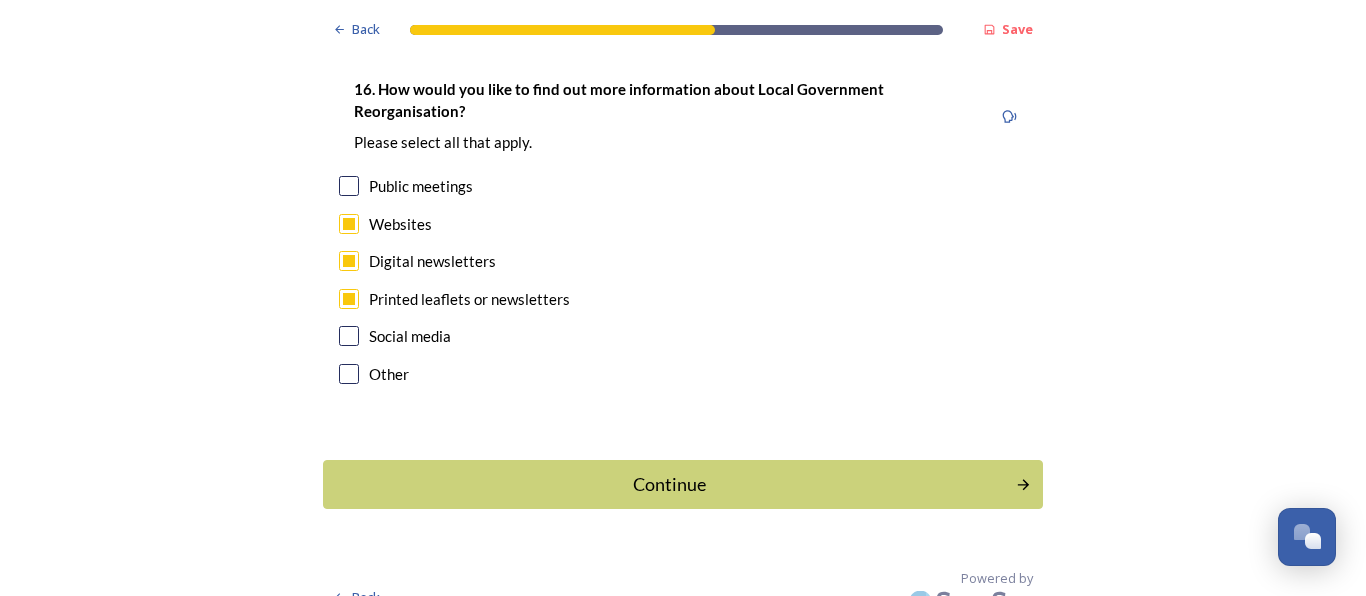 click at bounding box center (349, 186) 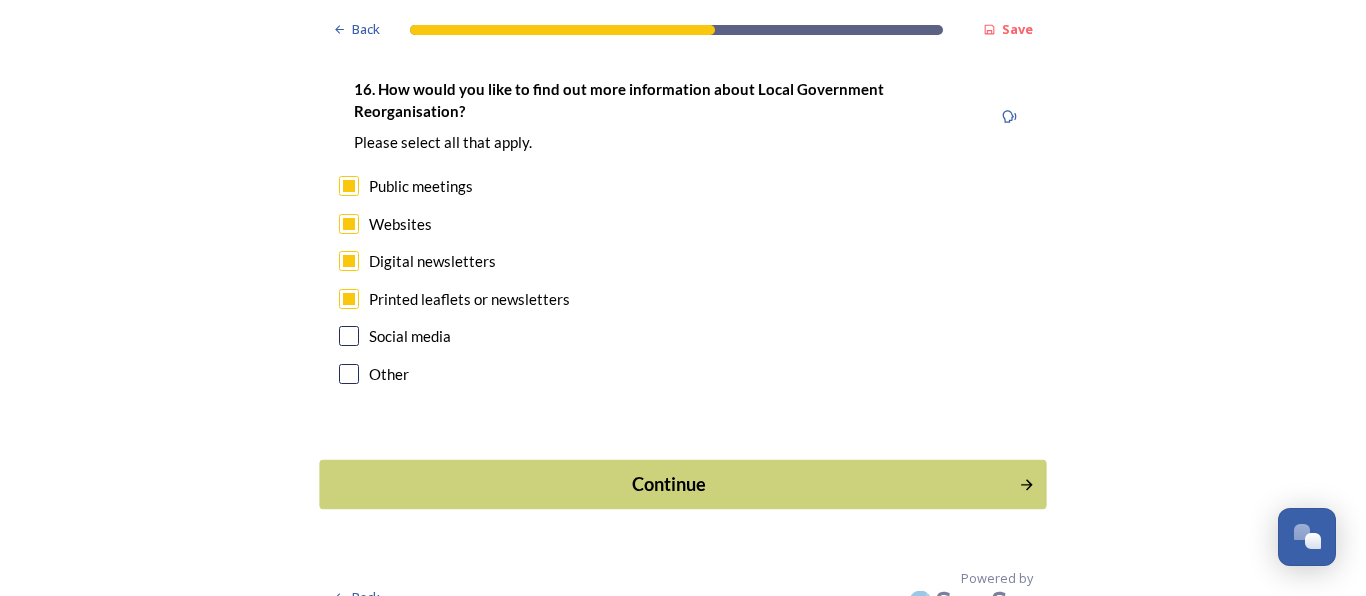 click on "Continue" at bounding box center (669, 484) 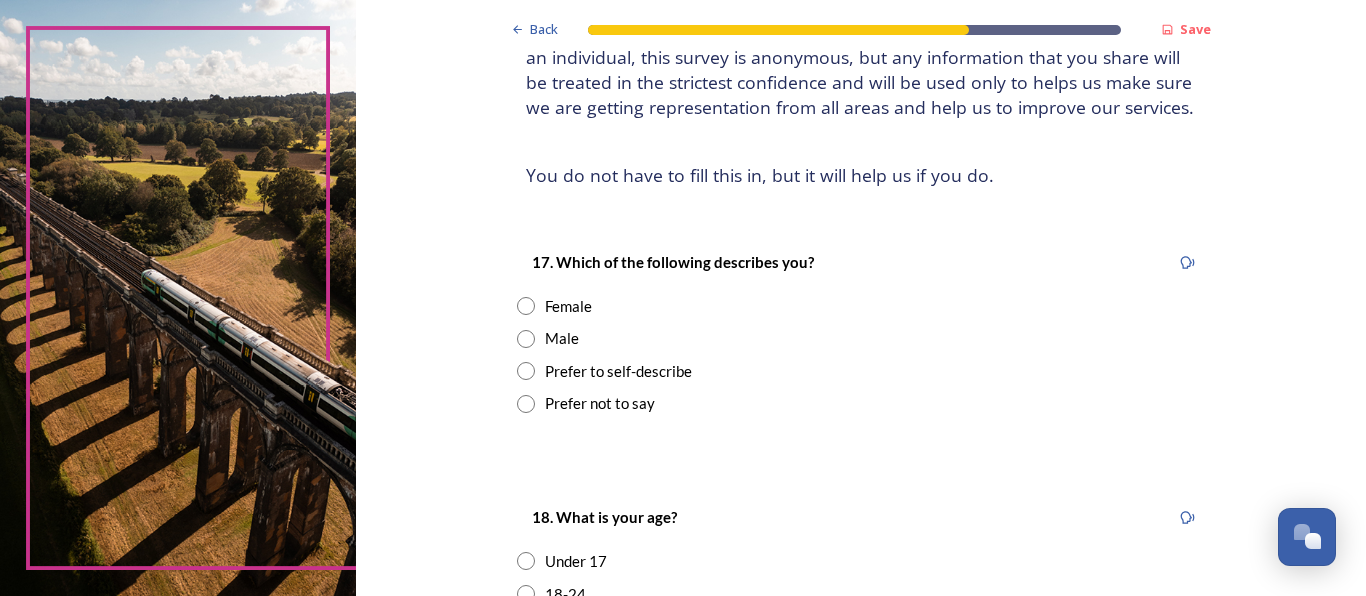 scroll, scrollTop: 184, scrollLeft: 0, axis: vertical 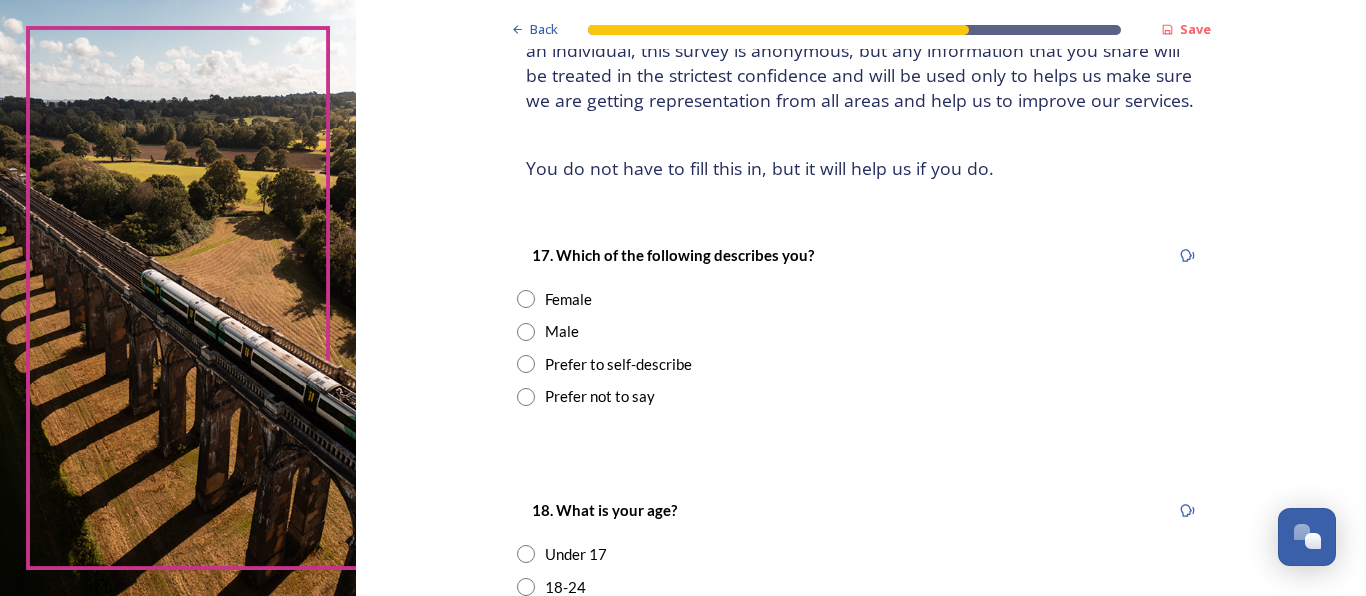 click at bounding box center [526, 299] 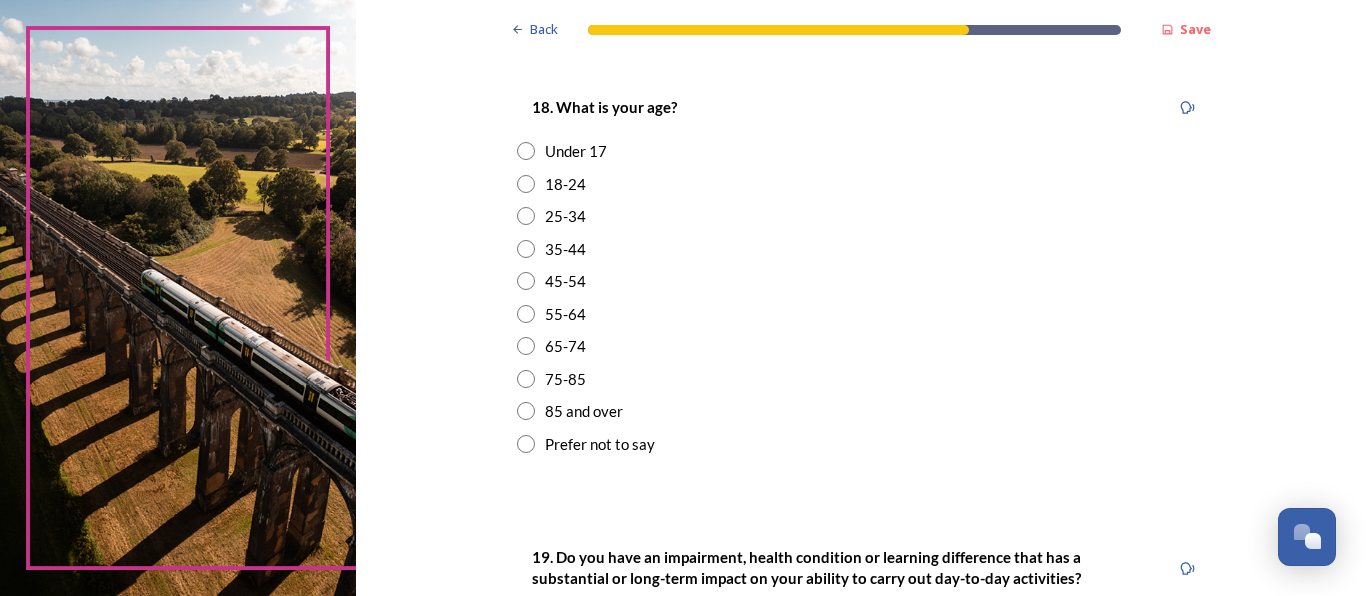 scroll, scrollTop: 591, scrollLeft: 0, axis: vertical 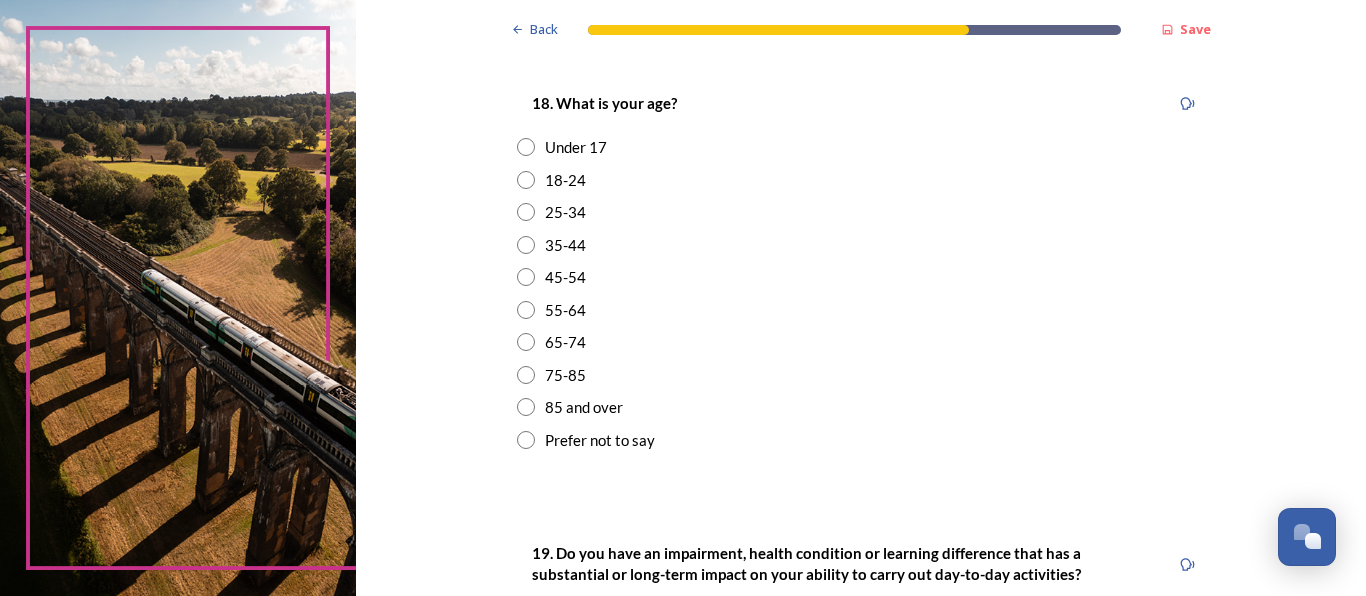 click at bounding box center (526, 310) 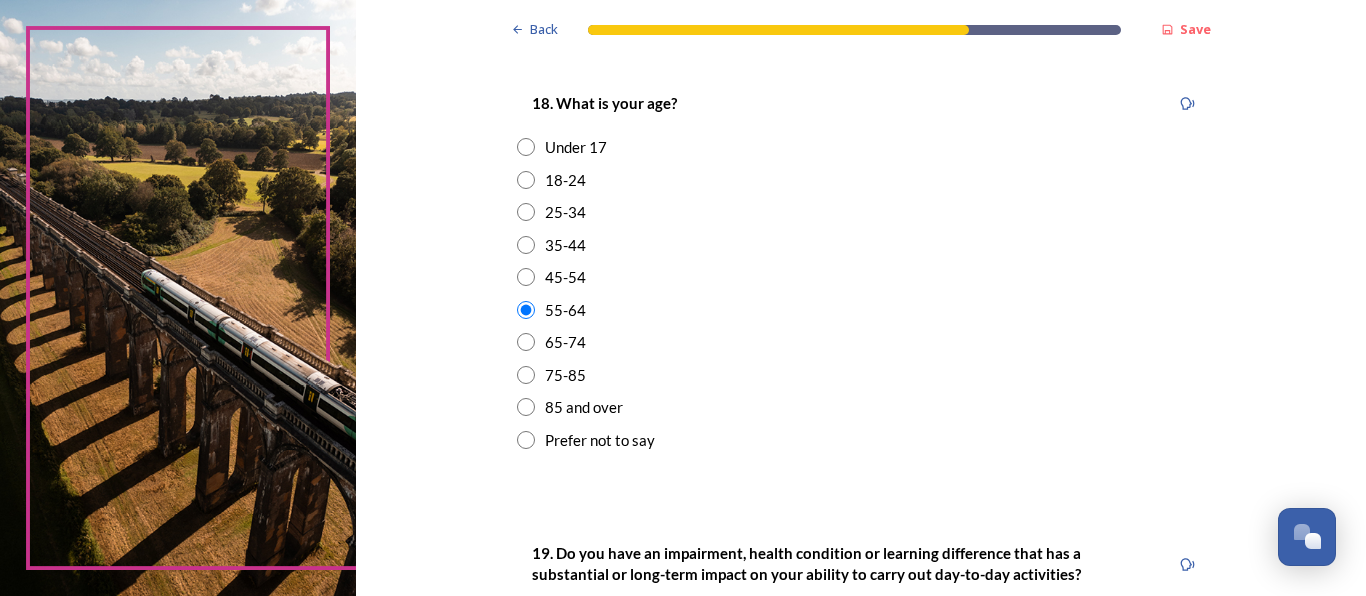 scroll, scrollTop: 0, scrollLeft: 0, axis: both 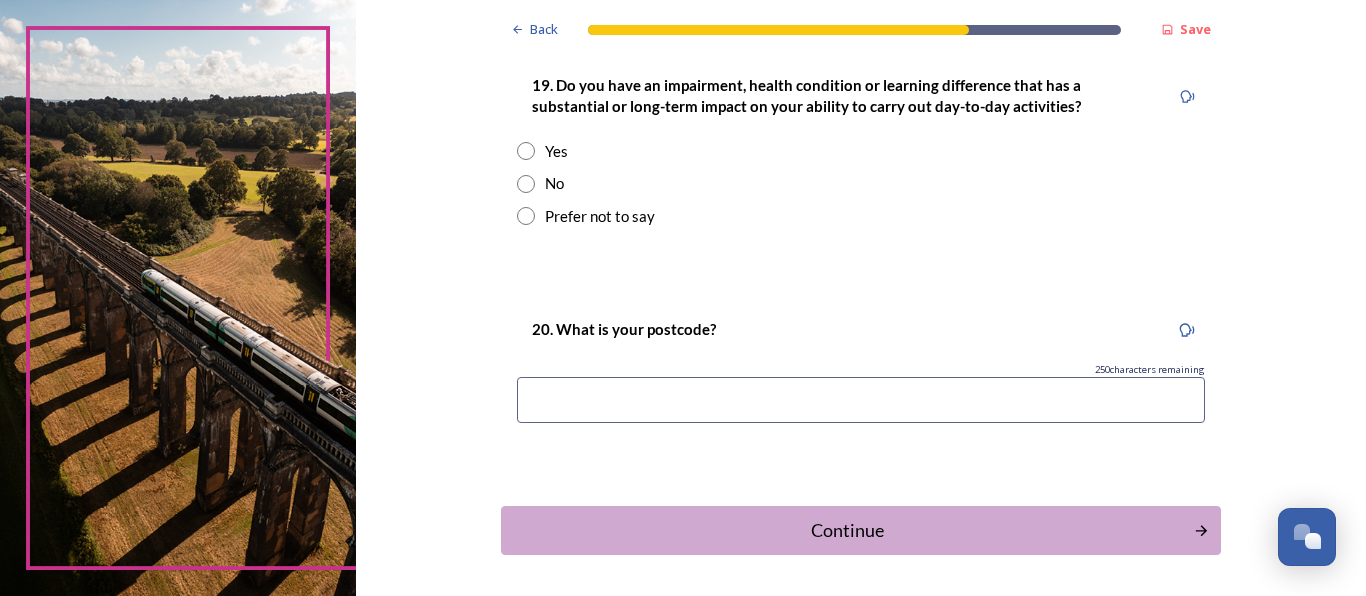 click at bounding box center (526, 184) 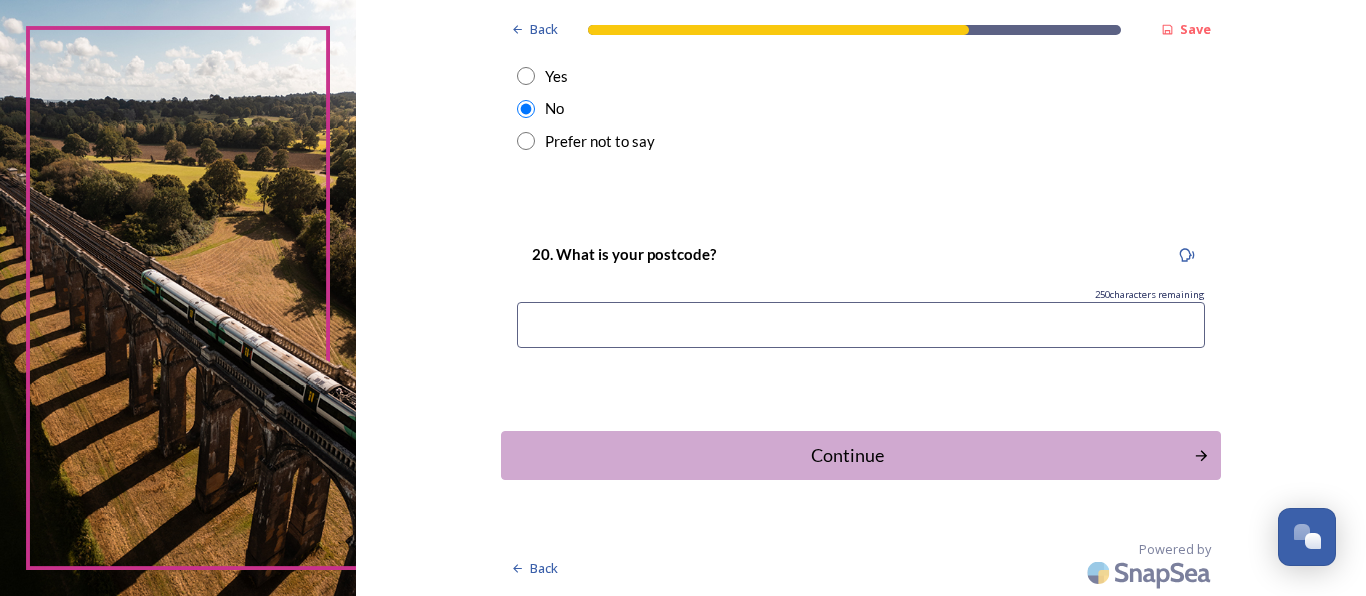 scroll, scrollTop: 1149, scrollLeft: 0, axis: vertical 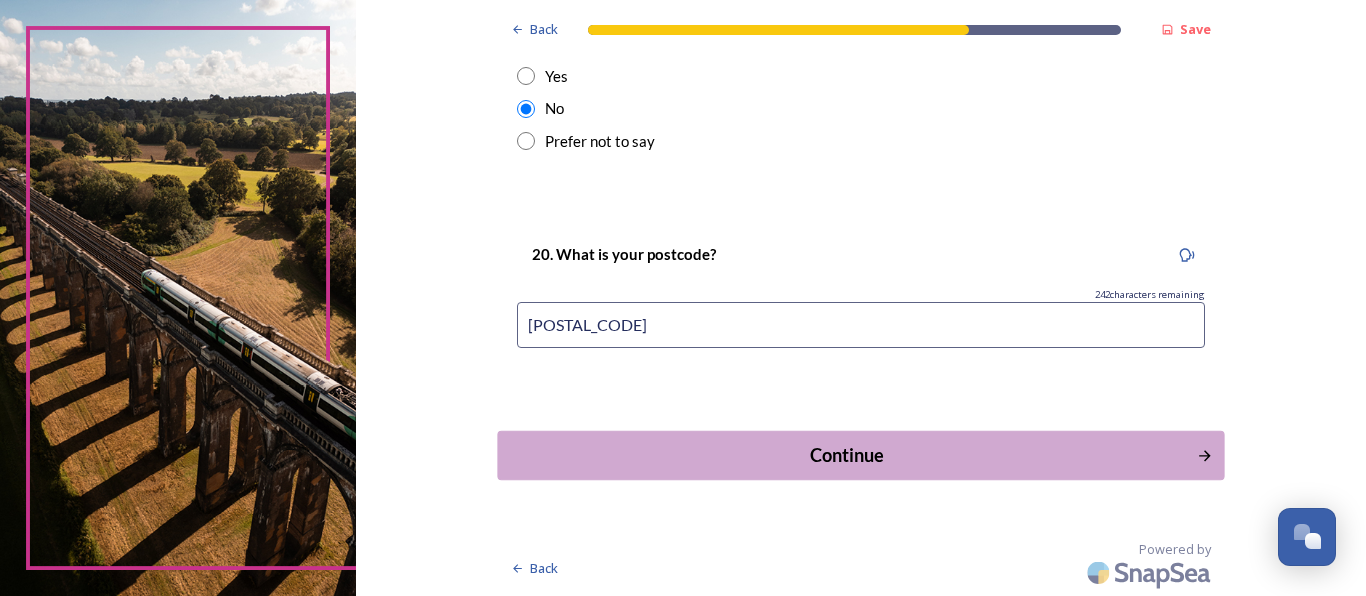 type on "[POSTAL_CODE]" 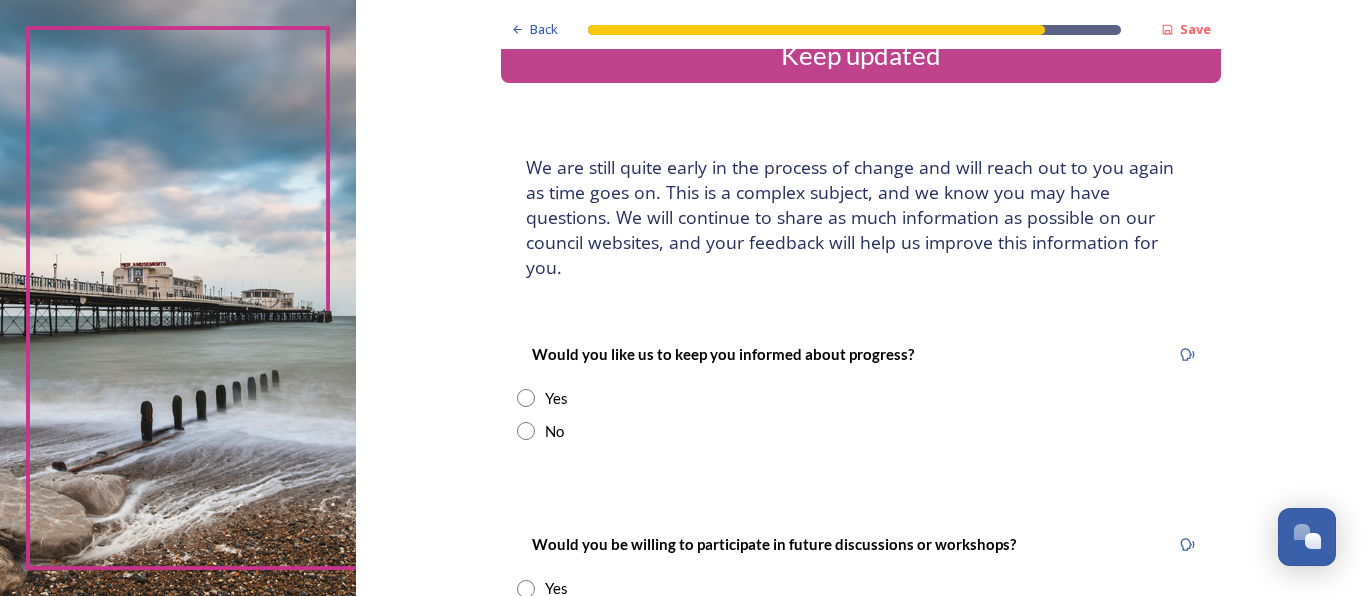 scroll, scrollTop: 57, scrollLeft: 0, axis: vertical 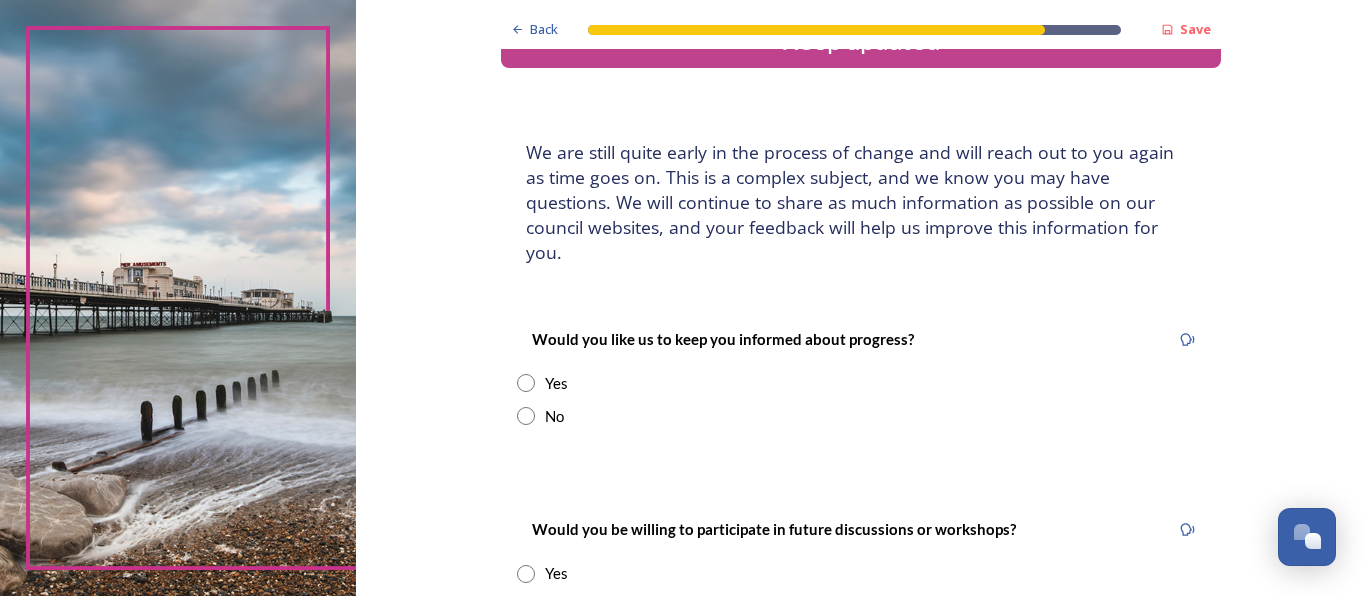 click at bounding box center (526, 383) 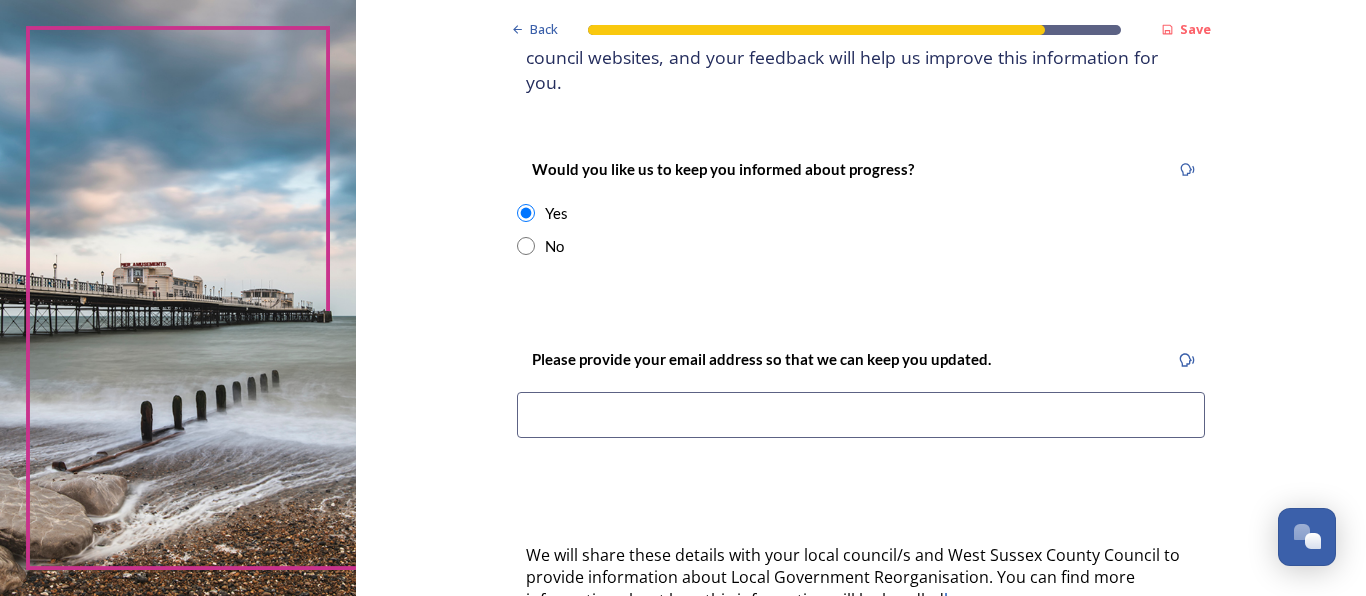 scroll, scrollTop: 237, scrollLeft: 0, axis: vertical 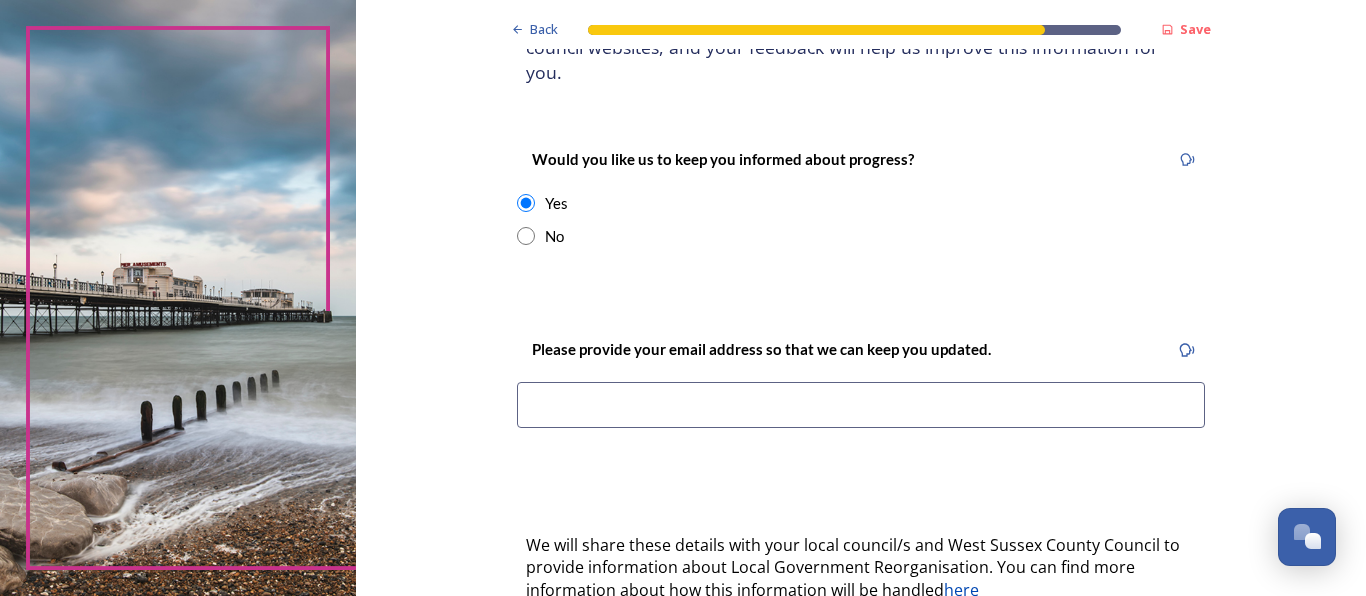 click at bounding box center [861, 405] 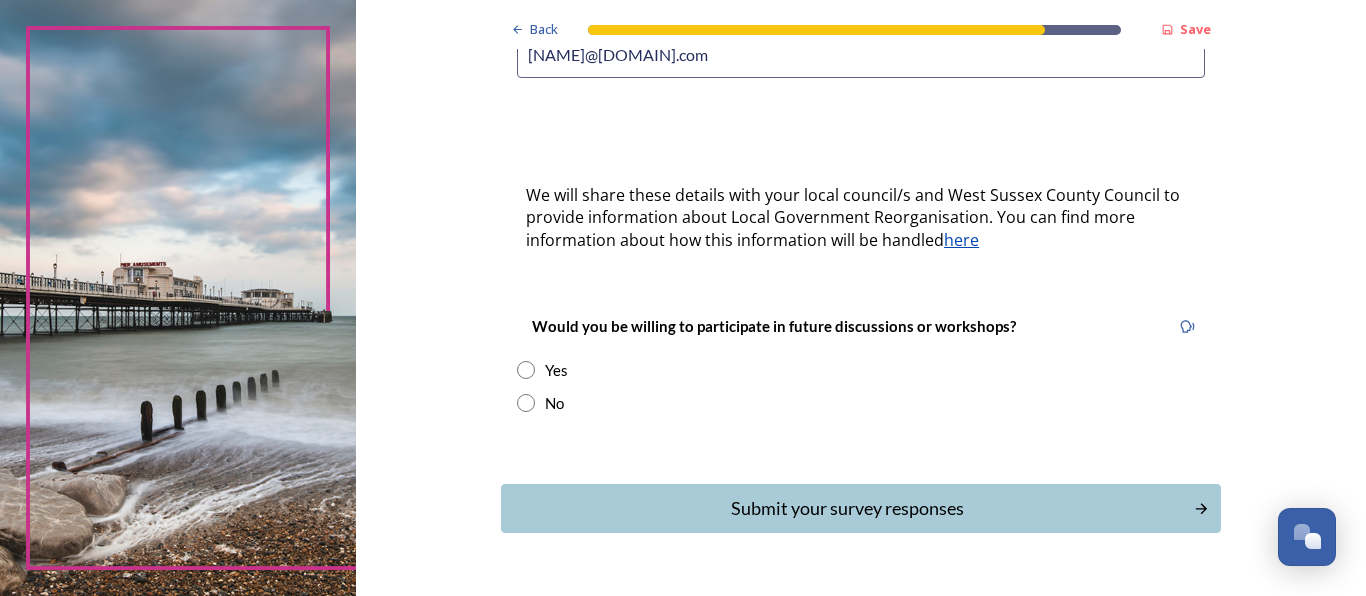 scroll, scrollTop: 589, scrollLeft: 0, axis: vertical 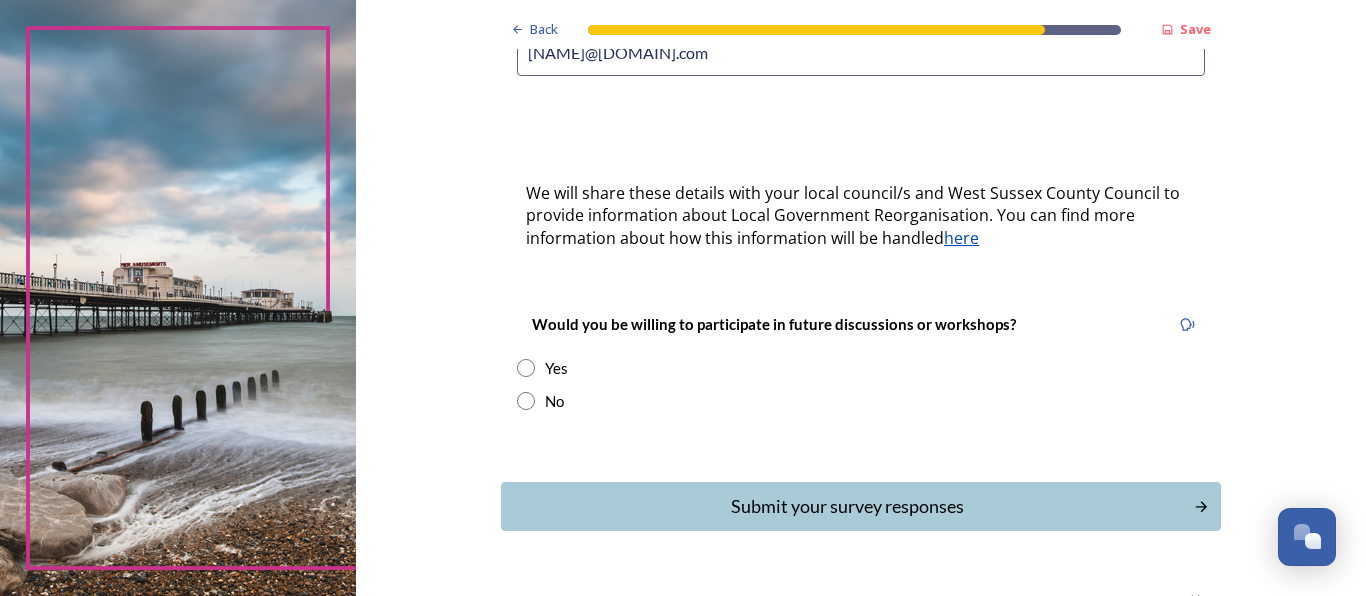 type on "[NAME]@[DOMAIN].com" 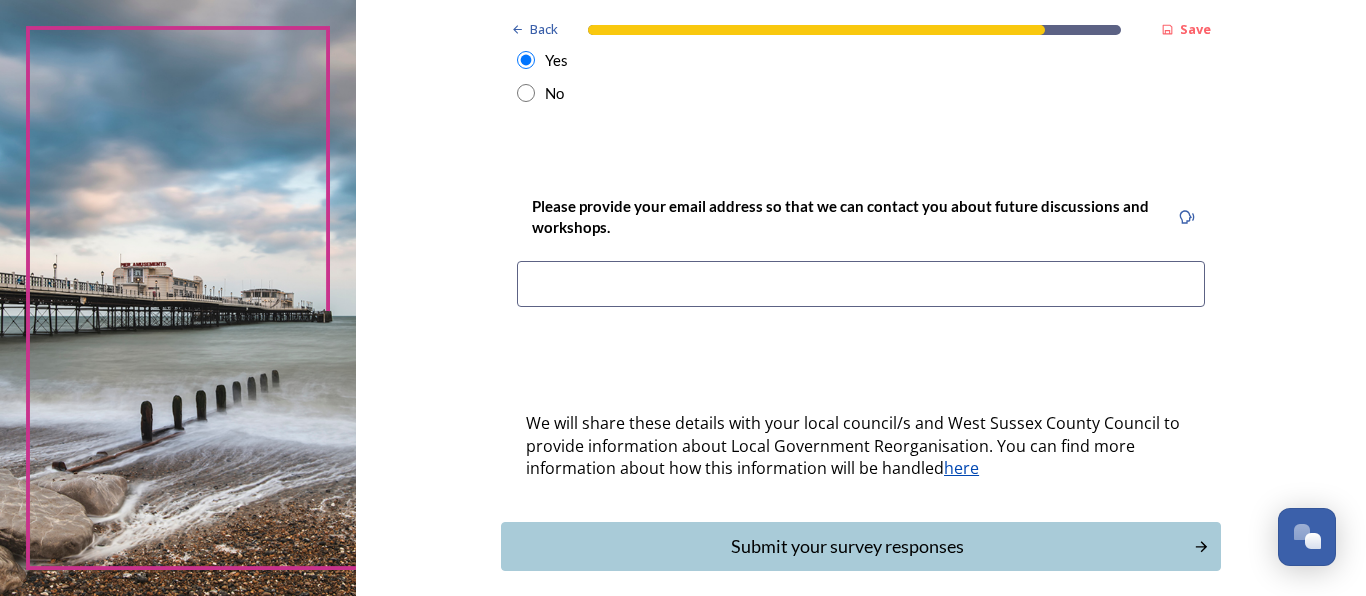 scroll, scrollTop: 961, scrollLeft: 0, axis: vertical 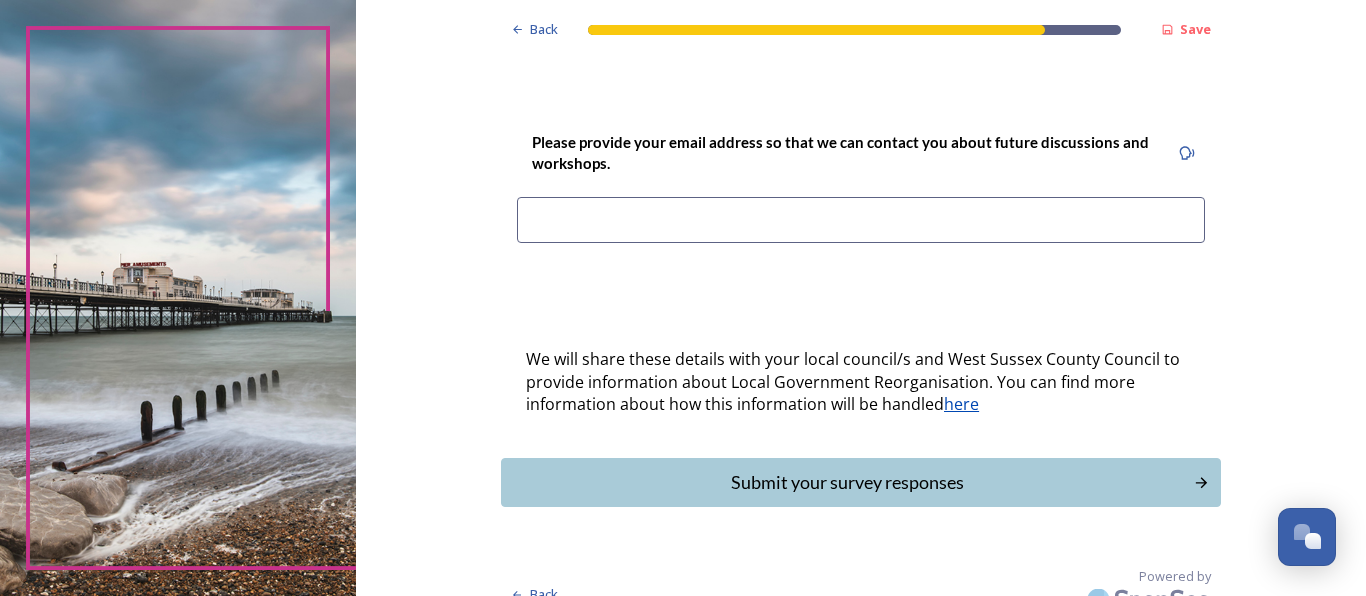 click at bounding box center [861, 220] 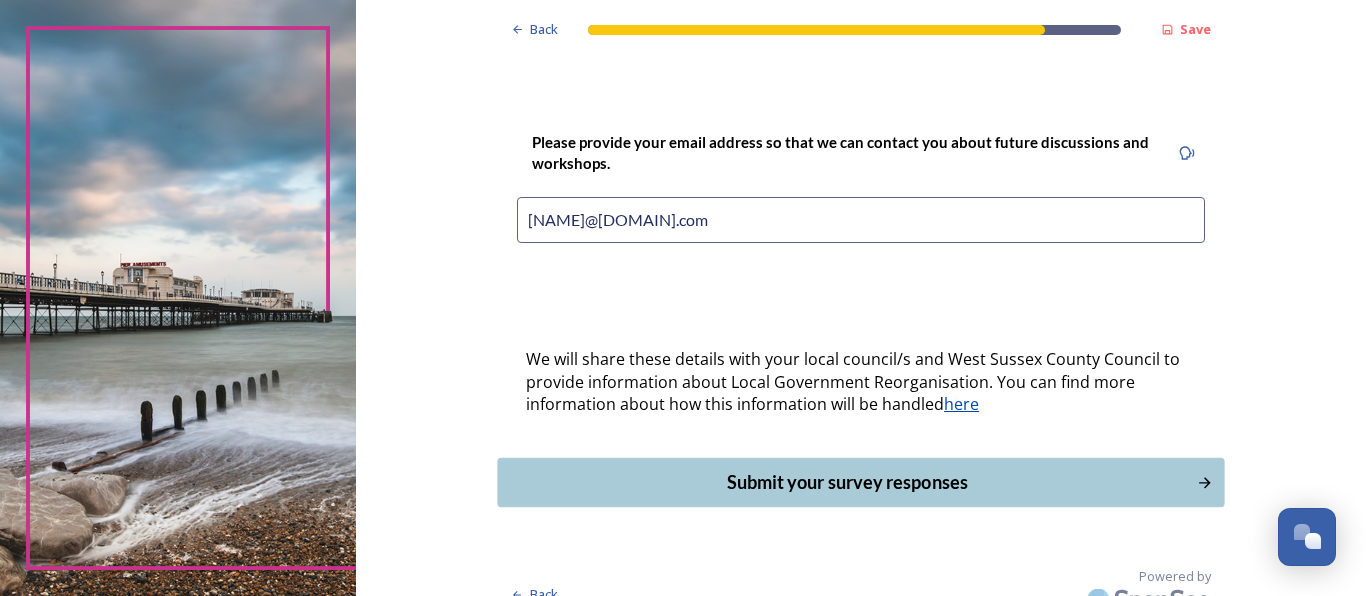 type on "[NAME]@[DOMAIN].com" 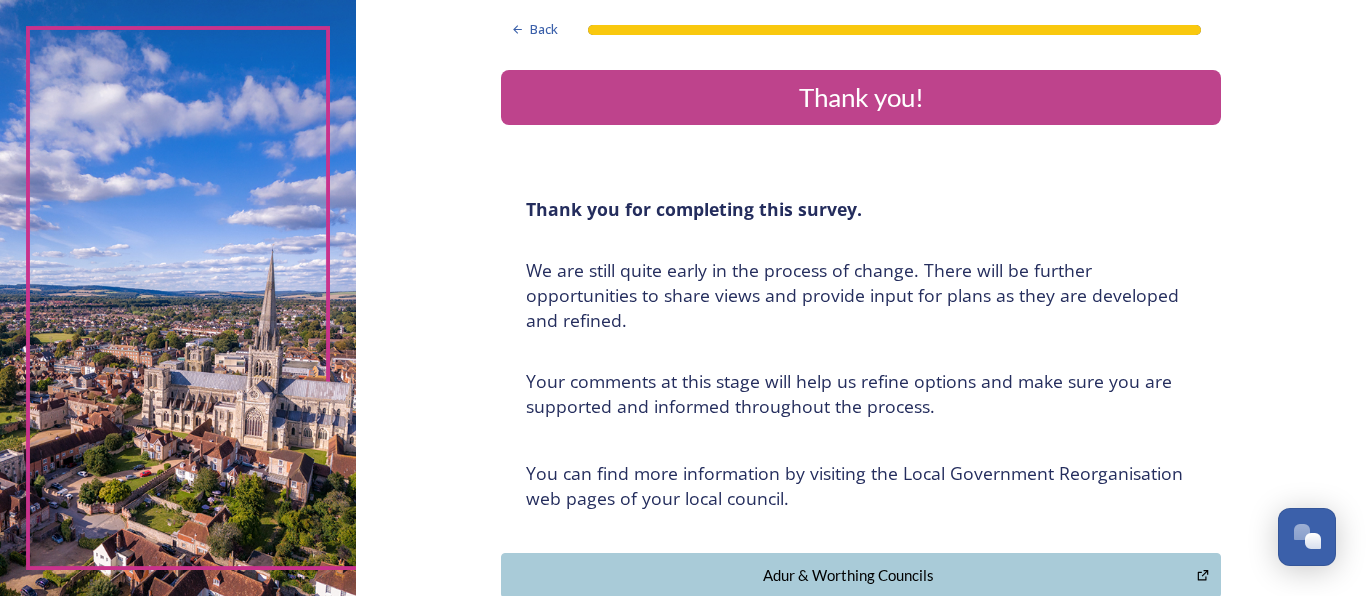scroll, scrollTop: 0, scrollLeft: 0, axis: both 